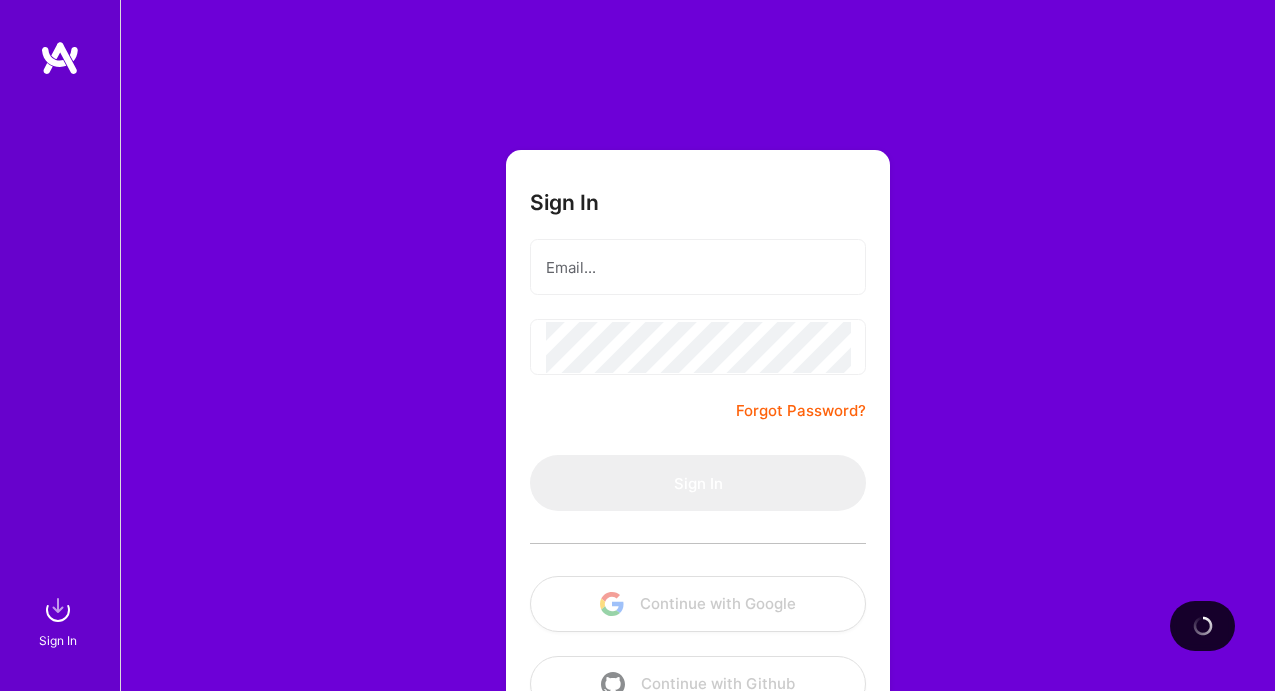 scroll, scrollTop: 60, scrollLeft: 0, axis: vertical 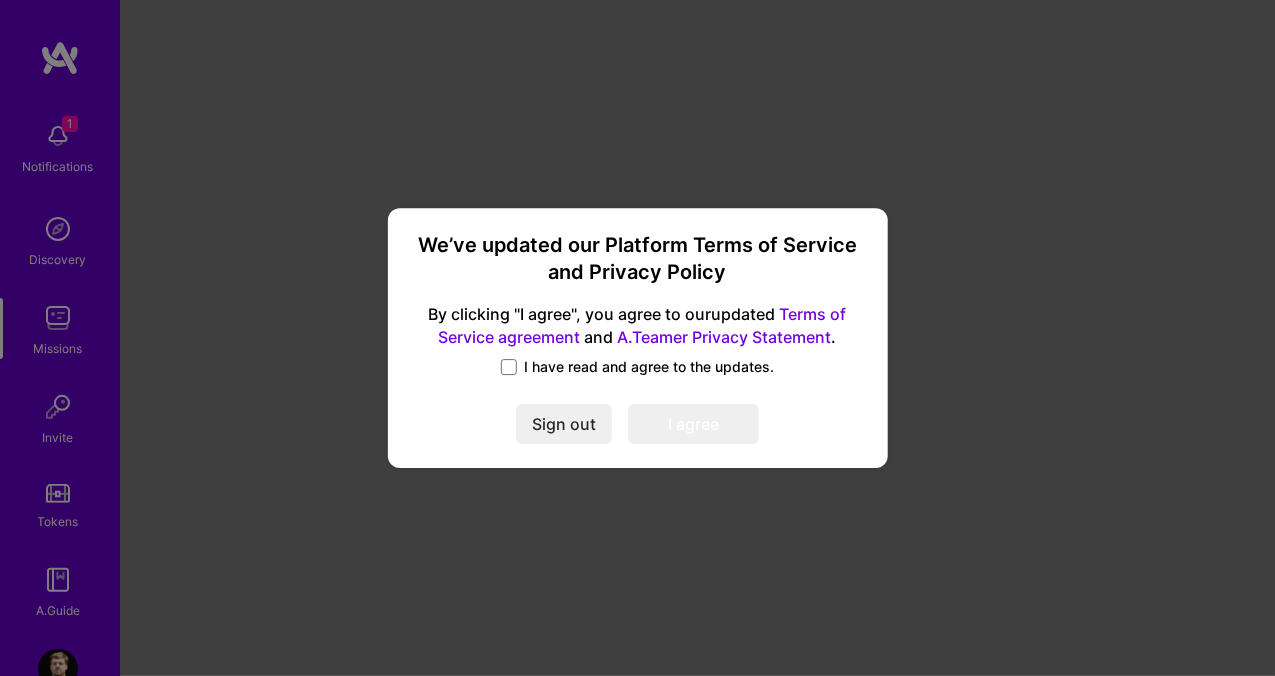 click on "I have read and agree to the updates." at bounding box center (650, 367) 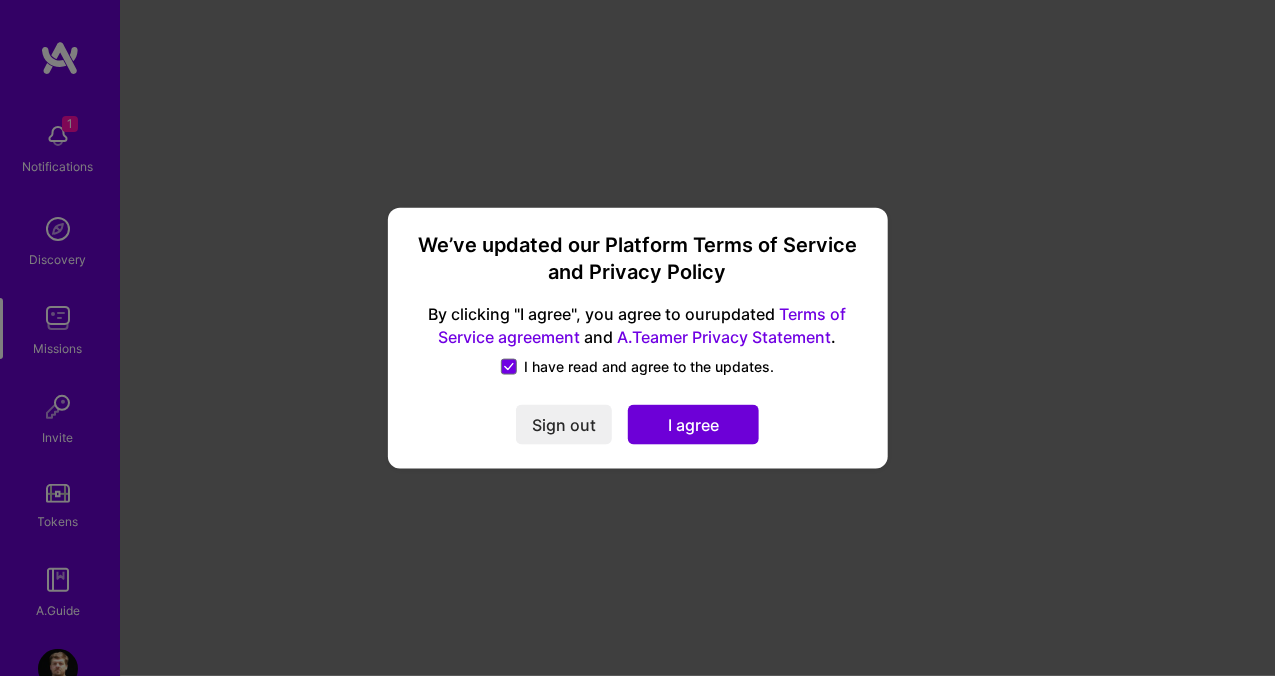 click on "I agree" at bounding box center (693, 424) 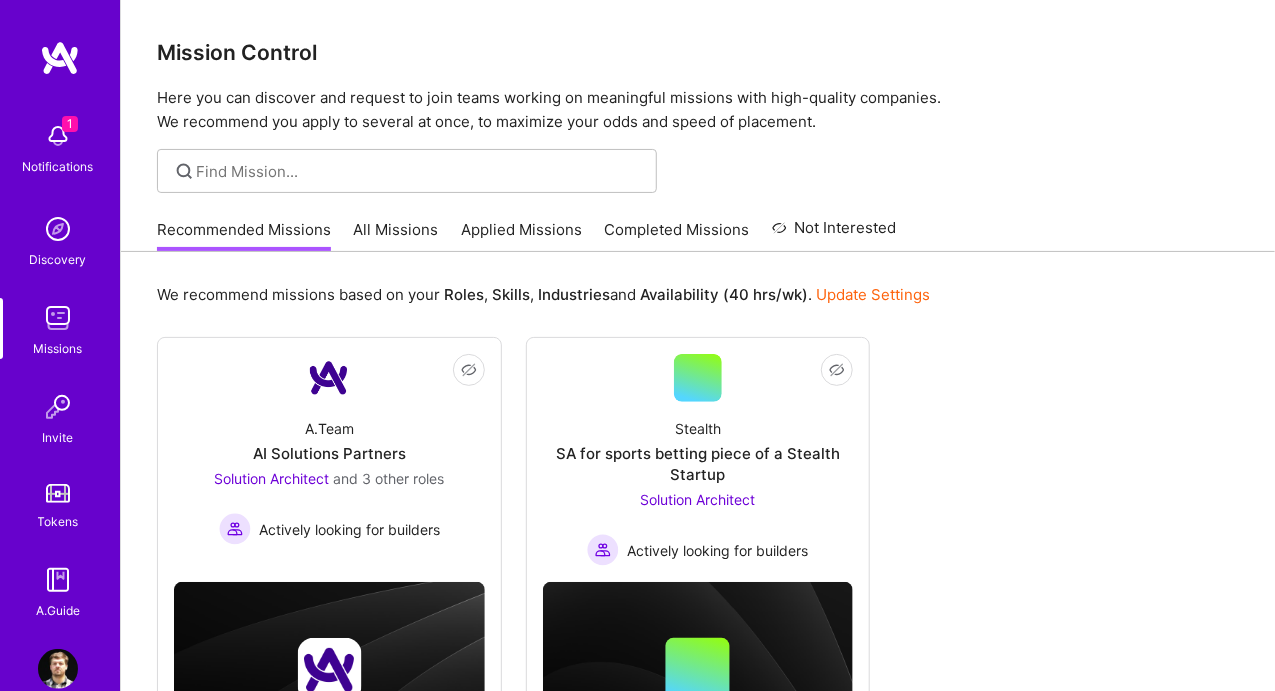 click on "1" at bounding box center [70, 124] 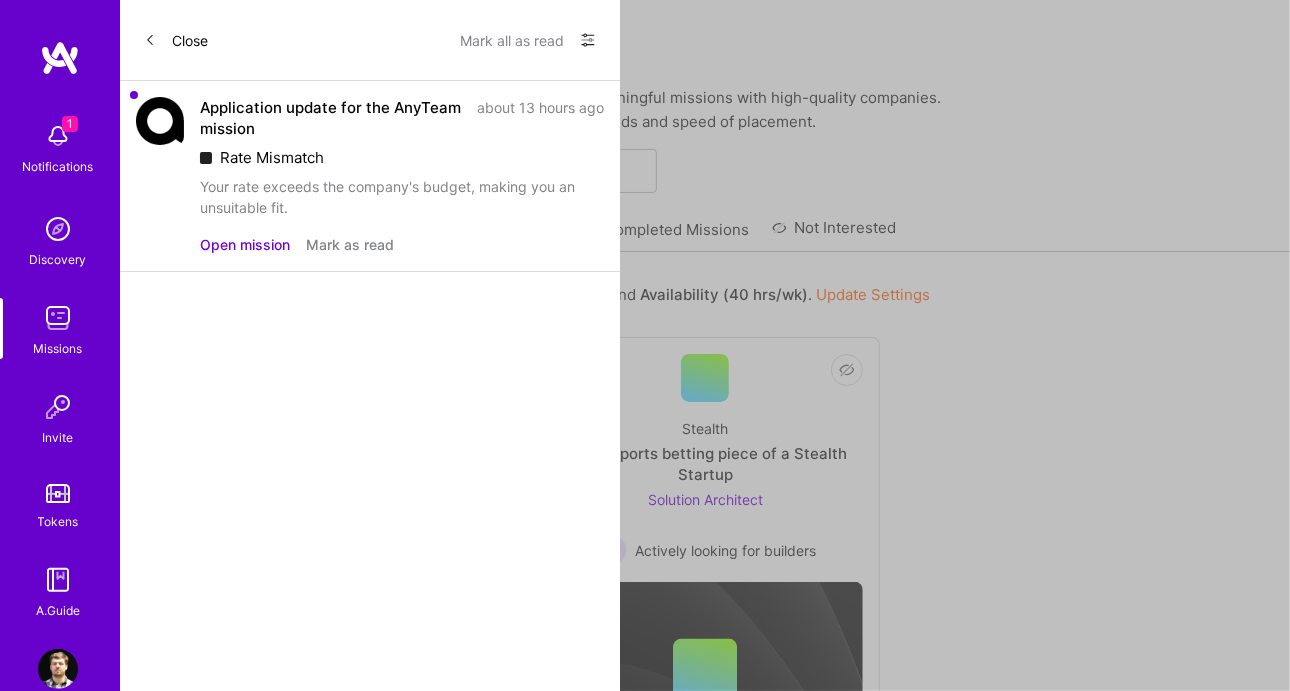 click on "Open mission" at bounding box center (245, 244) 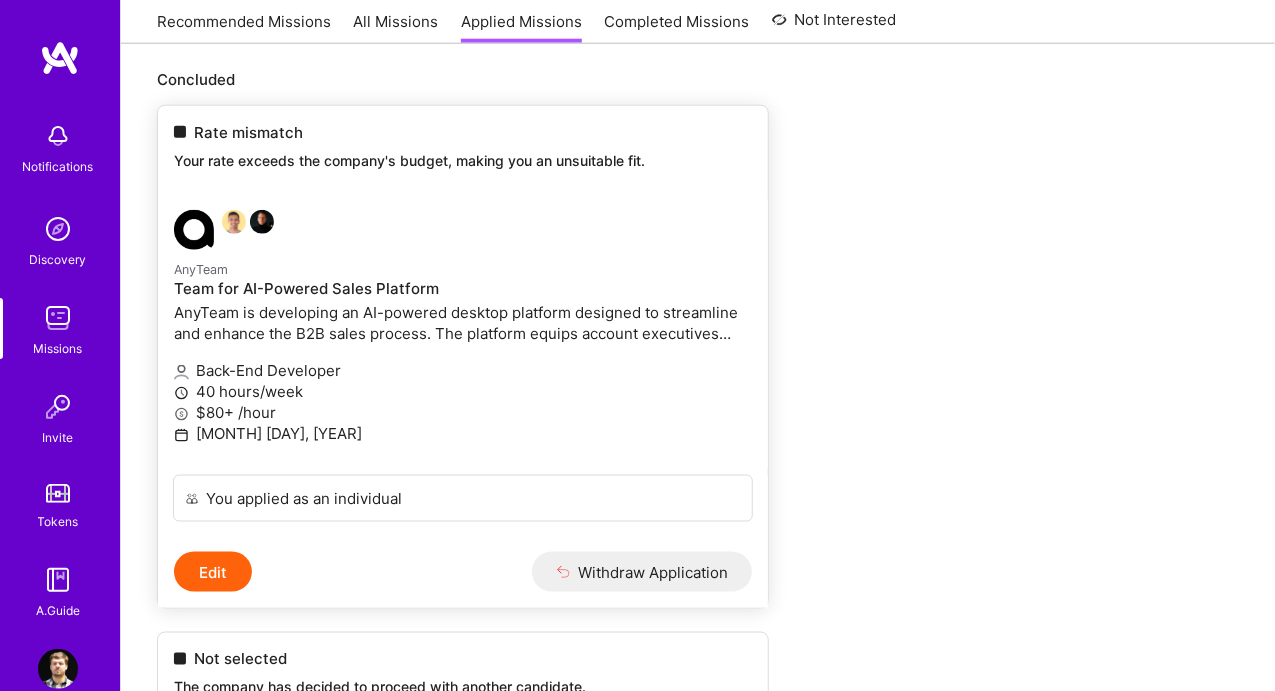 scroll, scrollTop: 840, scrollLeft: 0, axis: vertical 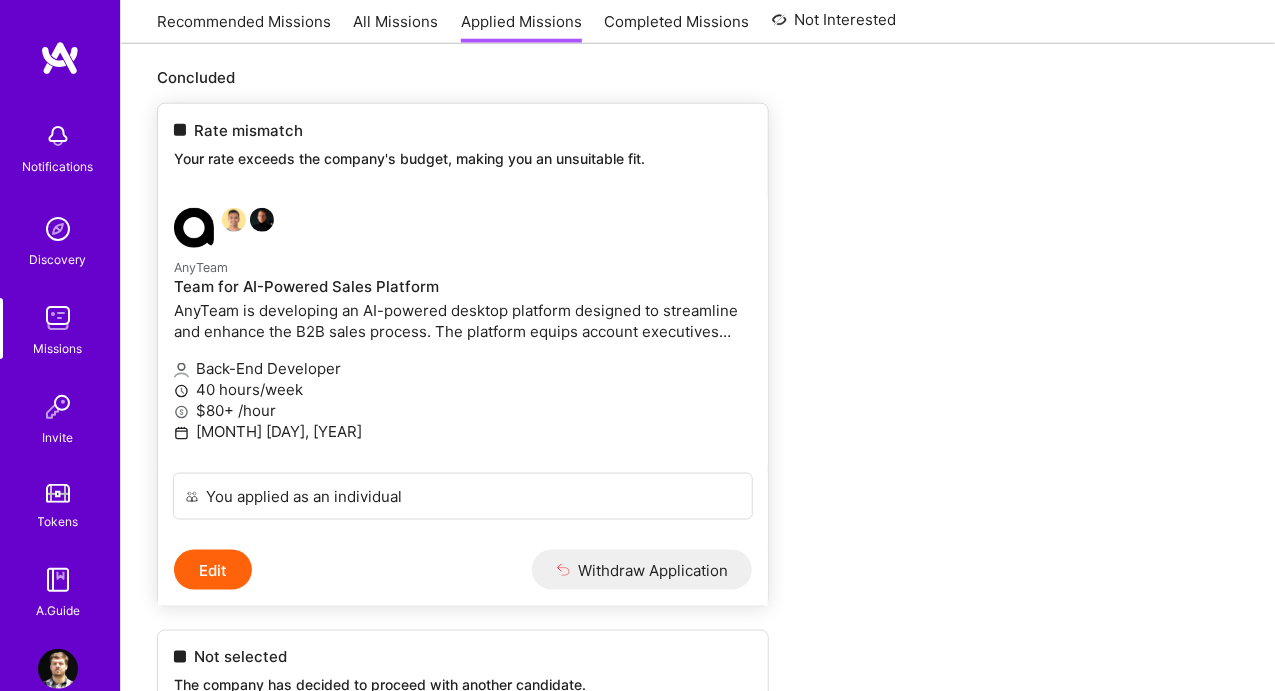 click on "Edit" at bounding box center [213, 570] 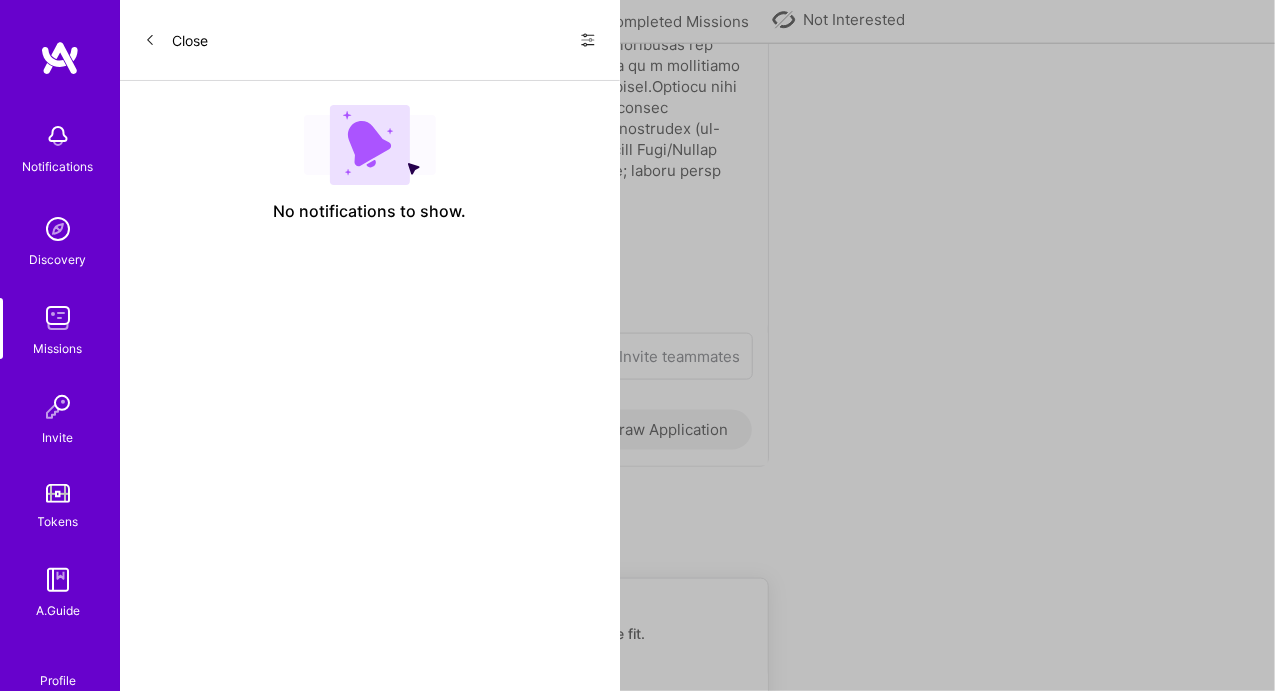 scroll, scrollTop: 0, scrollLeft: 0, axis: both 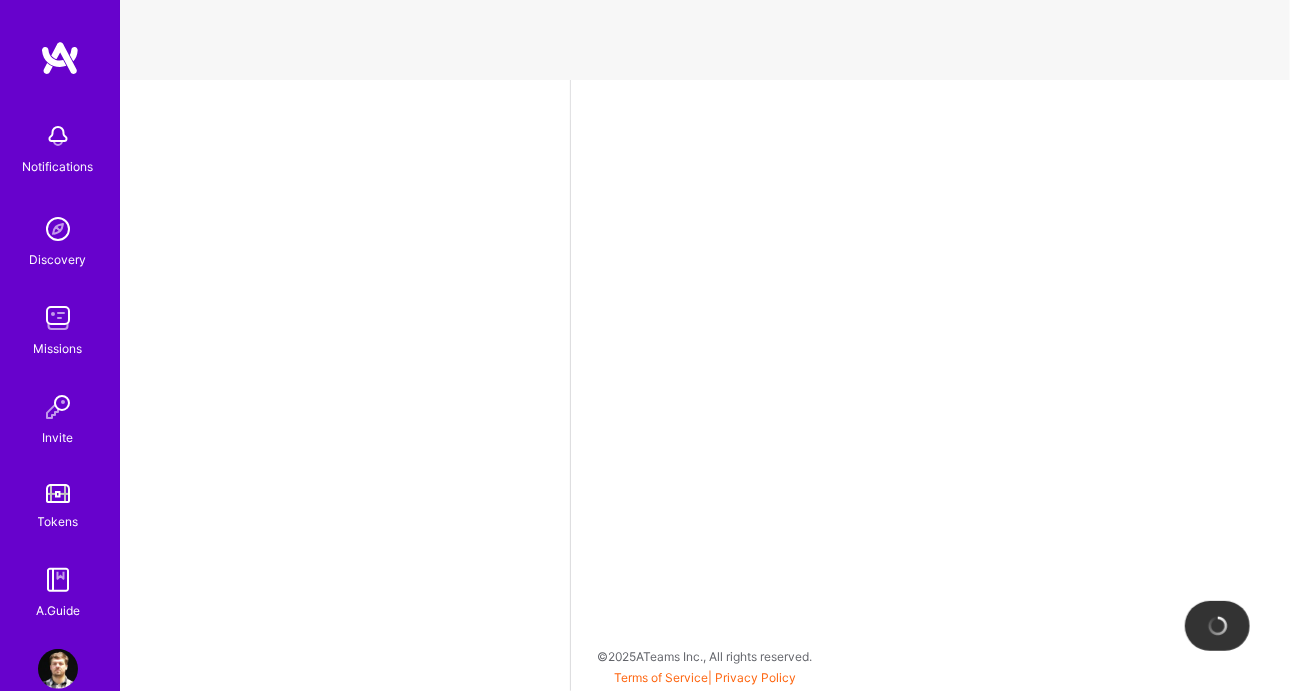 select on "RO" 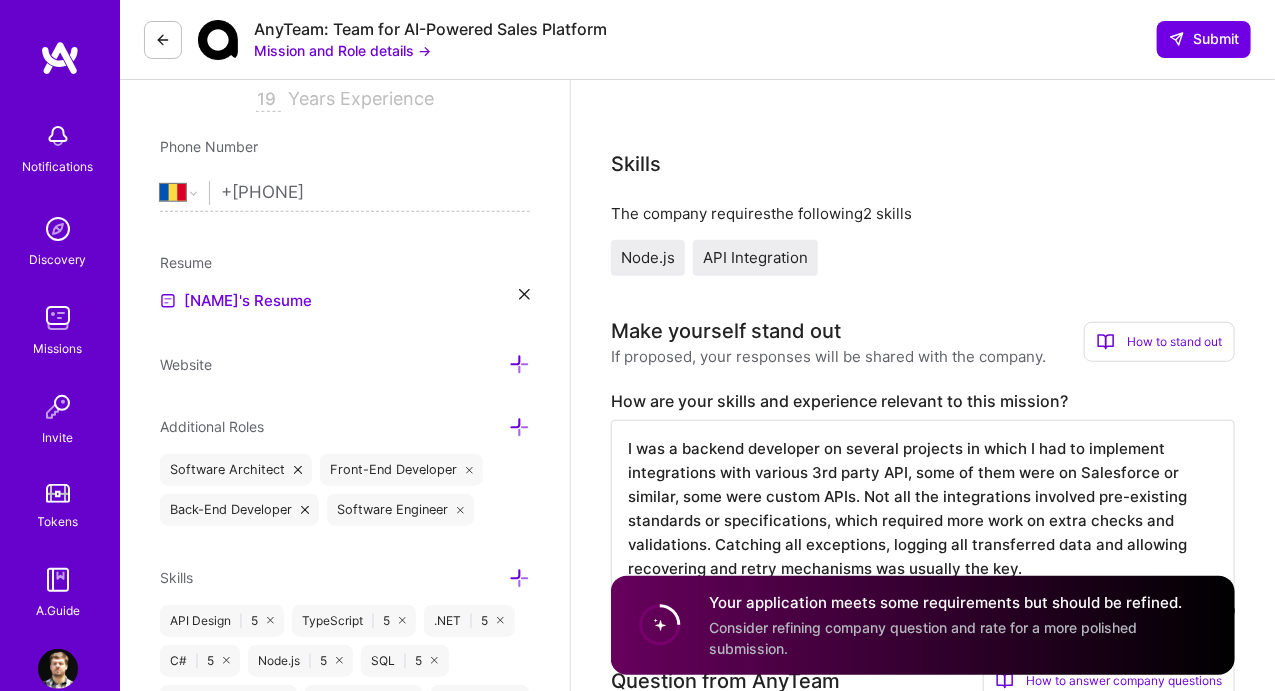 scroll, scrollTop: 362, scrollLeft: 0, axis: vertical 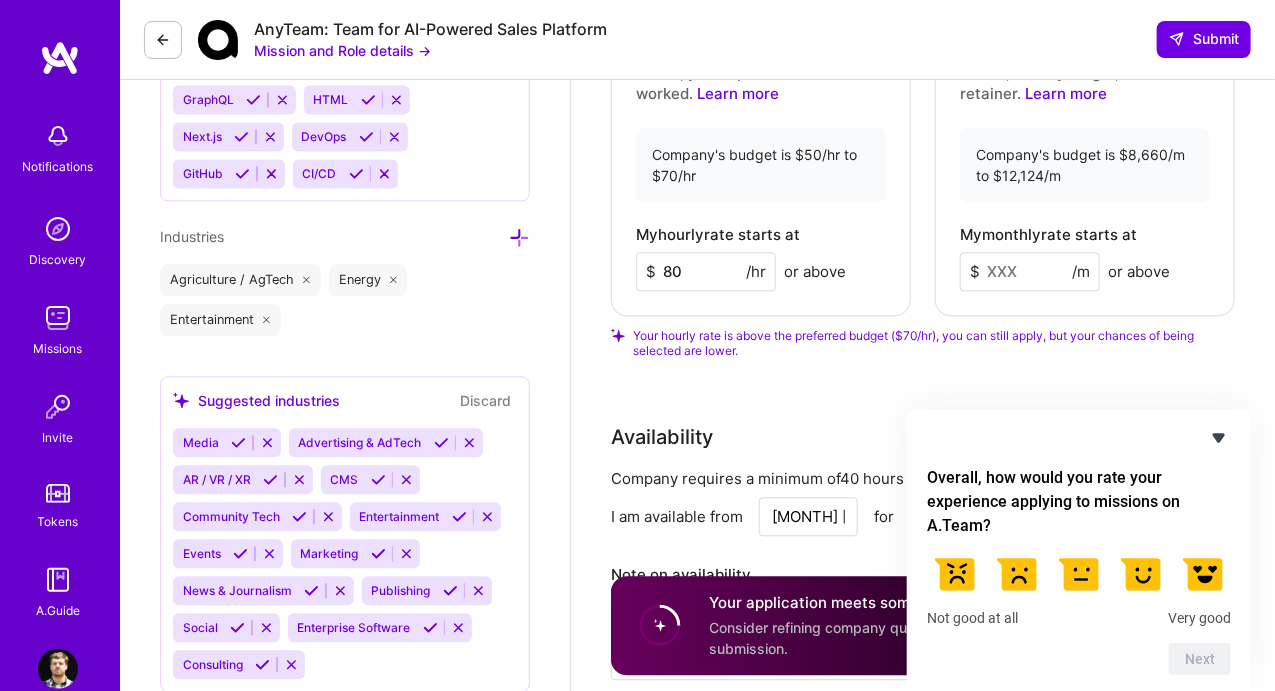 click 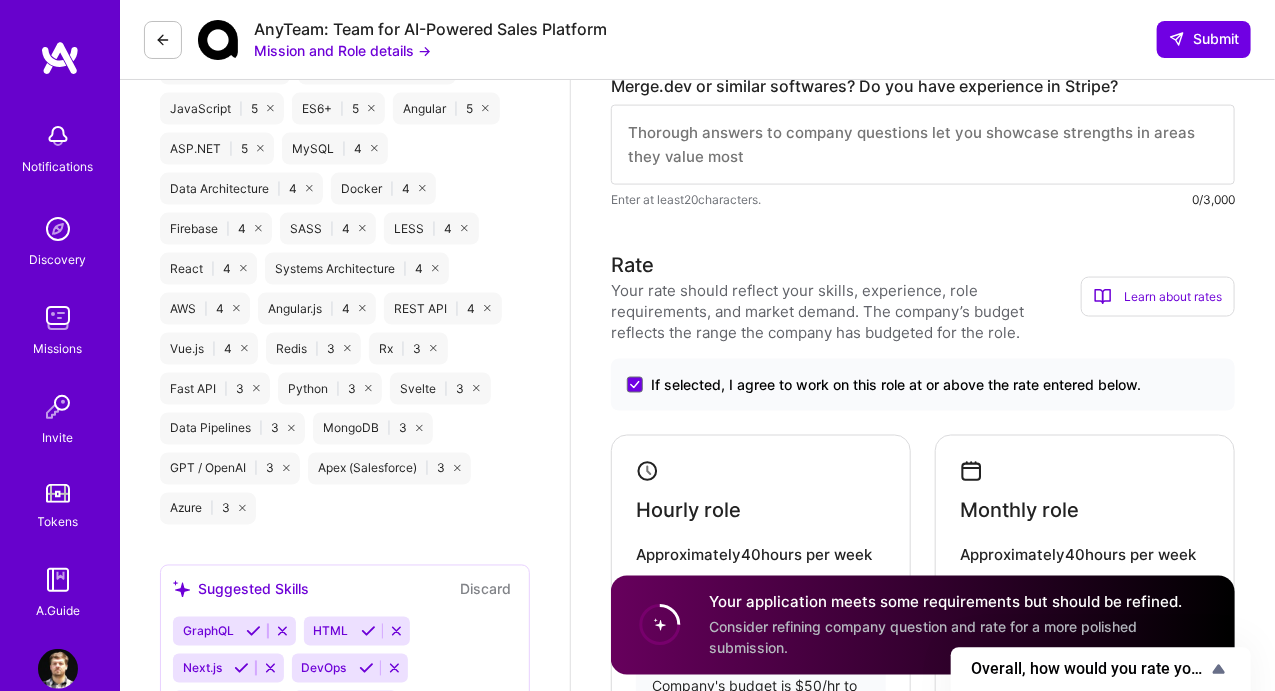 scroll, scrollTop: 1050, scrollLeft: 0, axis: vertical 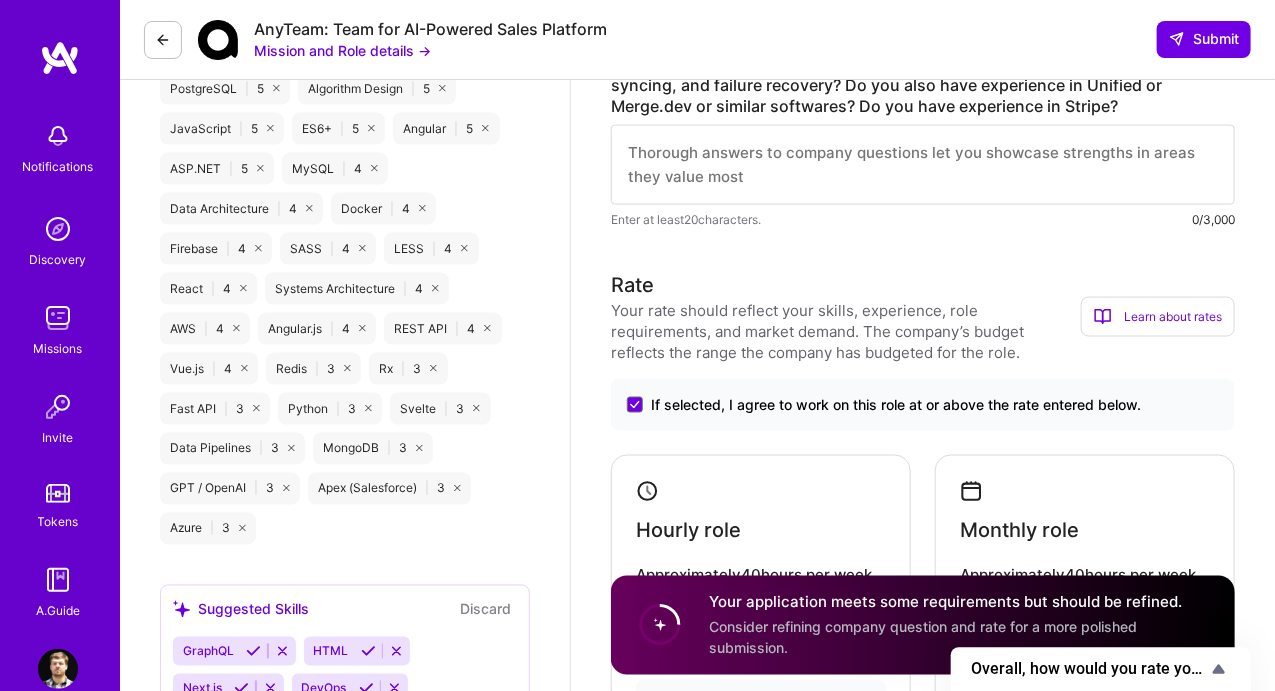 click at bounding box center [58, 318] 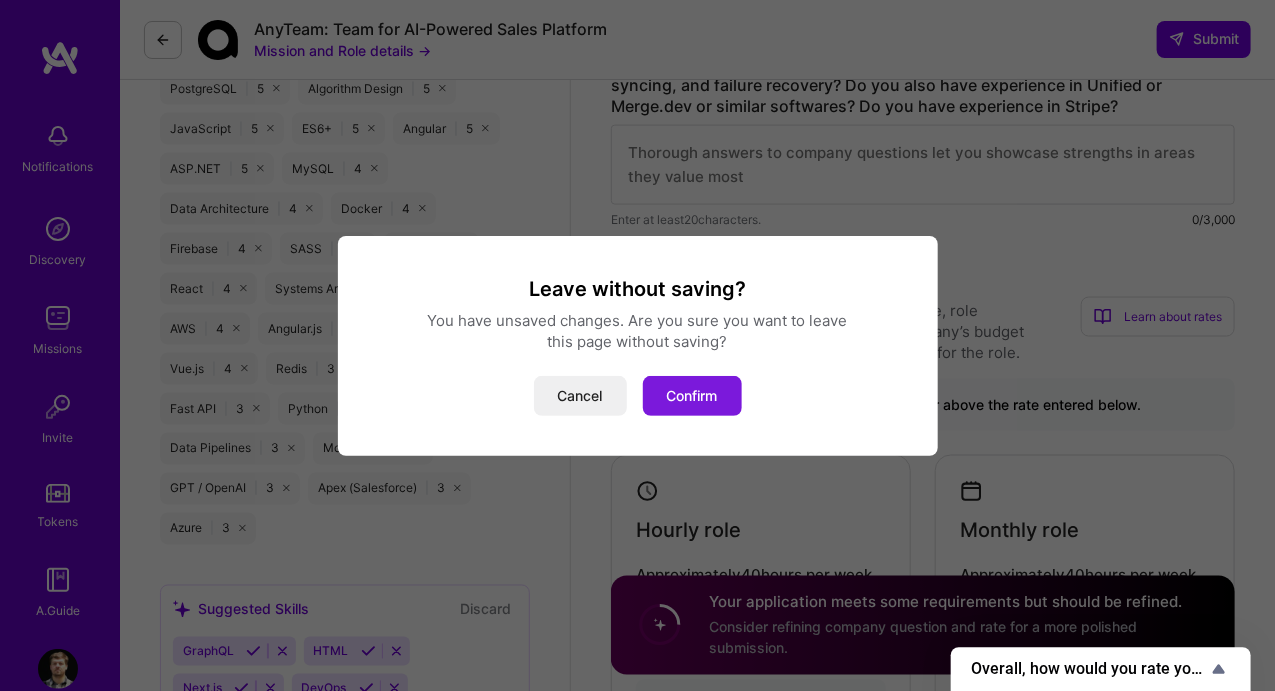 click on "Confirm" at bounding box center (692, 396) 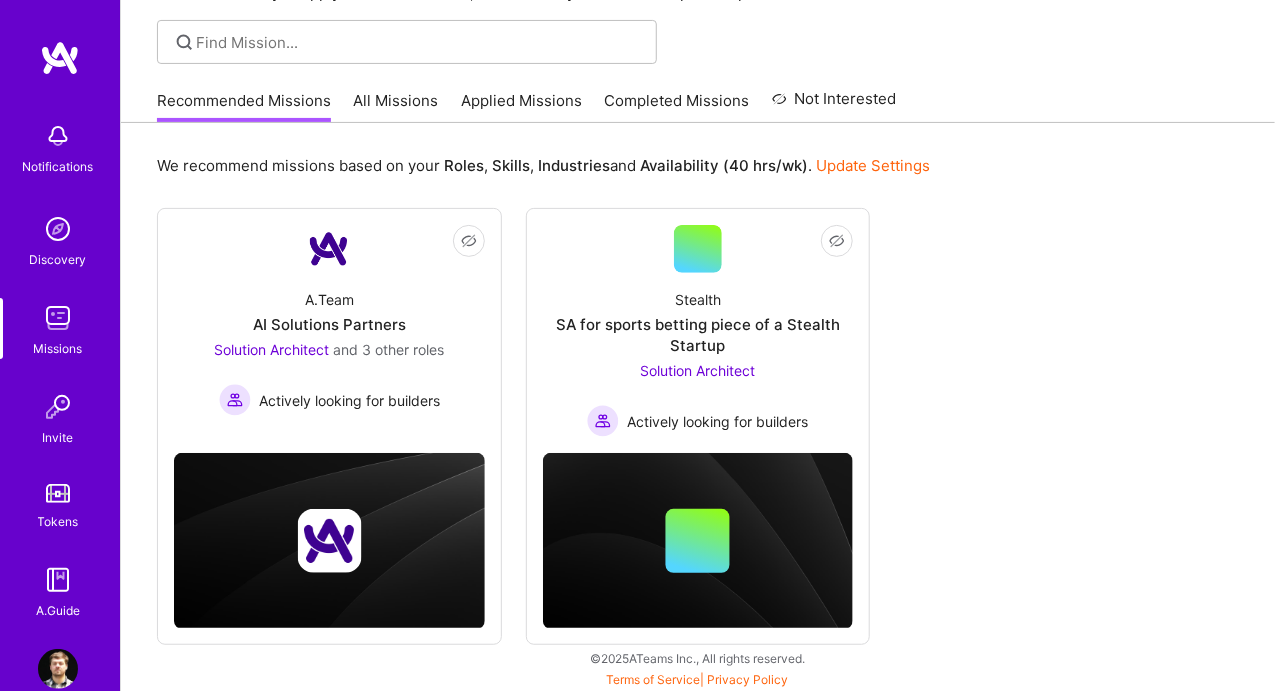 scroll, scrollTop: 129, scrollLeft: 0, axis: vertical 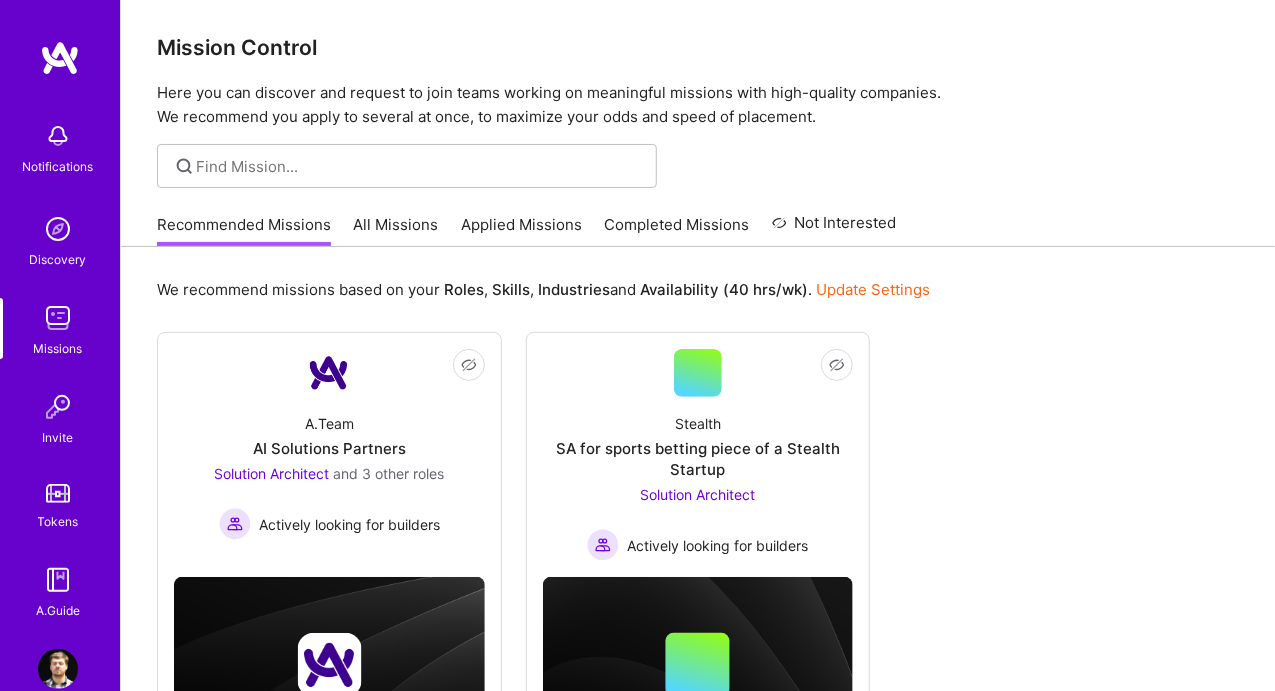 click on "Applied Missions" at bounding box center [521, 230] 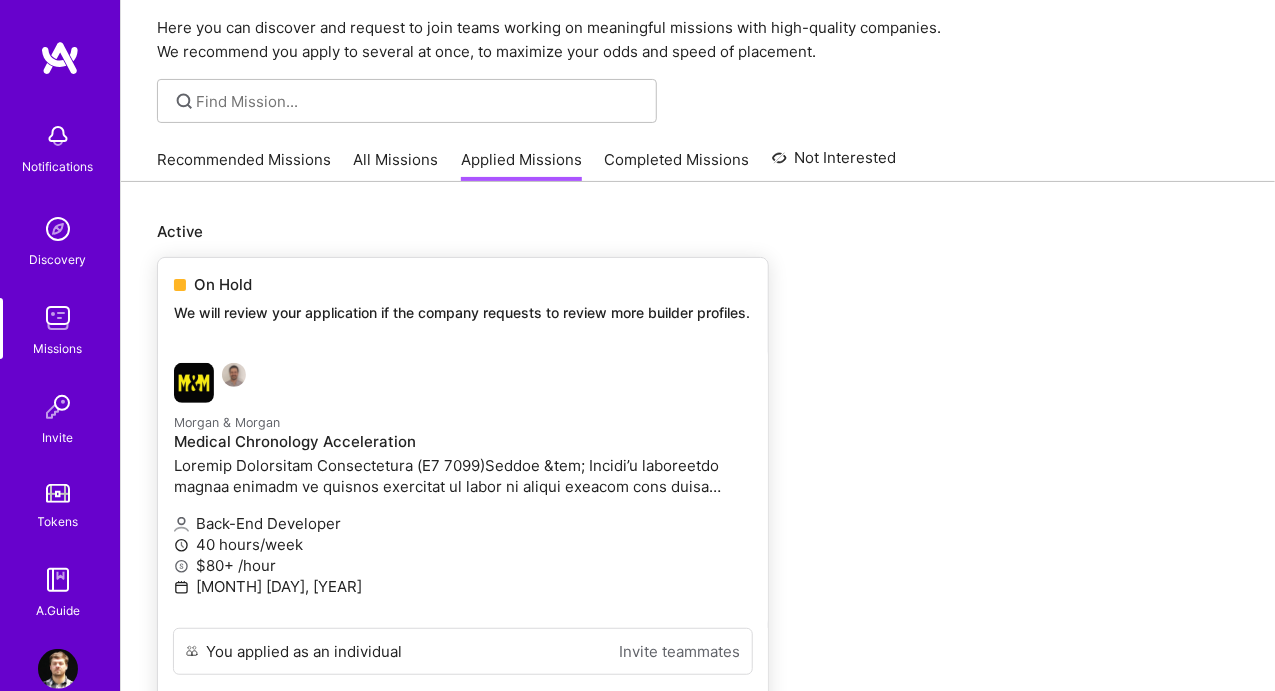 scroll, scrollTop: 74, scrollLeft: 0, axis: vertical 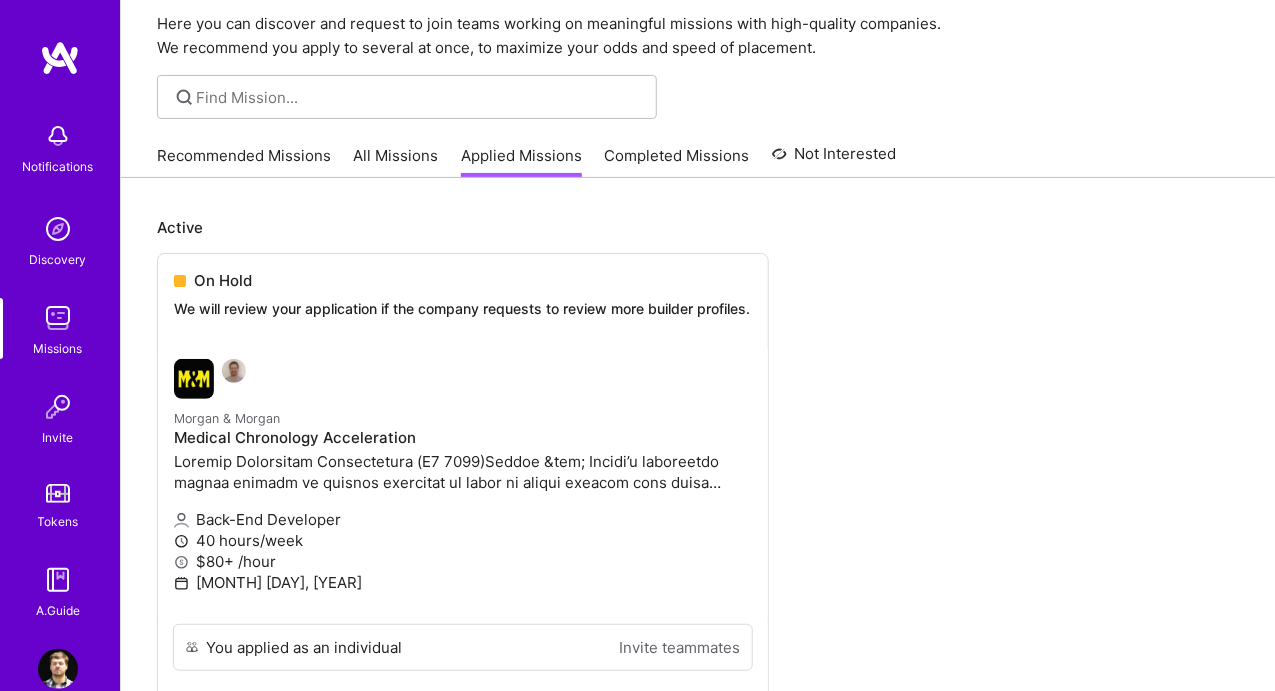click on "Recommended Missions" at bounding box center (244, 161) 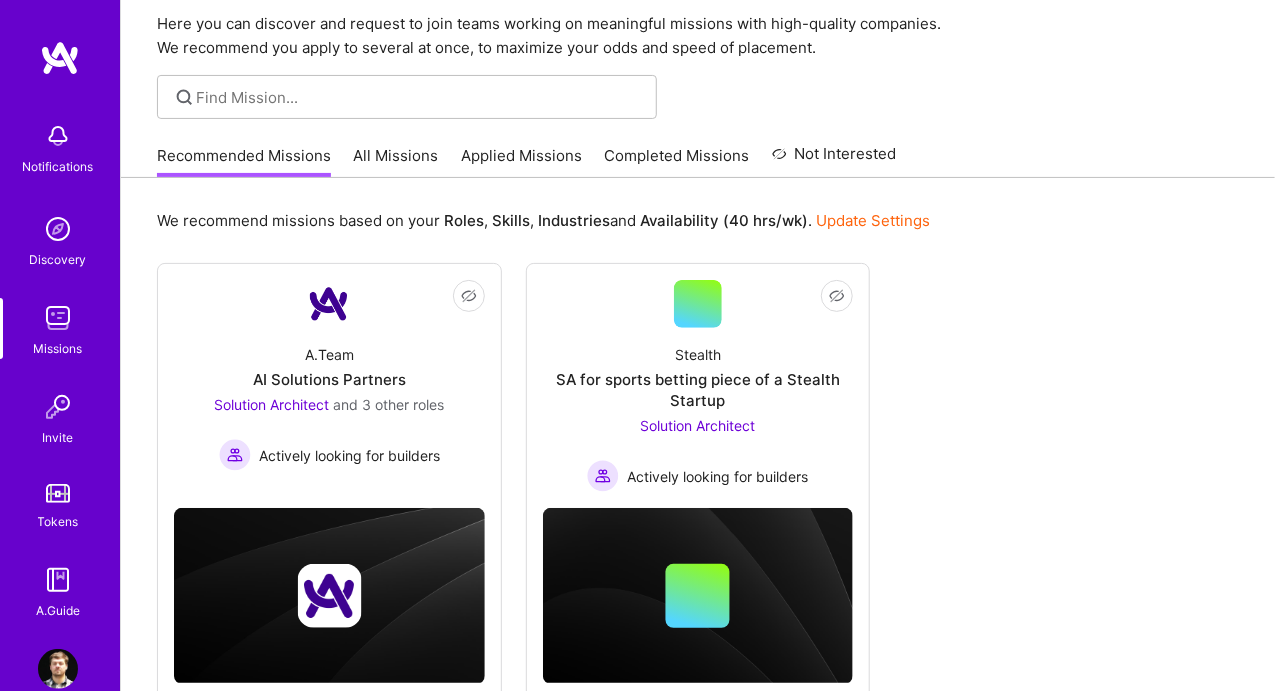 scroll, scrollTop: 0, scrollLeft: 0, axis: both 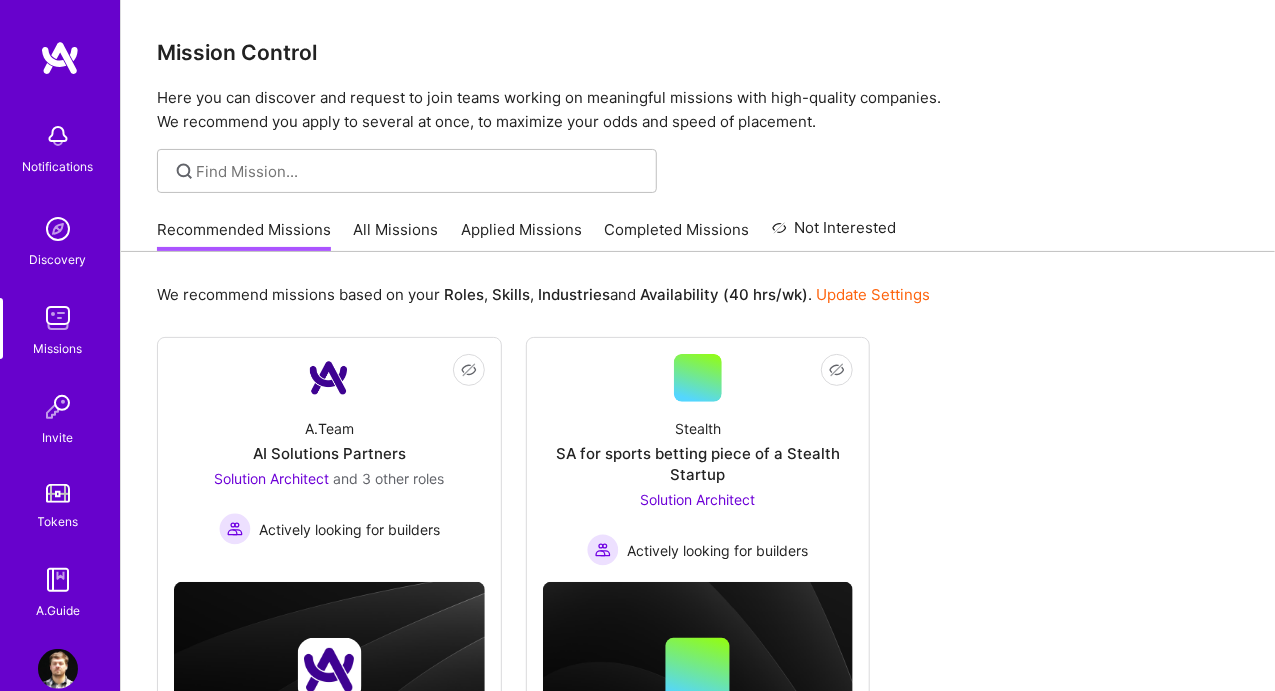 click on "All Missions" at bounding box center [396, 235] 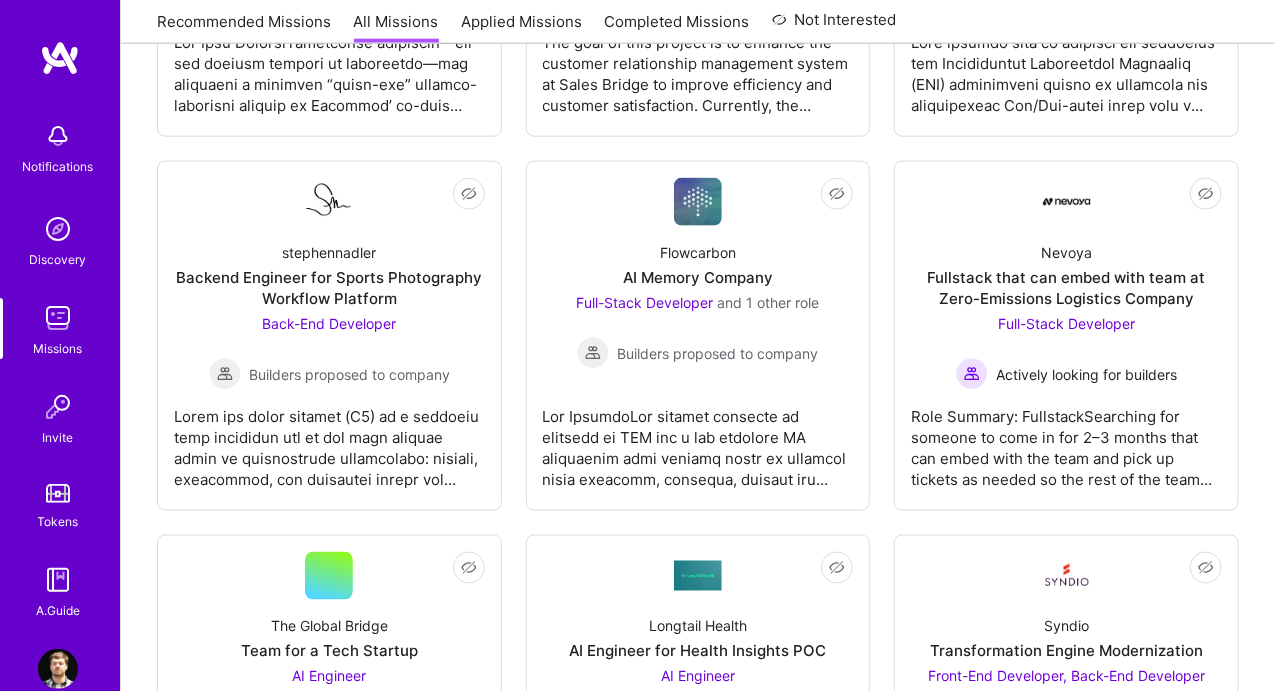 scroll, scrollTop: 978, scrollLeft: 0, axis: vertical 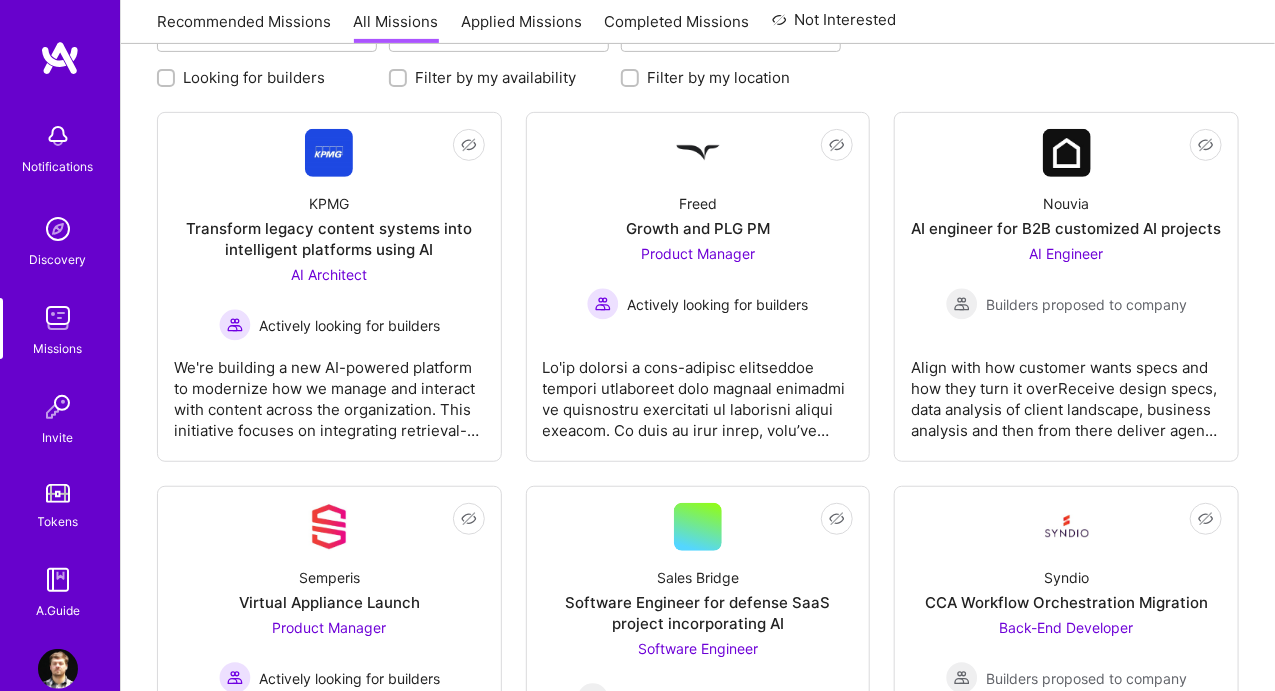 click on "Applied Missions" at bounding box center [521, 27] 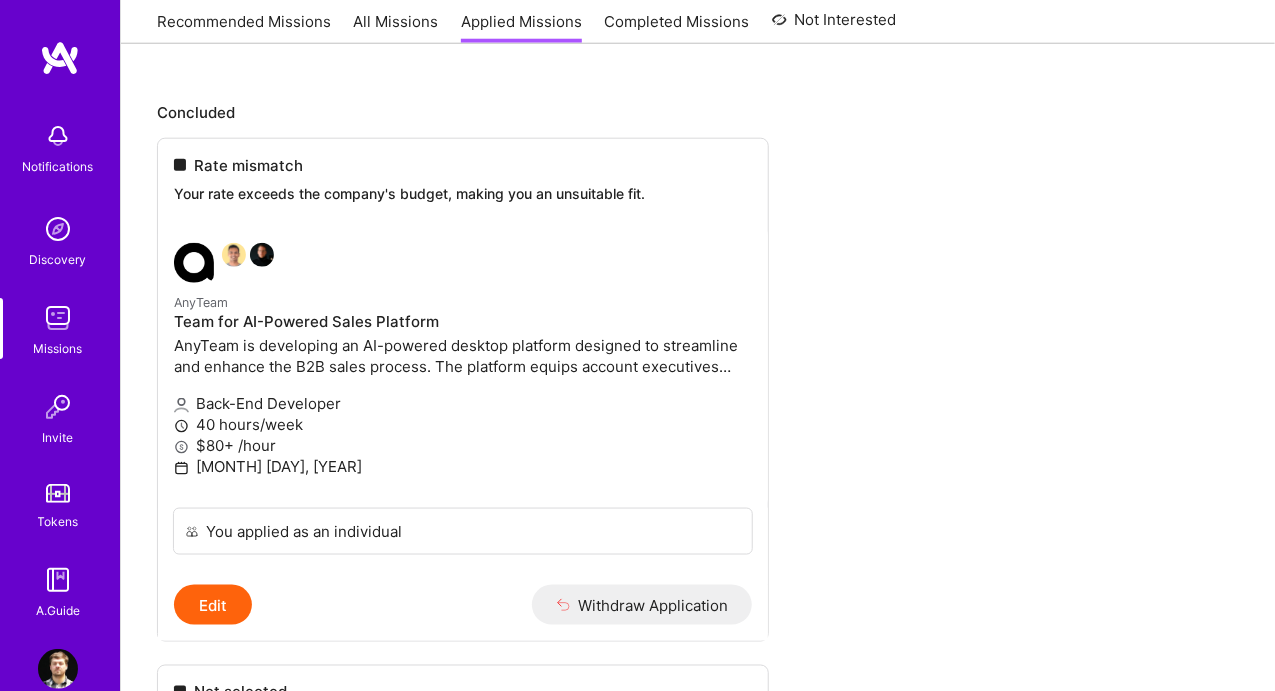 scroll, scrollTop: 838, scrollLeft: 0, axis: vertical 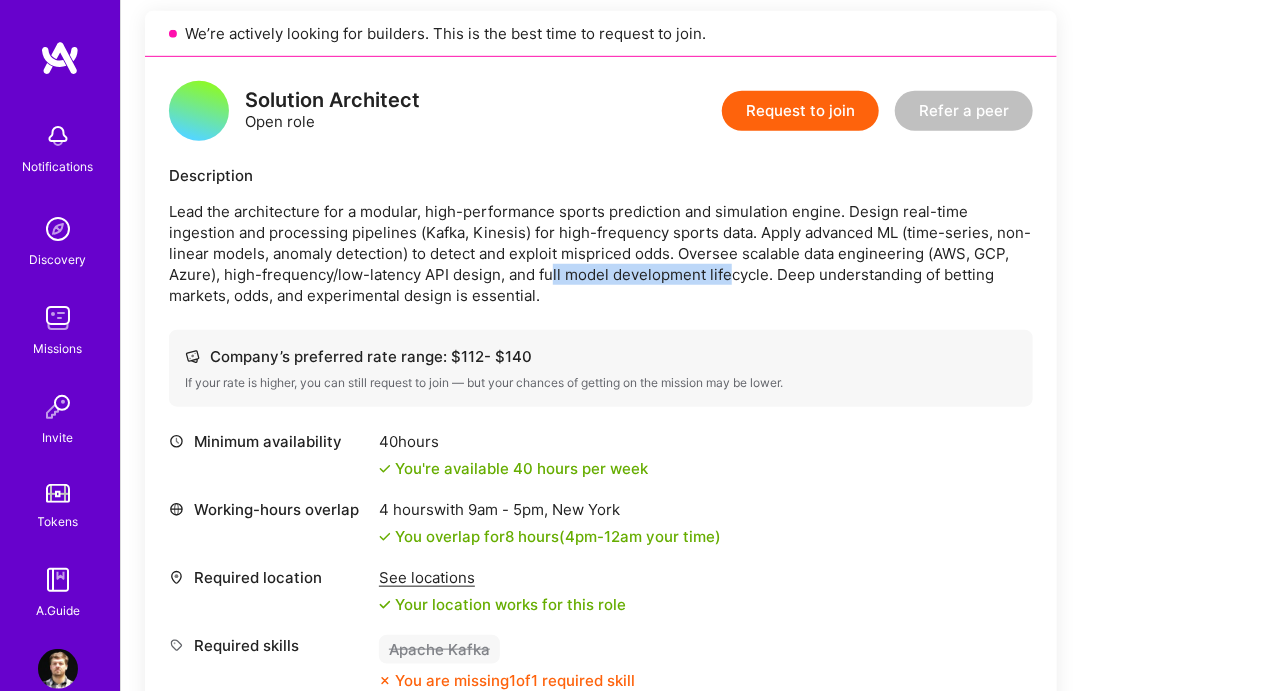 drag, startPoint x: 639, startPoint y: 264, endPoint x: 674, endPoint y: 270, distance: 35.510563 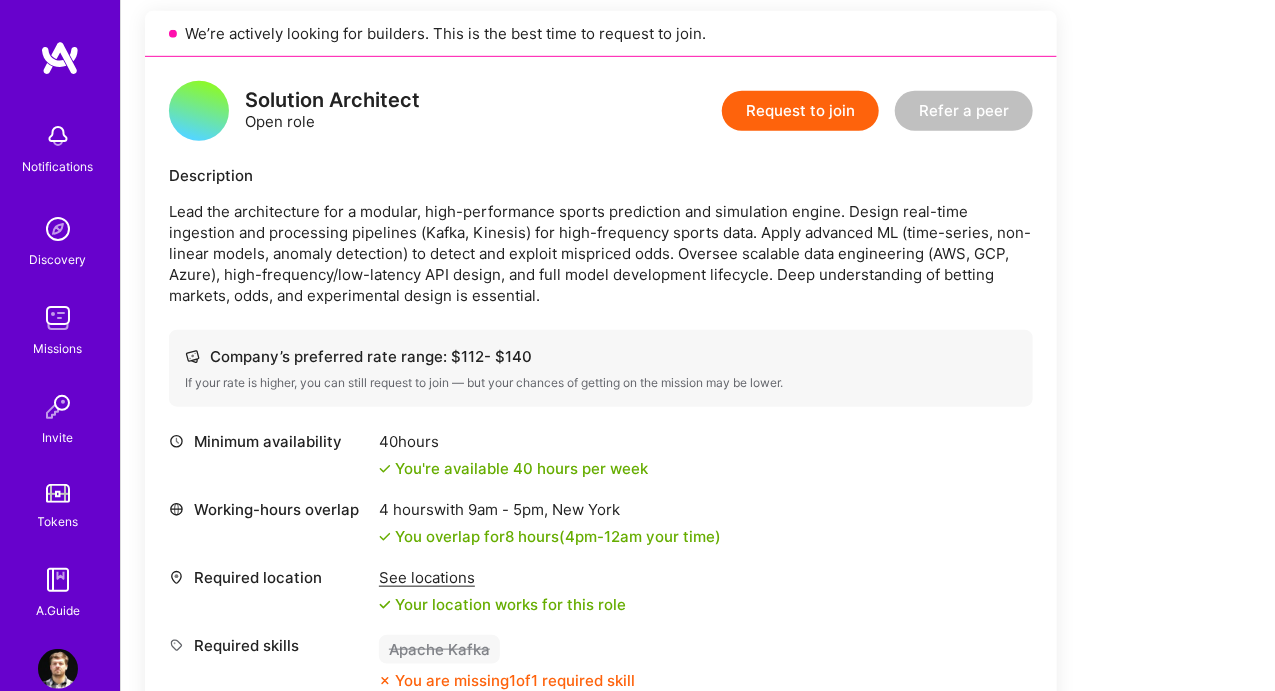 click on "Lead the architecture for a modular, high-performance sports prediction and simulation engine. Design real-time ingestion and processing pipelines (Kafka, Kinesis) for high-frequency sports data. Apply advanced ML (time-series, non-linear models, anomaly detection) to detect and exploit mispriced odds. Oversee scalable data engineering (AWS, GCP, Azure), high-frequency/low-latency API design, and full model development lifecycle. Deep understanding of betting markets, odds, and experimental design is essential." at bounding box center [601, 253] 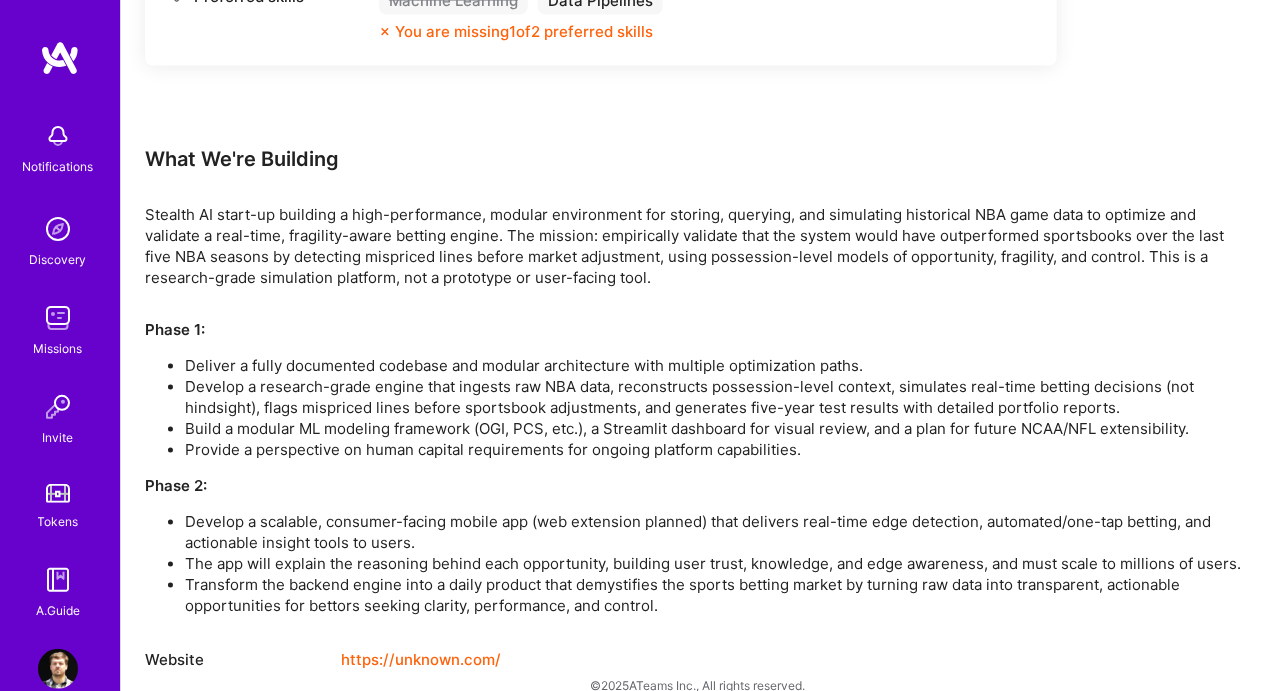 scroll, scrollTop: 1209, scrollLeft: 0, axis: vertical 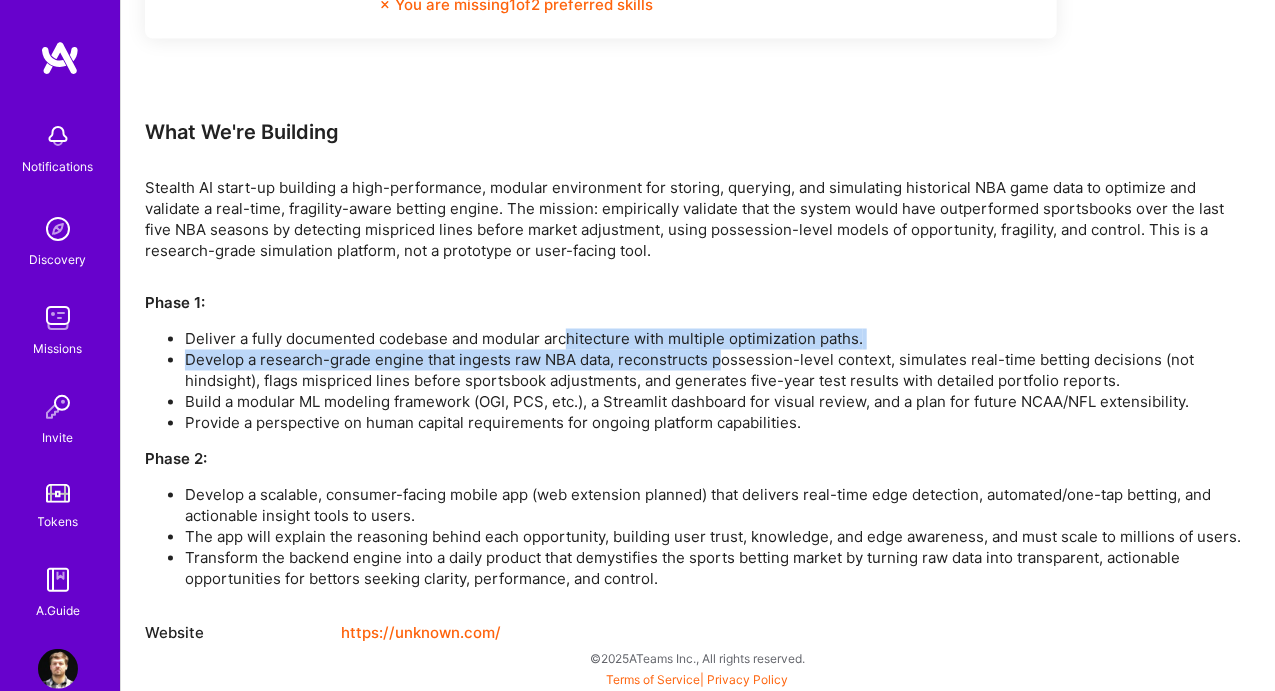 drag, startPoint x: 570, startPoint y: 323, endPoint x: 718, endPoint y: 366, distance: 154.12009 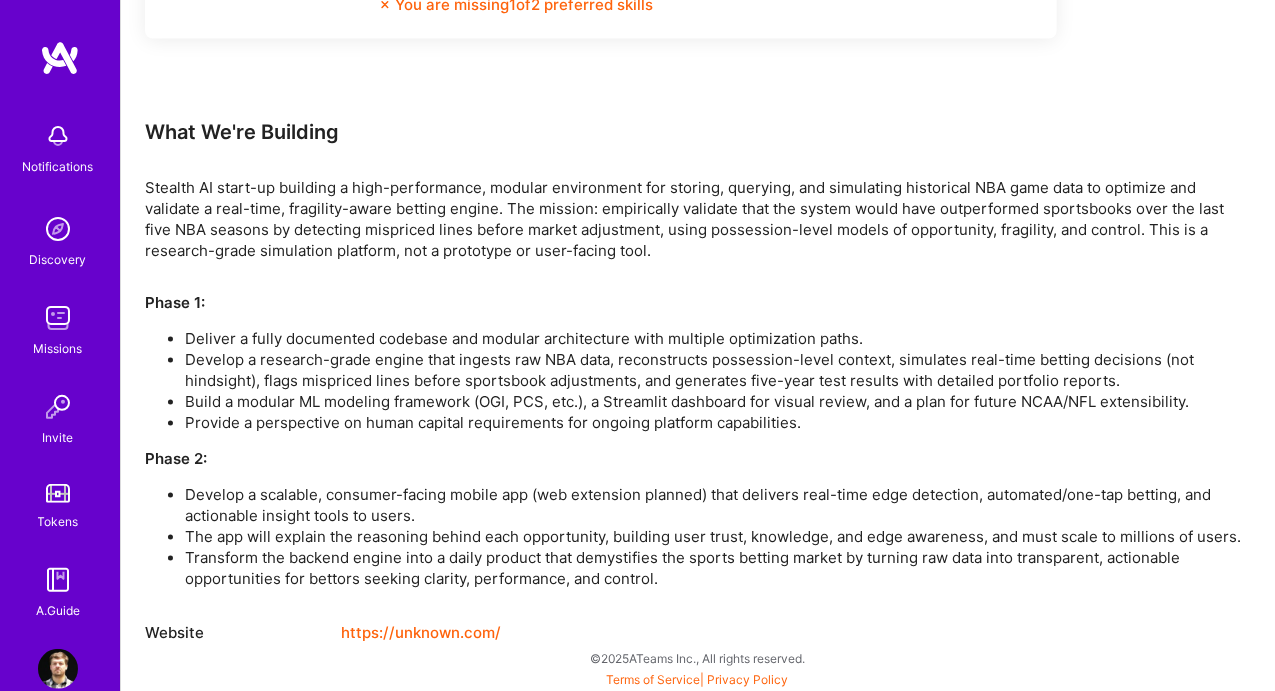 click on "Develop a research-grade engine that ingests raw NBA data, reconstructs possession-level context, simulates real-time betting decisions (not hindsight), flags mispriced lines before sportsbook adjustments, and generates five-year test results with detailed portfolio reports." at bounding box center (718, 371) 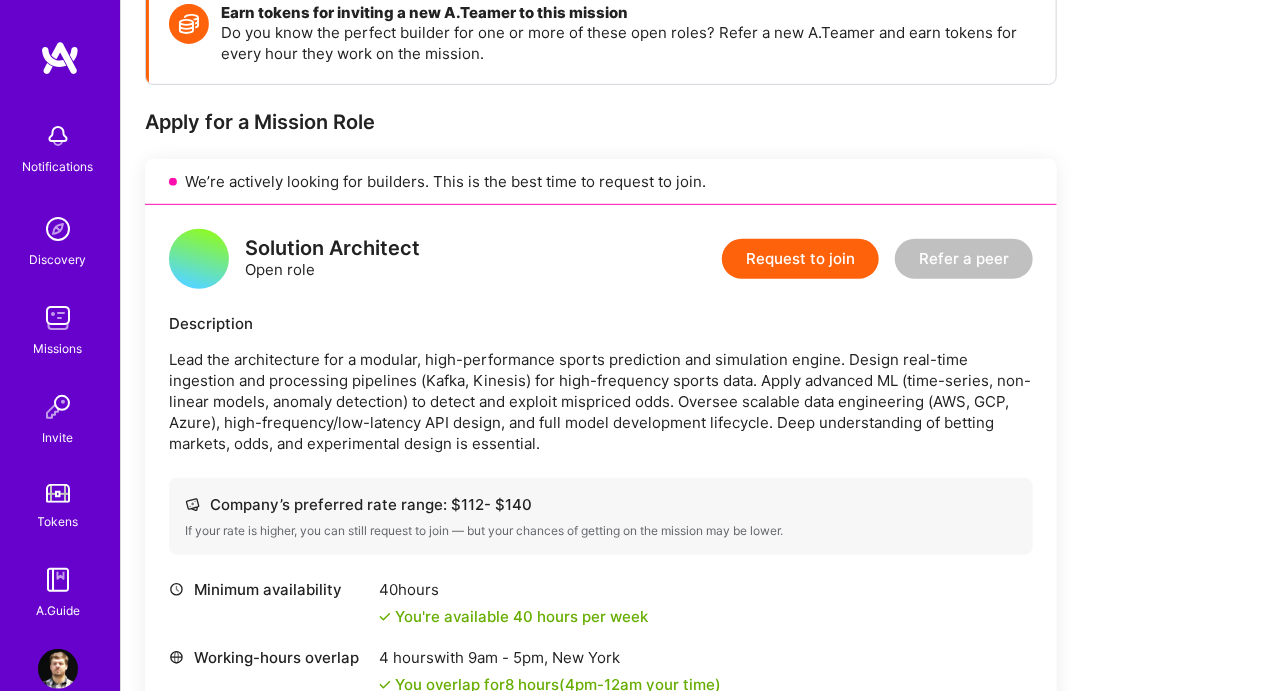 scroll, scrollTop: 0, scrollLeft: 0, axis: both 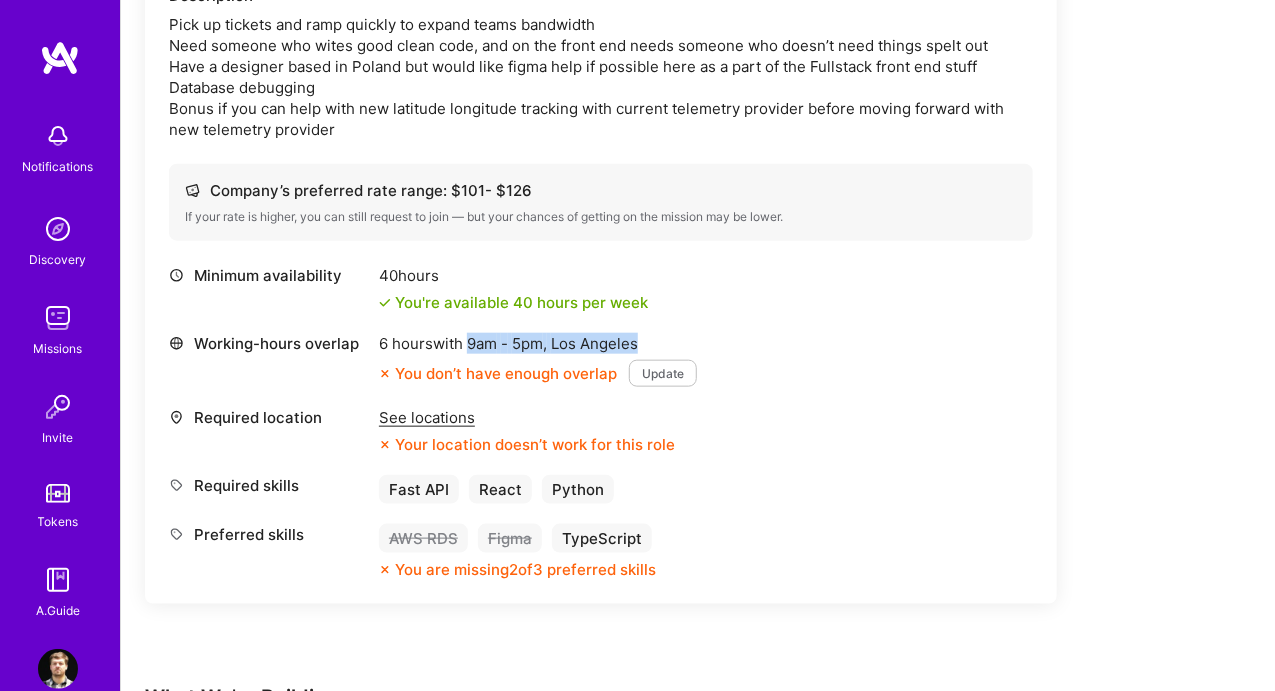 drag, startPoint x: 666, startPoint y: 344, endPoint x: 467, endPoint y: 316, distance: 200.96019 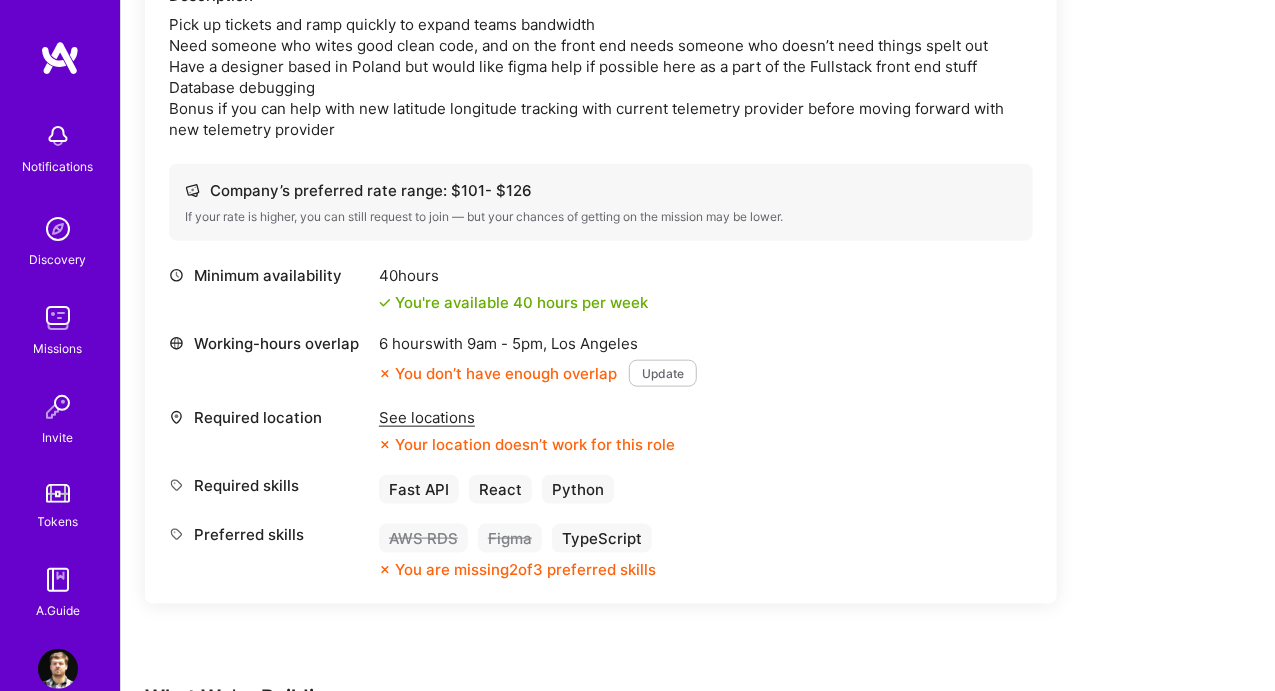 click on "Minimum availability 40  hours You're available 40 hours per week" at bounding box center (601, 289) 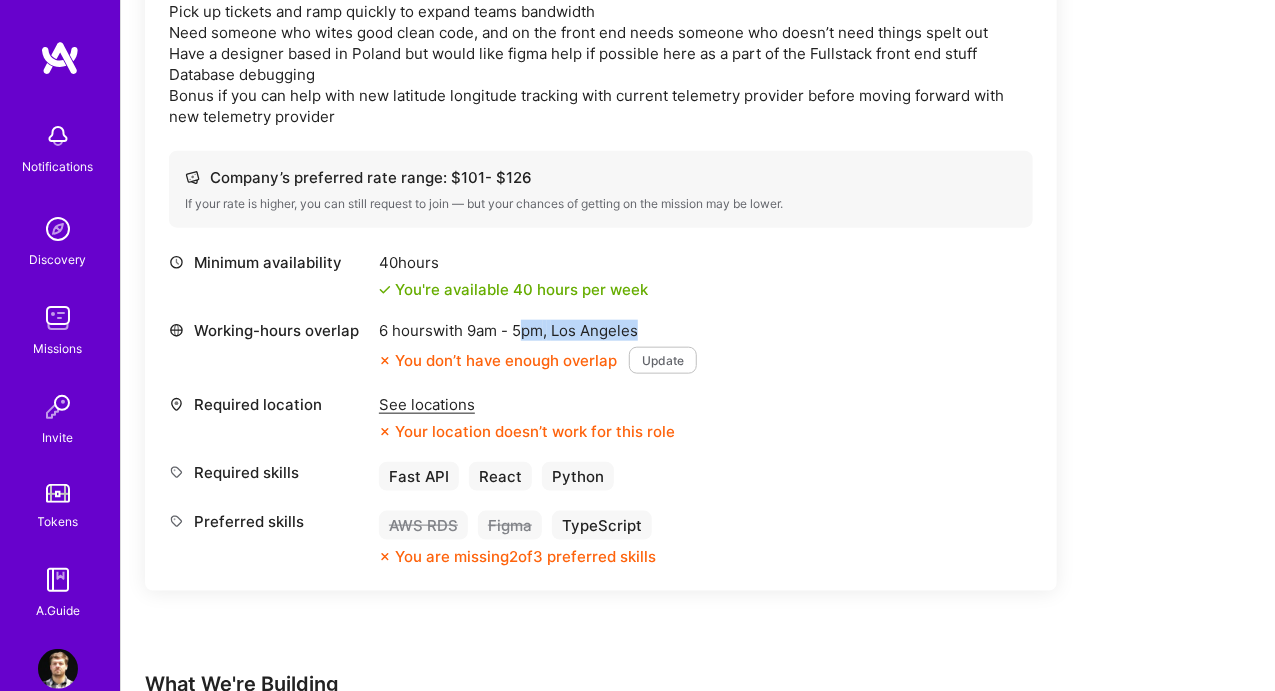 drag, startPoint x: 641, startPoint y: 319, endPoint x: 522, endPoint y: 316, distance: 119.03781 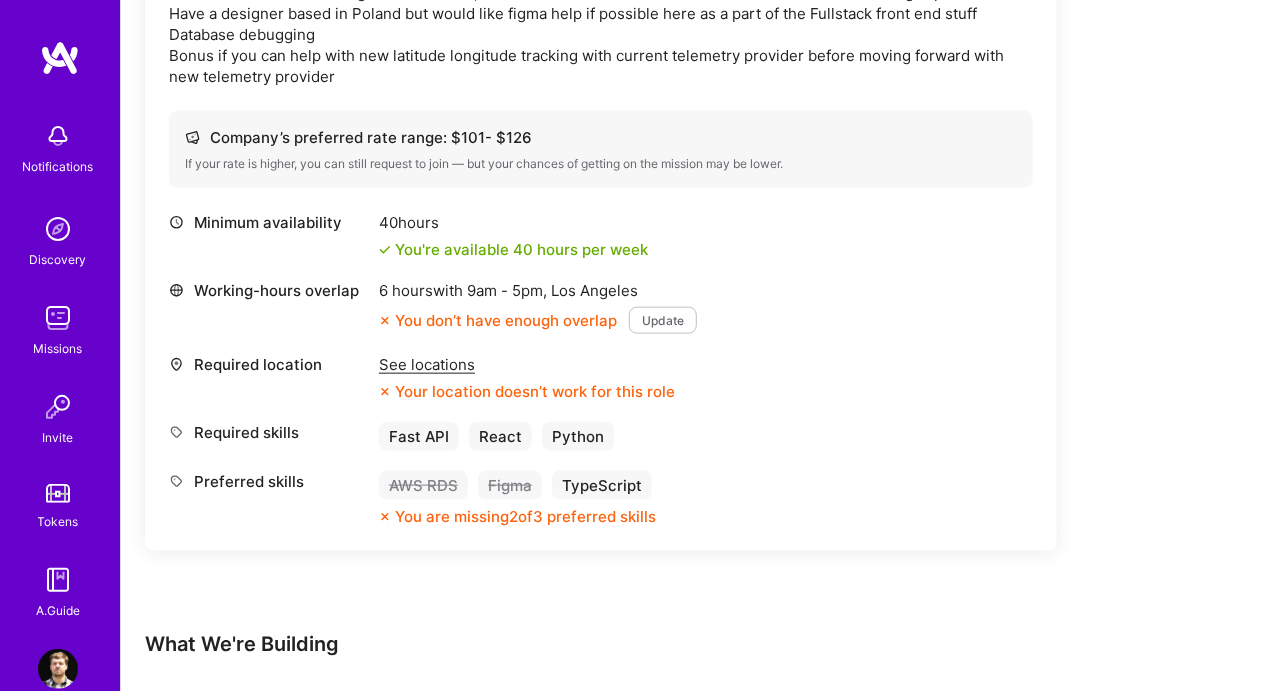 scroll, scrollTop: 690, scrollLeft: 0, axis: vertical 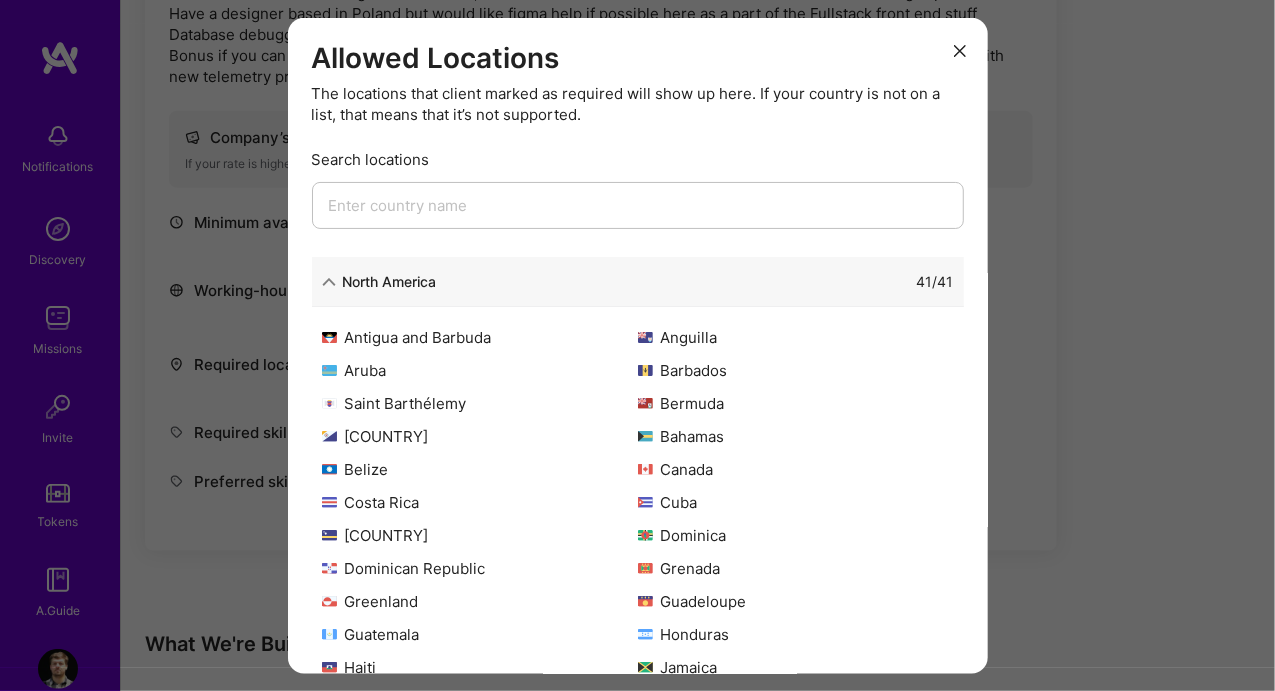 click at bounding box center [960, 51] 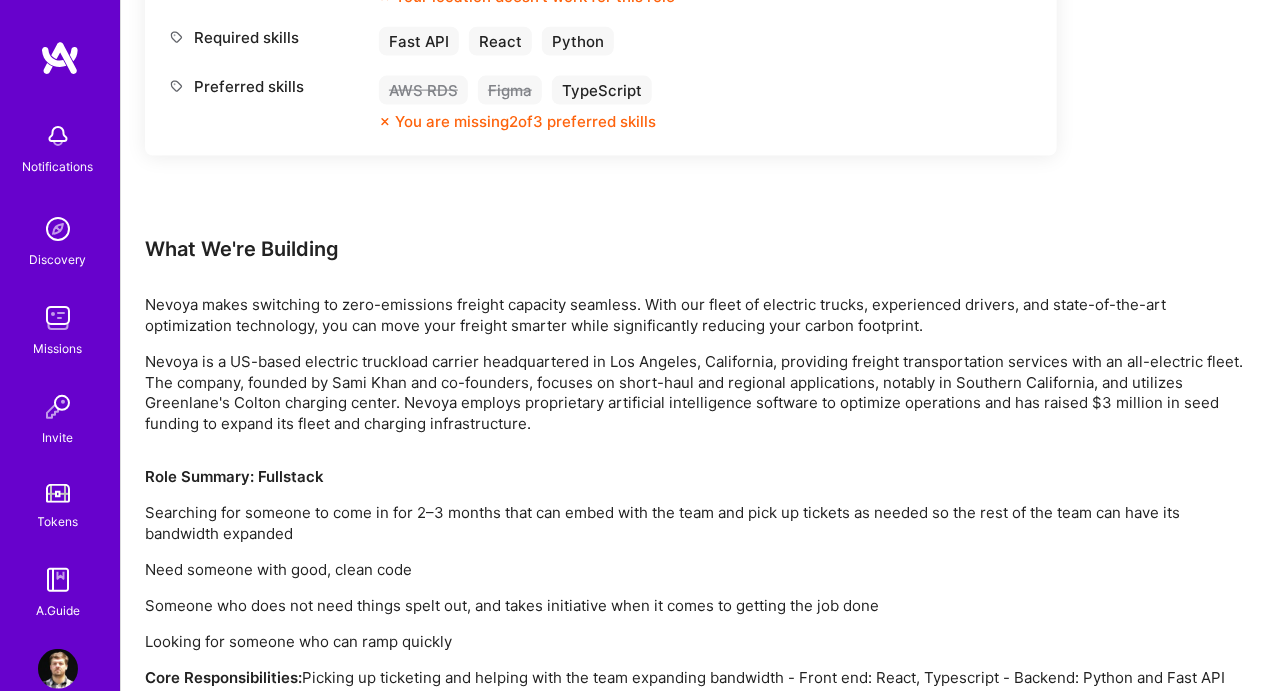 scroll, scrollTop: 1069, scrollLeft: 0, axis: vertical 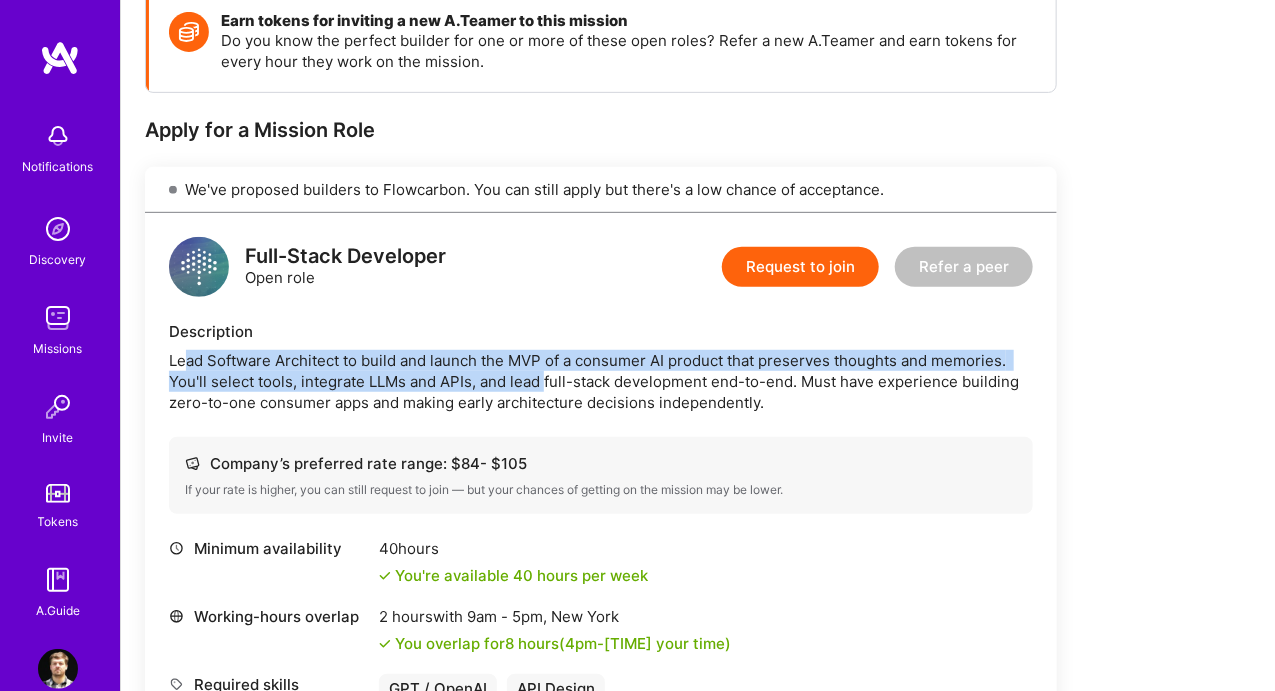 drag, startPoint x: 188, startPoint y: 360, endPoint x: 546, endPoint y: 386, distance: 358.9429 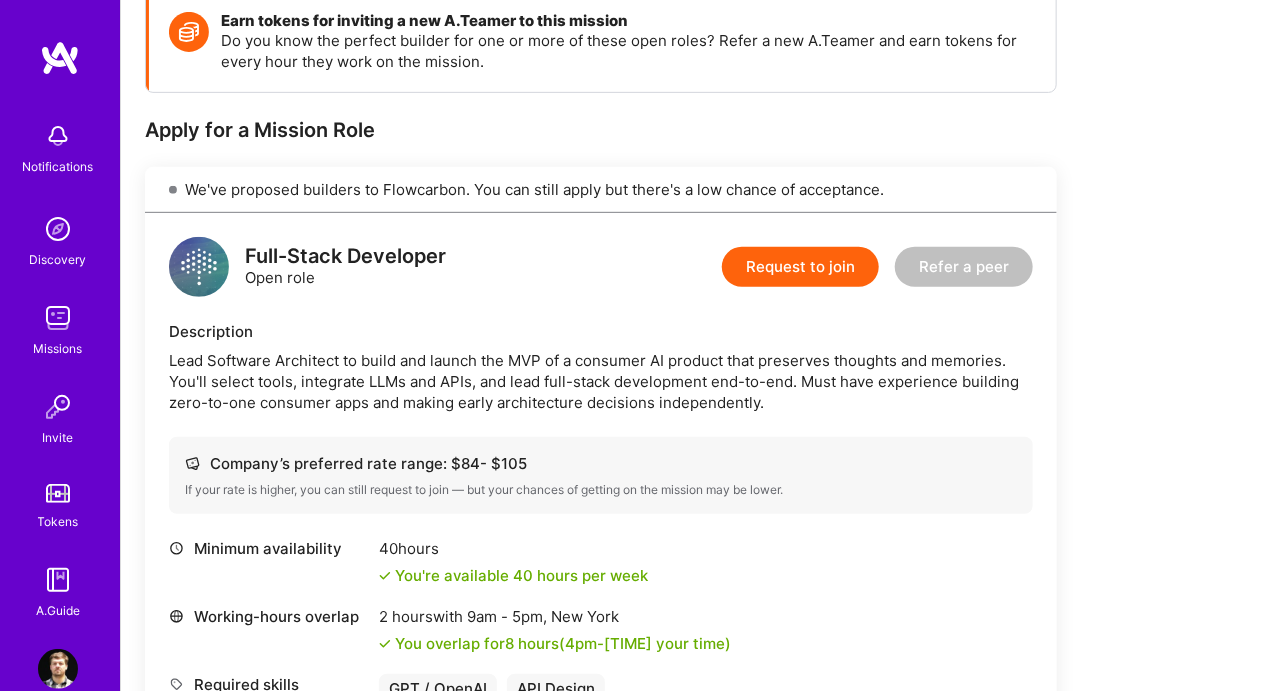 click on "Lead Software Architect to build and launch the MVP of a consumer AI product that preserves thoughts and memories. You'll select tools, integrate LLMs and APIs, and lead full-stack development end-to-end. Must have experience building zero-to-one consumer apps and making early architecture decisions independently." at bounding box center [601, 381] 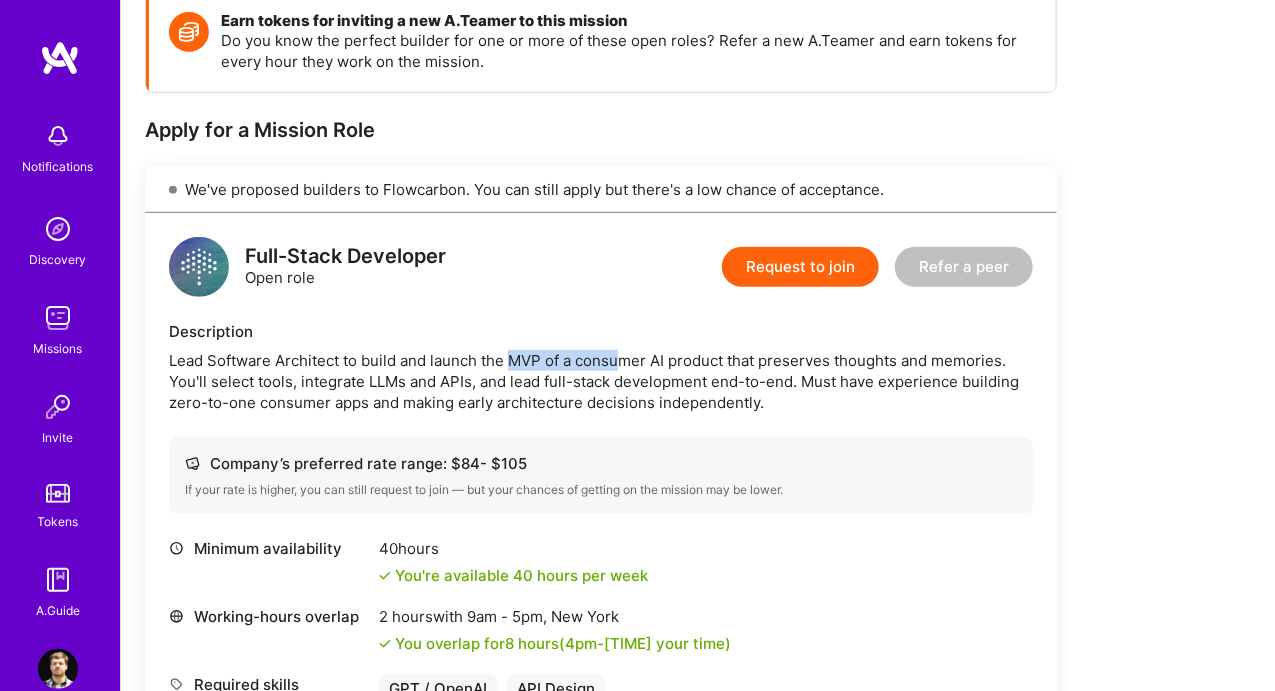 drag, startPoint x: 511, startPoint y: 363, endPoint x: 633, endPoint y: 363, distance: 122 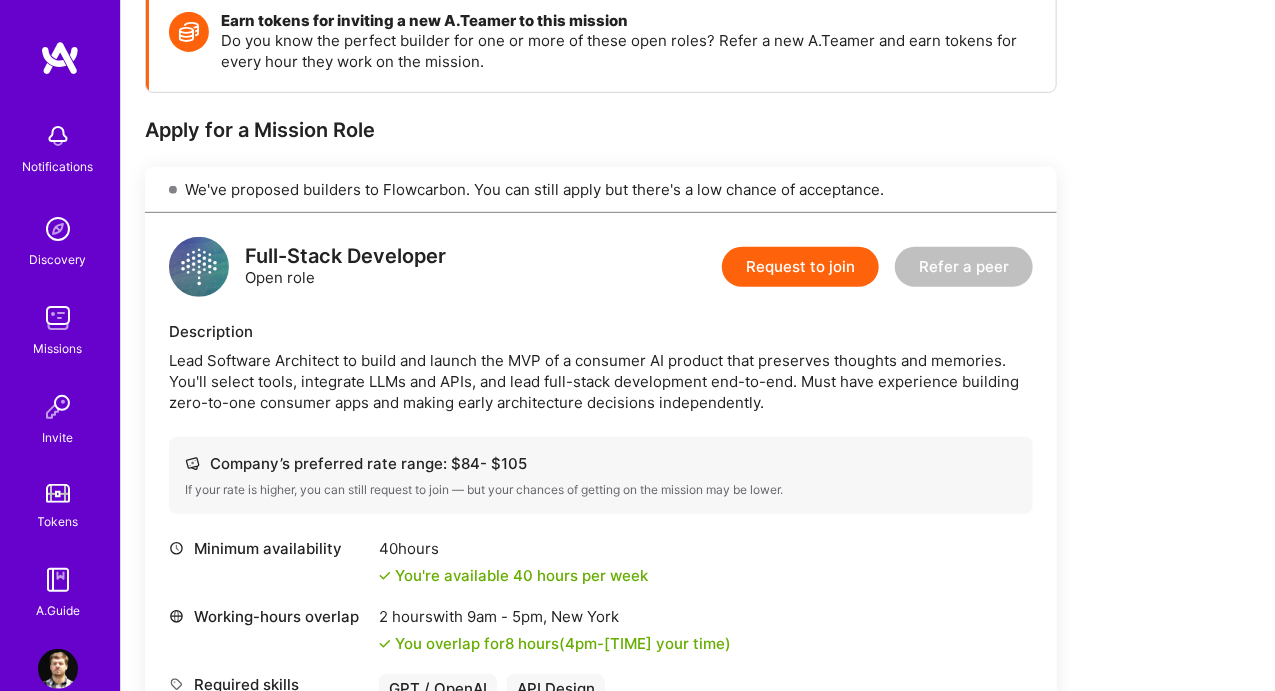 click on "Lead Software Architect to build and launch the MVP of a consumer AI product that preserves thoughts and memories. You'll select tools, integrate LLMs and APIs, and lead full-stack development end-to-end. Must have experience building zero-to-one consumer apps and making early architecture decisions independently." at bounding box center (601, 381) 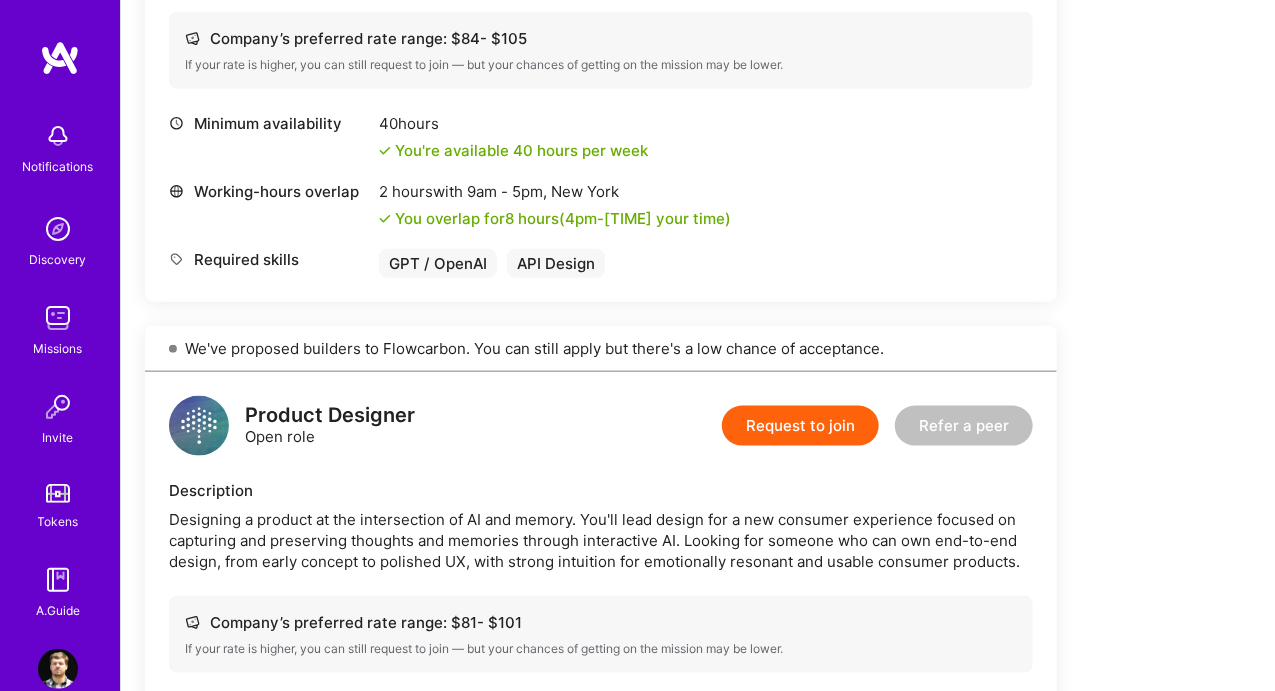 scroll, scrollTop: 736, scrollLeft: 0, axis: vertical 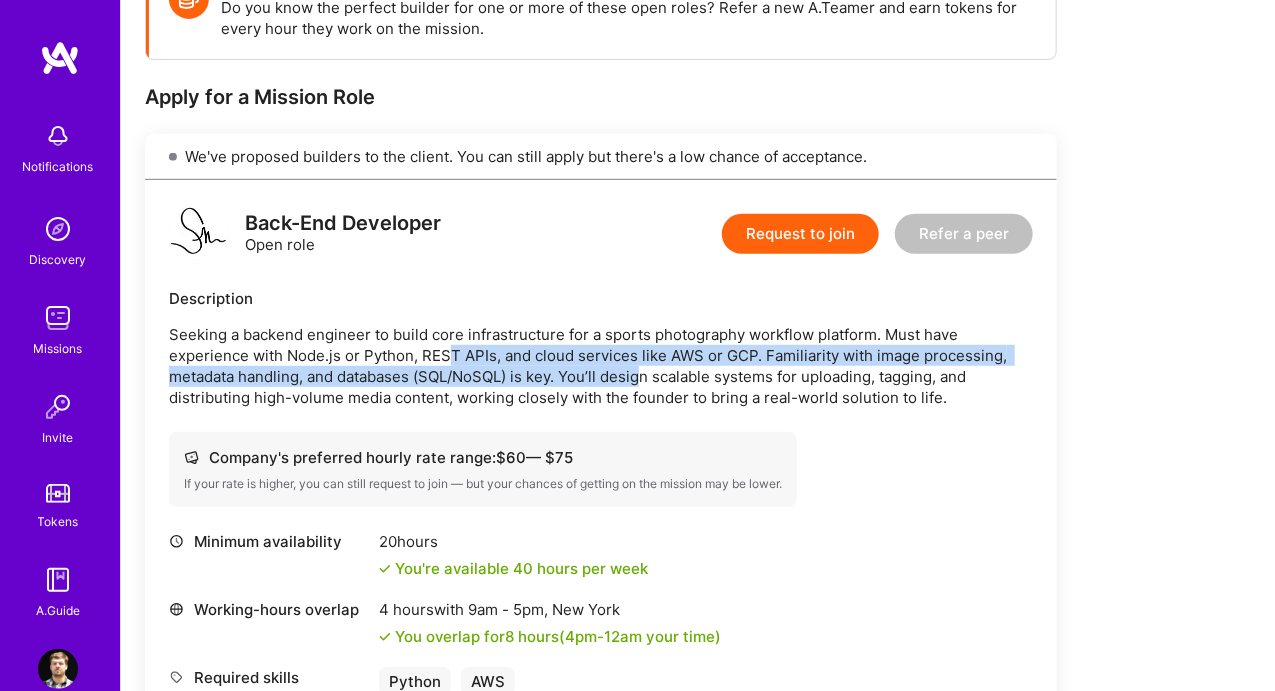 drag, startPoint x: 560, startPoint y: 358, endPoint x: 702, endPoint y: 389, distance: 145.34442 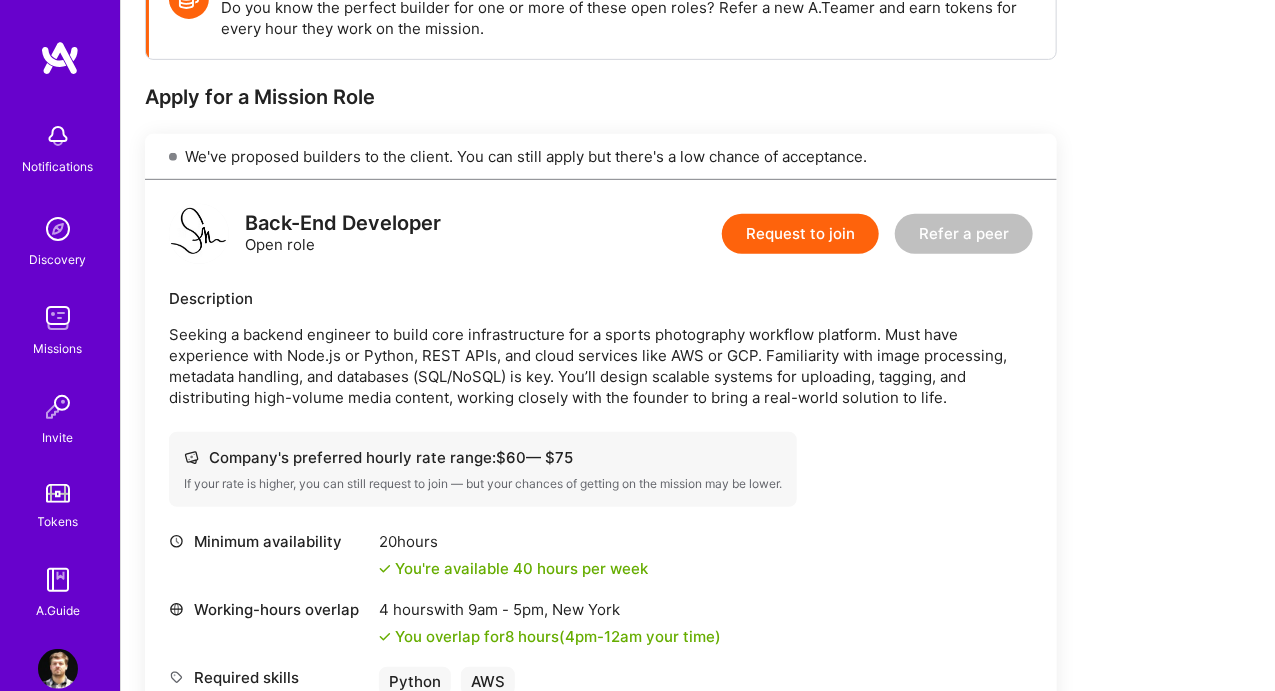click on "Back-End Developer Open role Request to join Refer a peer Description Seeking a backend engineer to build core infrastructure for a sports photography workflow platform. Must have experience with Node.js or Python, REST APIs, and cloud services like AWS or GCP. Familiarity with image processing, metadata handling, and databases (SQL/NoSQL) is key. You’ll design scalable systems for uploading, tagging, and distributing high-volume media content, working closely with the founder to bring a real-world solution to life.  Company's preferred hourly rate range:  $ 60  — $ 75 If your rate is higher, you can still request to join — but your chances of getting on the mission may be lower. Minimum availability 20  hours You're available 40 hours per week Working-hours overlap 4 hours  with   9am    -    5pm ,     [CITY] You overlap for  8 hours  ( 4pm - 12am   your time) Required skills Python AWS Preferred skills GraphQL You are missing  1  of  1   preferred   skill Show more info" at bounding box center (601, 488) 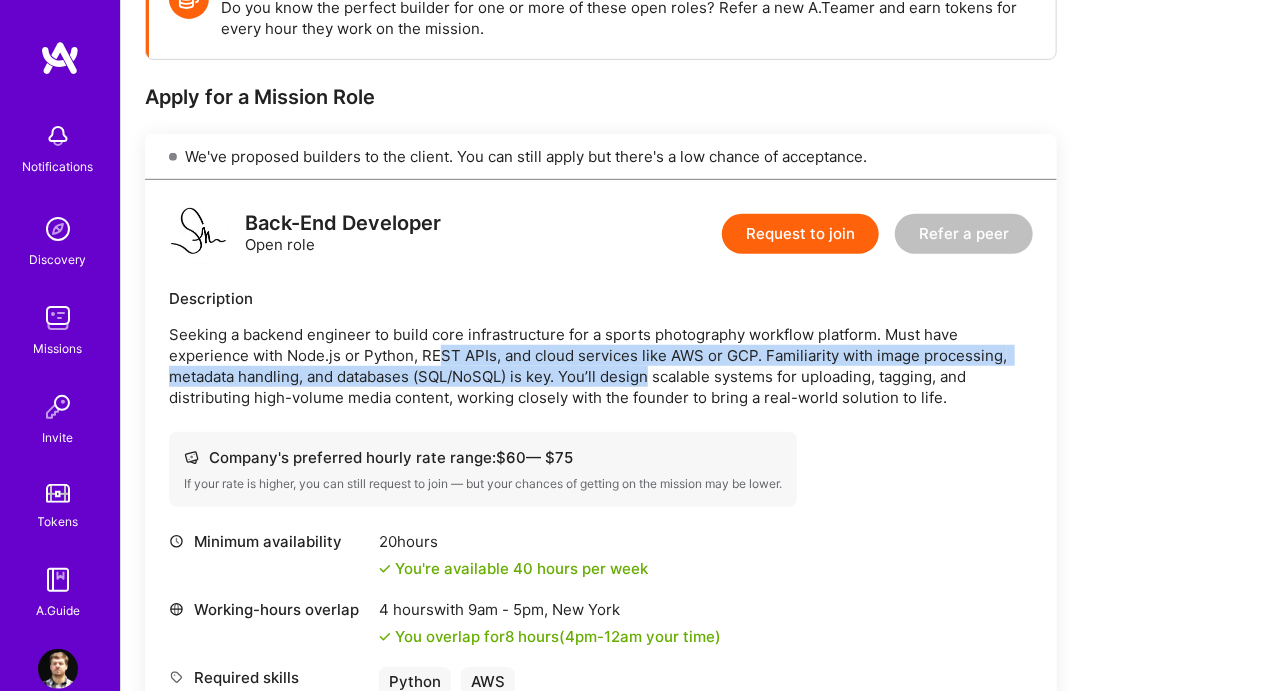 drag, startPoint x: 462, startPoint y: 356, endPoint x: 649, endPoint y: 368, distance: 187.38463 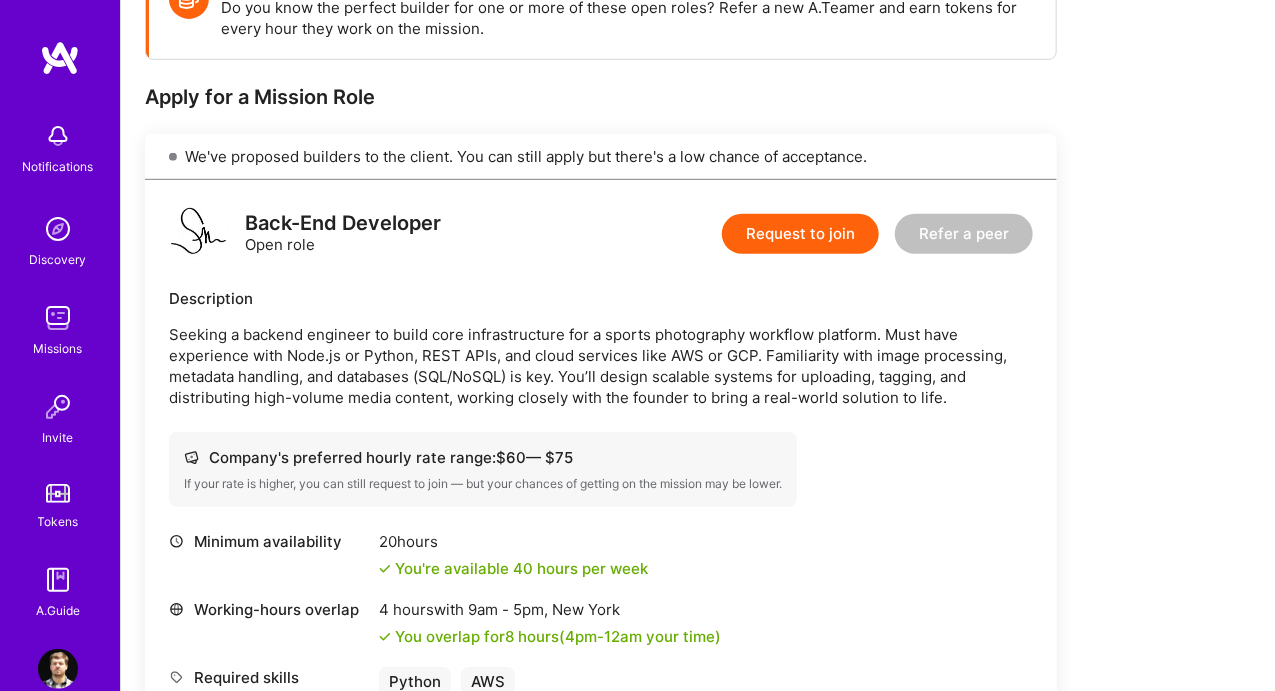 click on "Seeking a backend engineer to build core infrastructure for a sports photography workflow platform. Must have experience with Node.js or Python, REST APIs, and cloud services like AWS or GCP. Familiarity with image processing, metadata handling, and databases (SQL/NoSQL) is key. You’ll design scalable systems for uploading, tagging, and distributing high-volume media content, working closely with the founder to bring a real-world solution to life." at bounding box center (601, 366) 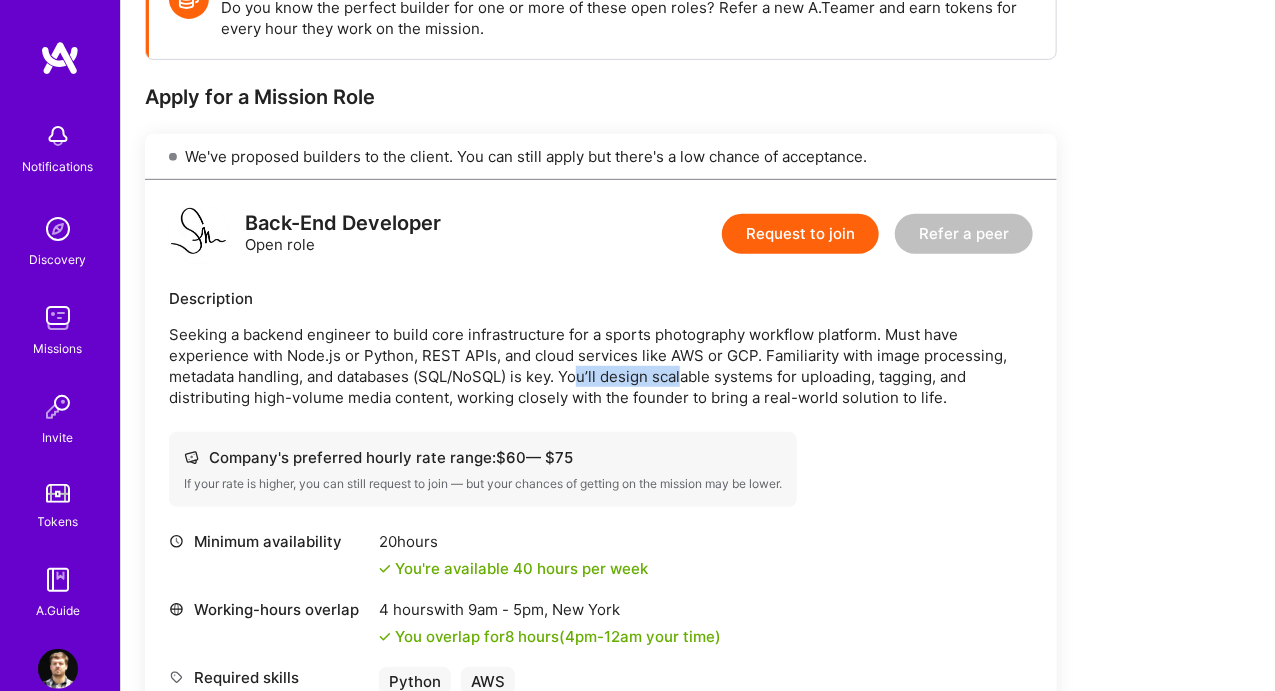 drag, startPoint x: 584, startPoint y: 377, endPoint x: 692, endPoint y: 377, distance: 108 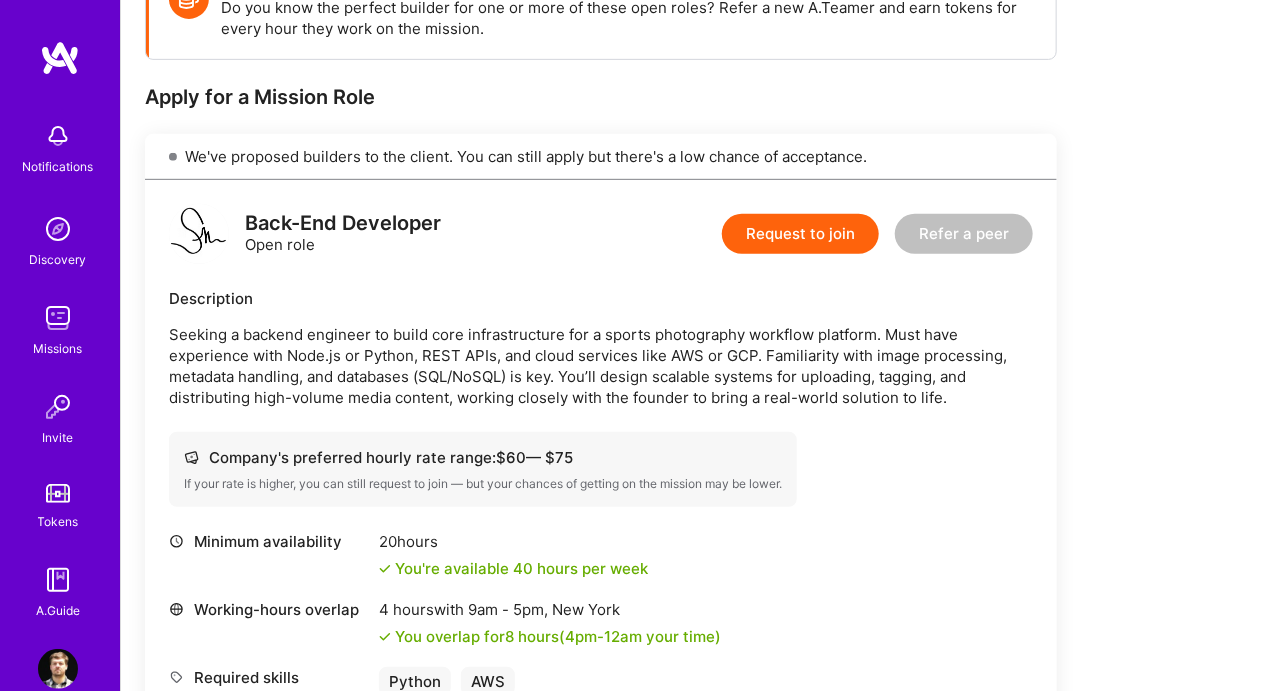 click on "Seeking a backend engineer to build core infrastructure for a sports photography workflow platform. Must have experience with Node.js or Python, REST APIs, and cloud services like AWS or GCP. Familiarity with image processing, metadata handling, and databases (SQL/NoSQL) is key. You’ll design scalable systems for uploading, tagging, and distributing high-volume media content, working closely with the founder to bring a real-world solution to life." at bounding box center [601, 366] 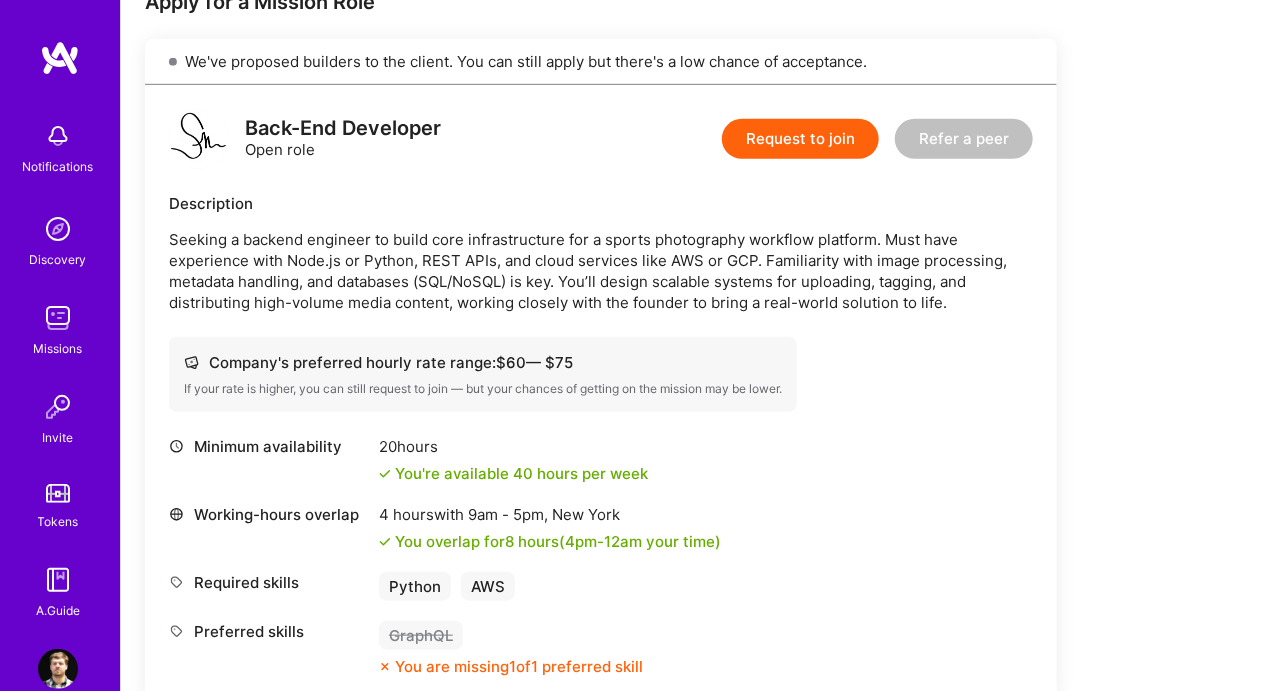 scroll, scrollTop: 428, scrollLeft: 0, axis: vertical 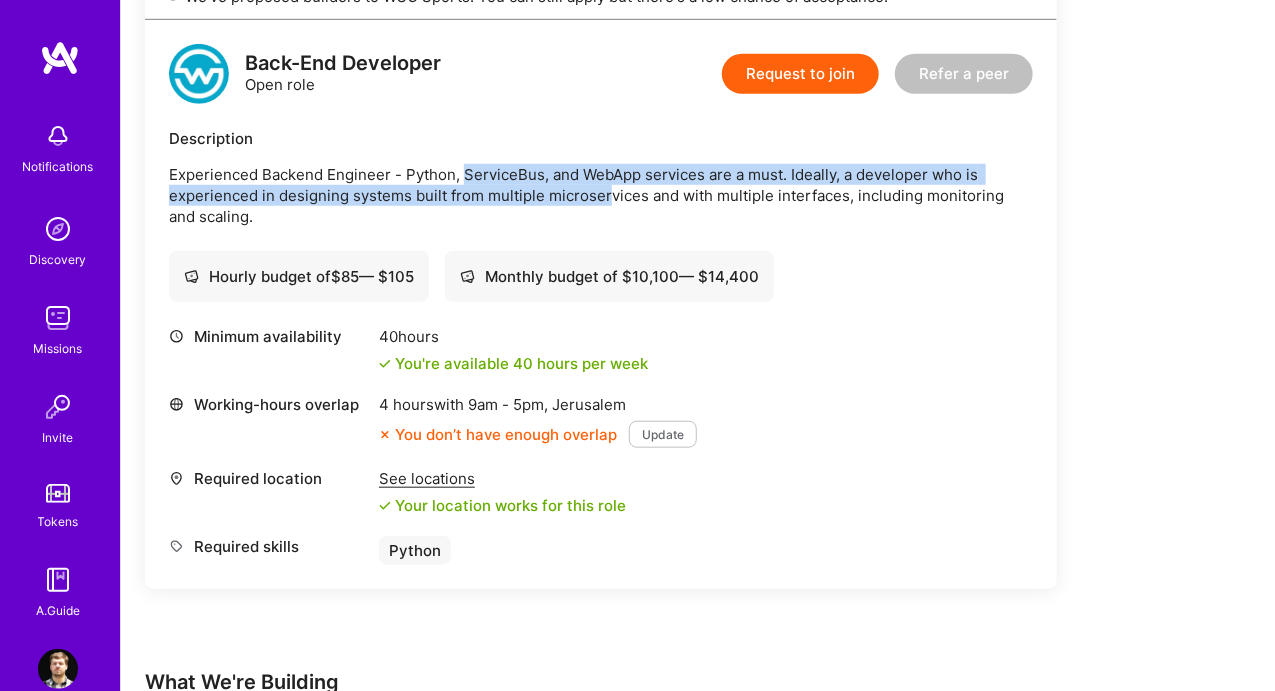 drag, startPoint x: 460, startPoint y: 176, endPoint x: 605, endPoint y: 202, distance: 147.31259 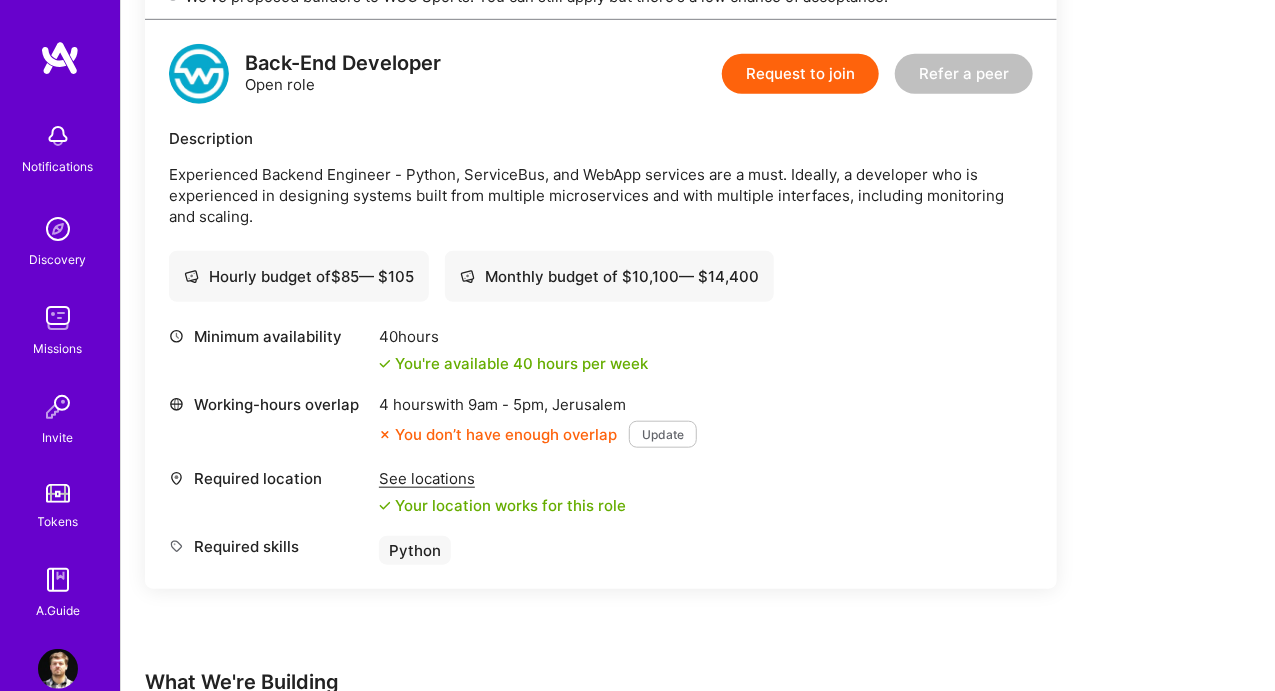 click on "Experienced Backend Engineer - Python, ServiceBus, and WebApp services are a must. Ideally, a developer who is experienced in designing systems built from multiple microservices and with multiple interfaces, including monitoring and scaling." at bounding box center (601, 195) 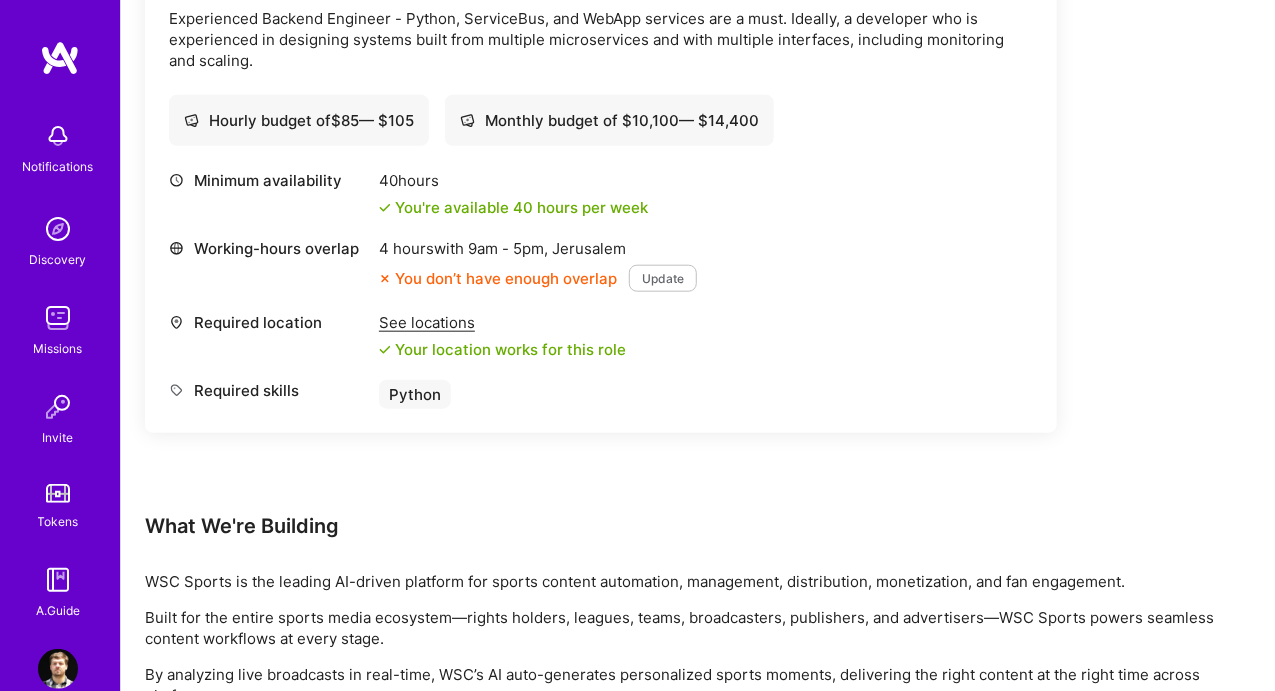 scroll, scrollTop: 540, scrollLeft: 0, axis: vertical 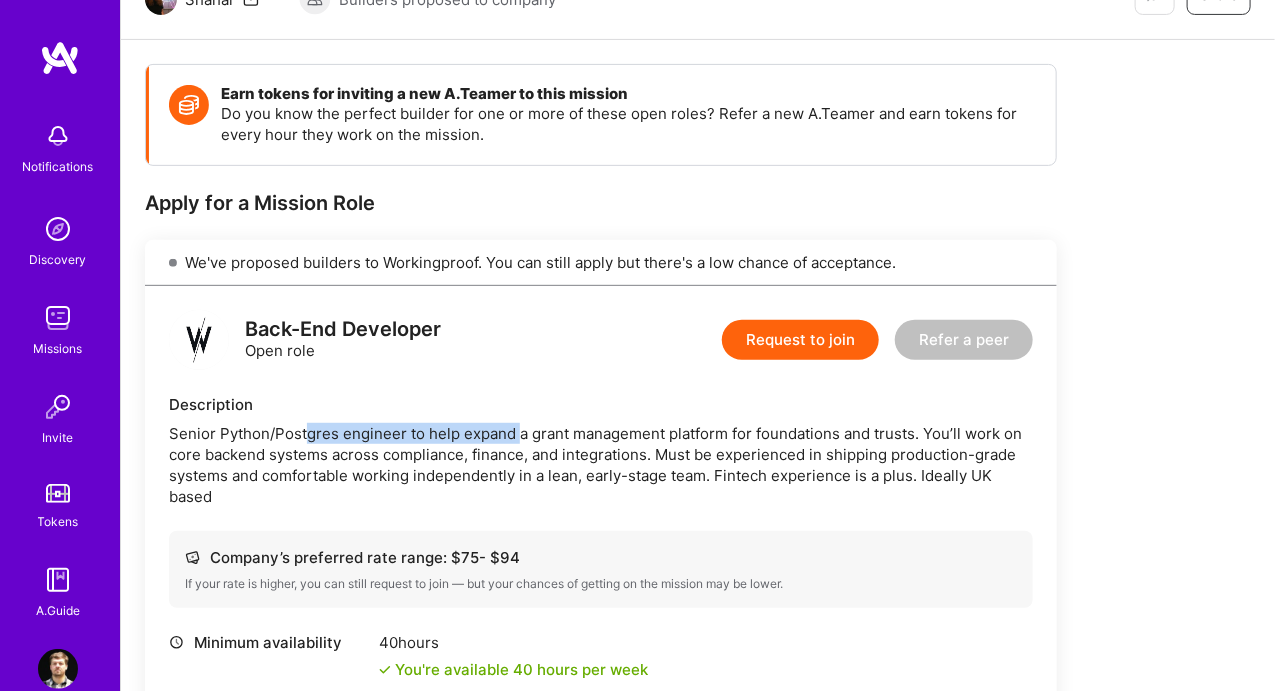 drag, startPoint x: 345, startPoint y: 412, endPoint x: 518, endPoint y: 437, distance: 174.79703 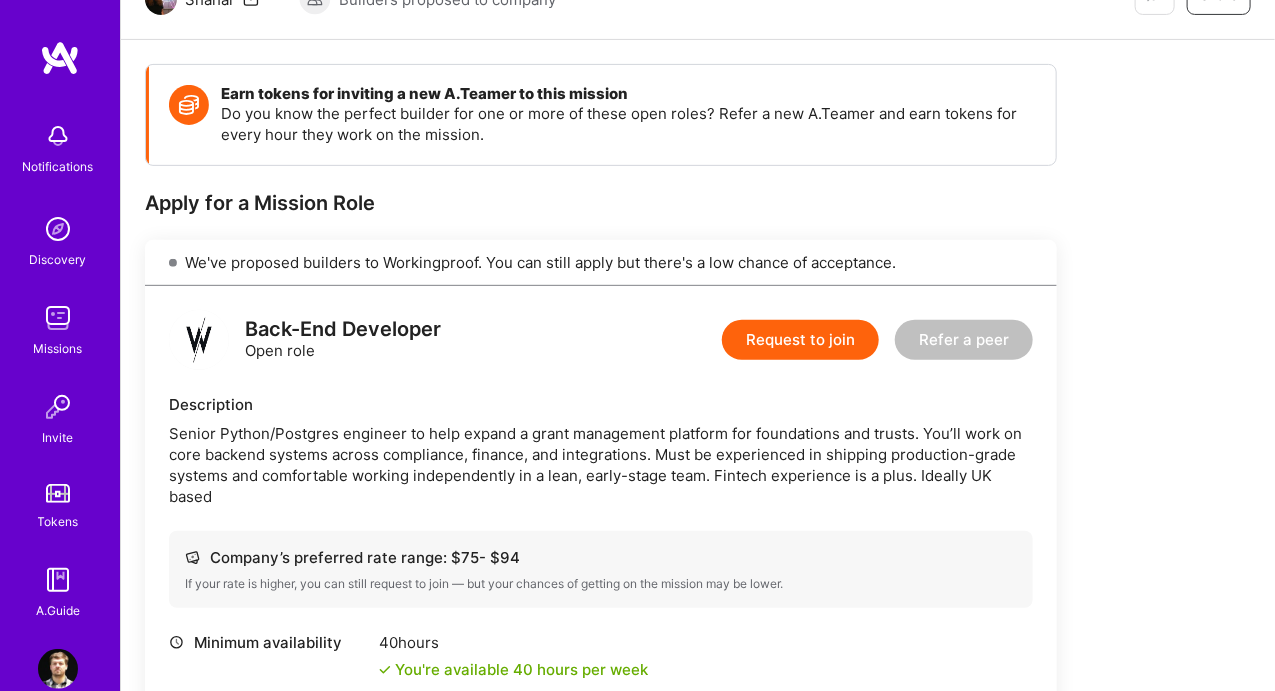 click on "Senior Python/Postgres engineer to help expand a grant management platform for foundations and trusts. You’ll work on core backend systems across compliance, finance, and integrations. Must be experienced in shipping production-grade systems and comfortable working independently in a lean, early-stage team. Fintech experience is a plus. Ideally UK based" at bounding box center [601, 465] 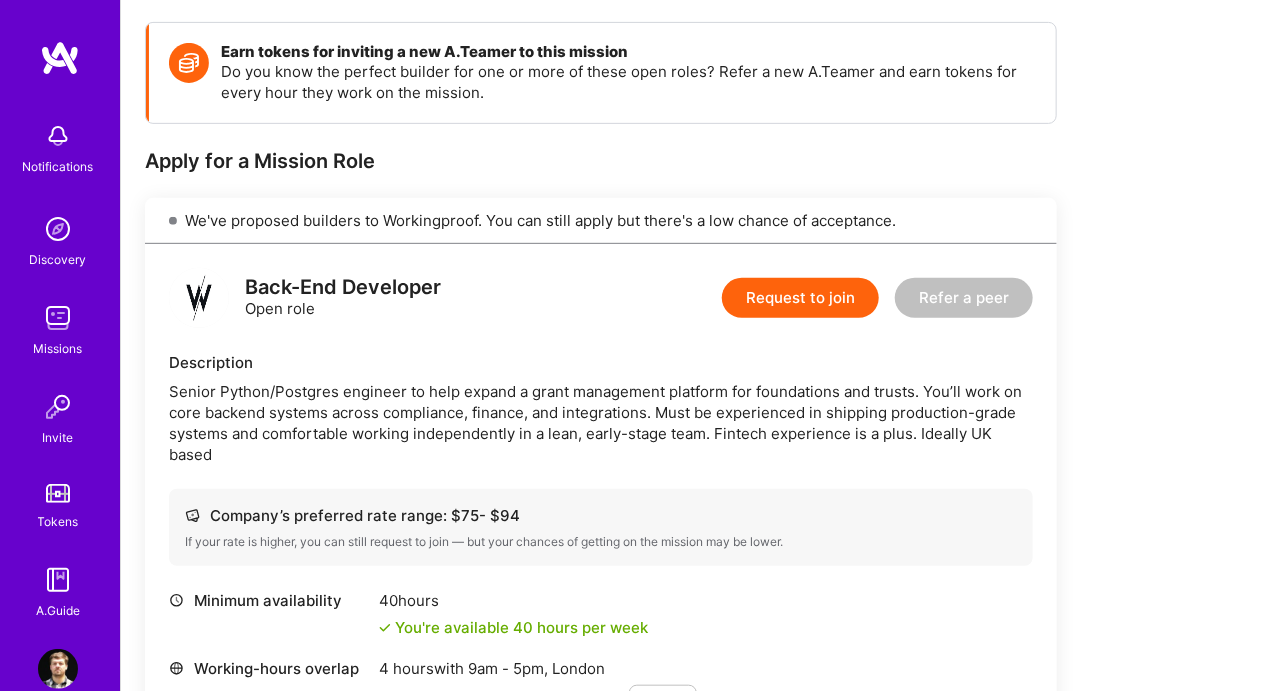 scroll, scrollTop: 272, scrollLeft: 0, axis: vertical 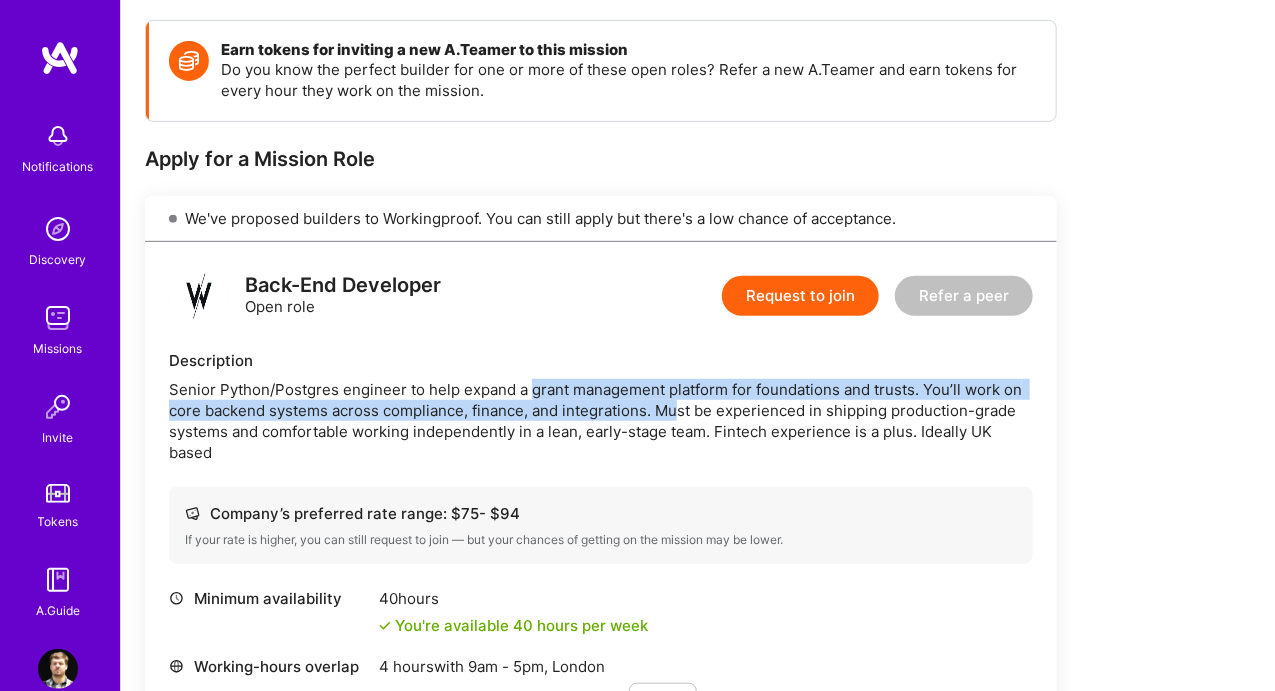drag, startPoint x: 532, startPoint y: 380, endPoint x: 681, endPoint y: 402, distance: 150.6154 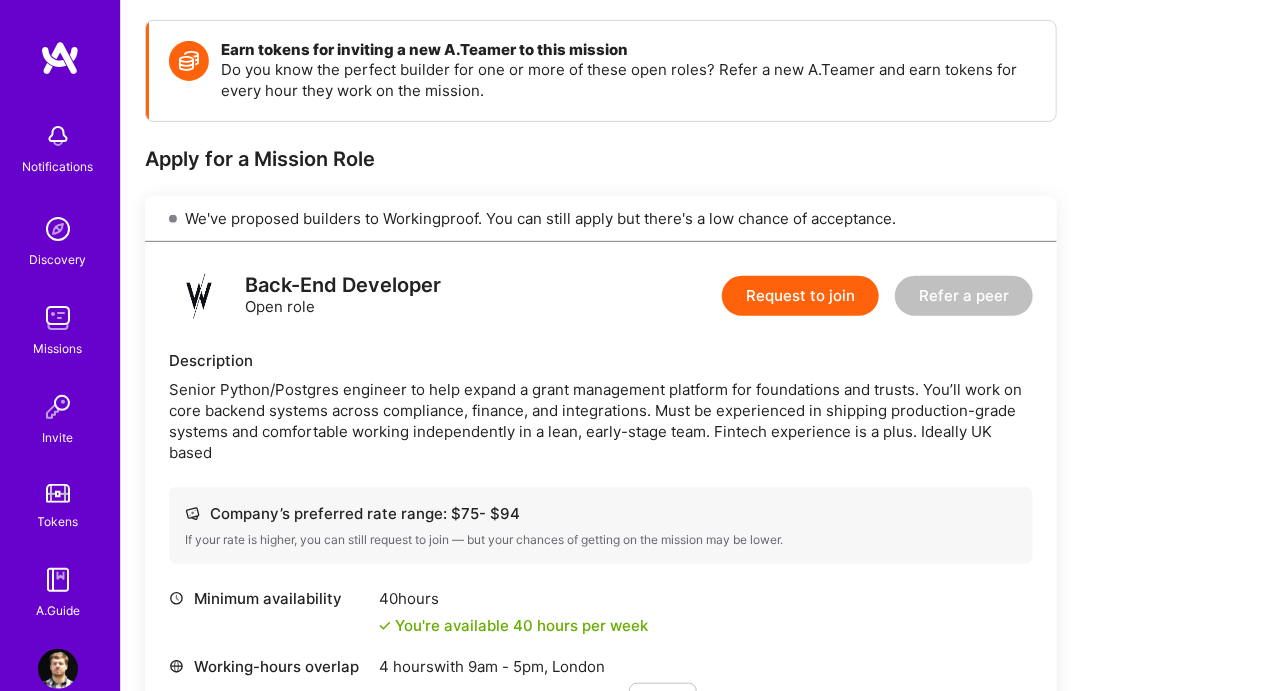 click on "Senior Python/Postgres engineer to help expand a grant management platform for foundations and trusts. You’ll work on core backend systems across compliance, finance, and integrations. Must be experienced in shipping production-grade systems and comfortable working independently in a lean, early-stage team. Fintech experience is a plus. Ideally UK based" at bounding box center [601, 421] 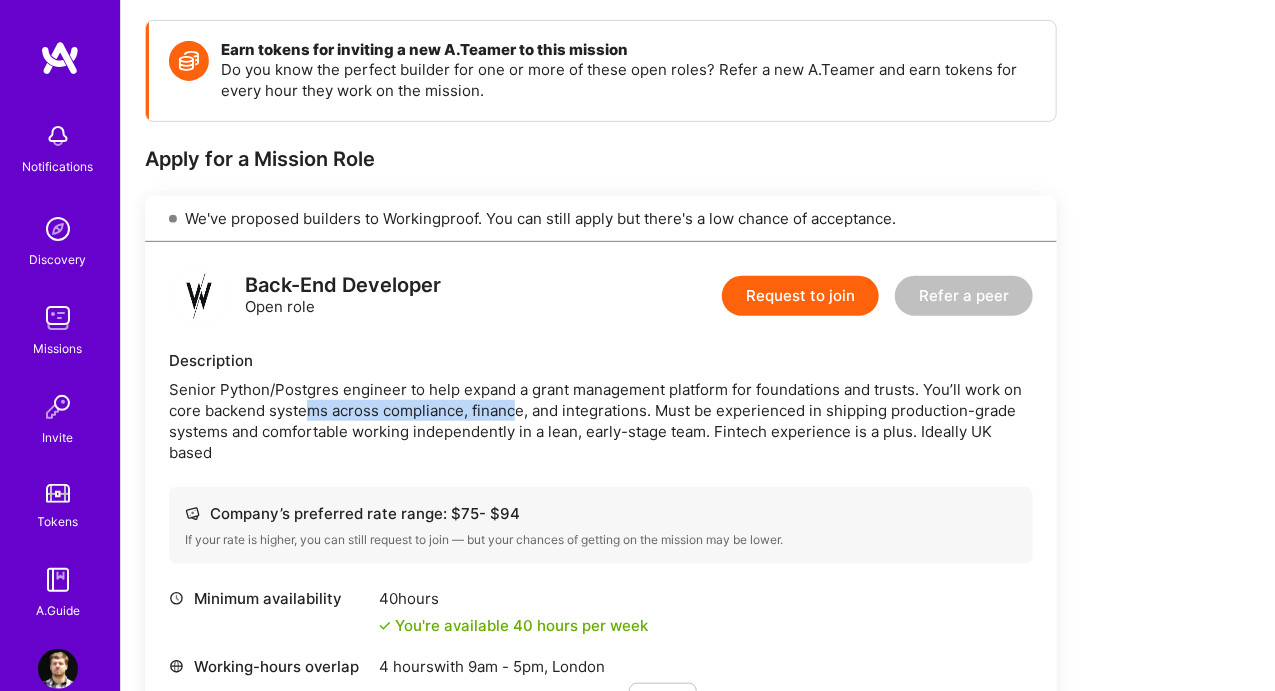 drag, startPoint x: 501, startPoint y: 412, endPoint x: 521, endPoint y: 416, distance: 20.396078 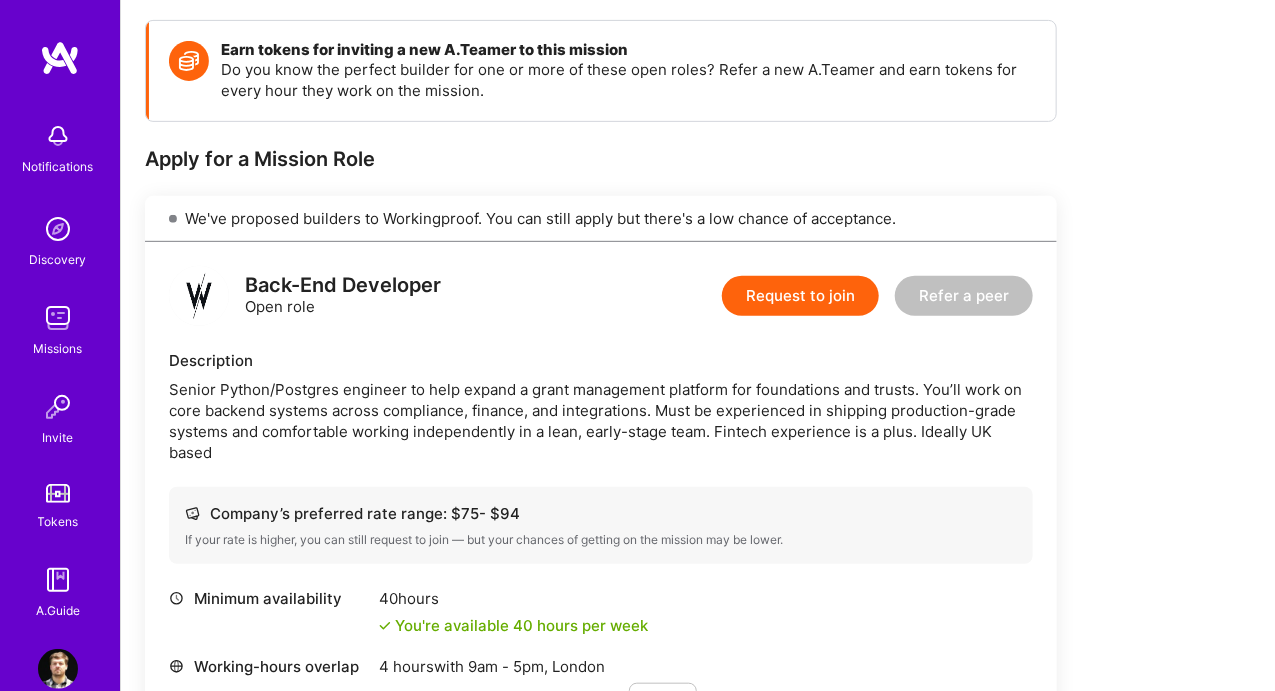 click on "Senior Python/Postgres engineer to help expand a grant management platform for foundations and trusts. You’ll work on core backend systems across compliance, finance, and integrations. Must be experienced in shipping production-grade systems and comfortable working independently in a lean, early-stage team. Fintech experience is a plus. Ideally UK based" at bounding box center [601, 421] 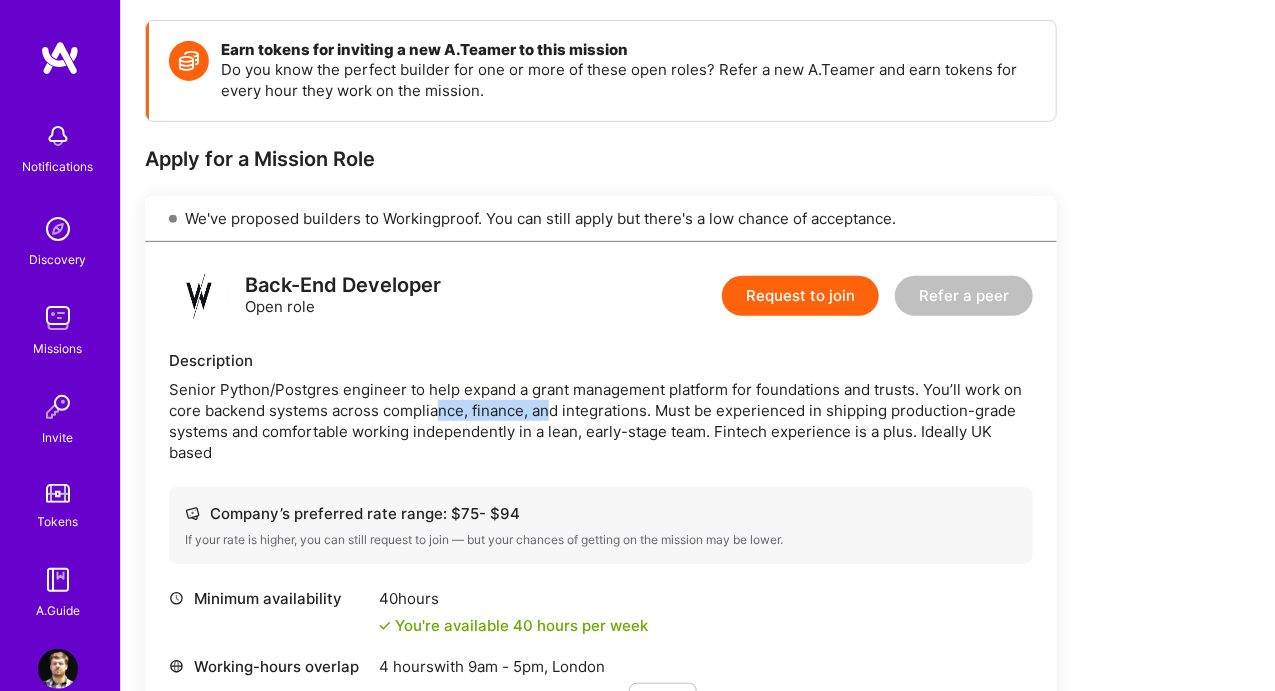 drag, startPoint x: 438, startPoint y: 406, endPoint x: 551, endPoint y: 411, distance: 113.110565 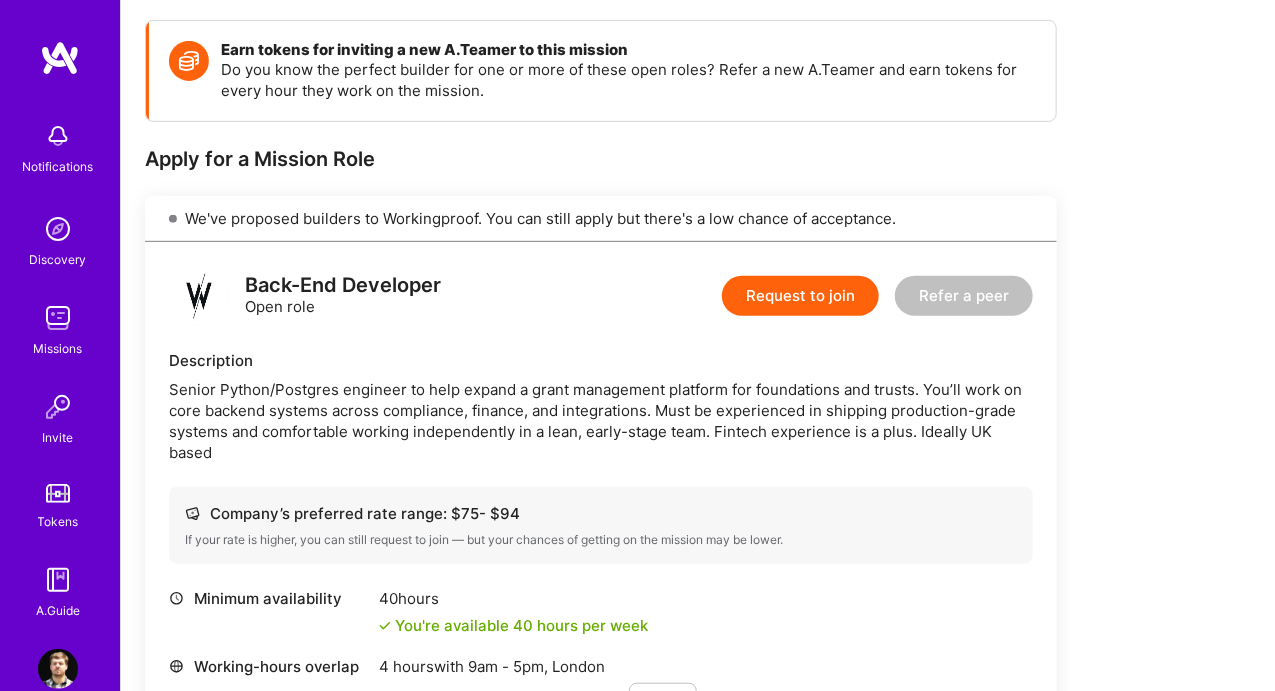 click on "Senior Python/Postgres engineer to help expand a grant management platform for foundations and trusts. You’ll work on core backend systems across compliance, finance, and integrations. Must be experienced in shipping production-grade systems and comfortable working independently in a lean, early-stage team. Fintech experience is a plus. Ideally UK based" at bounding box center (601, 421) 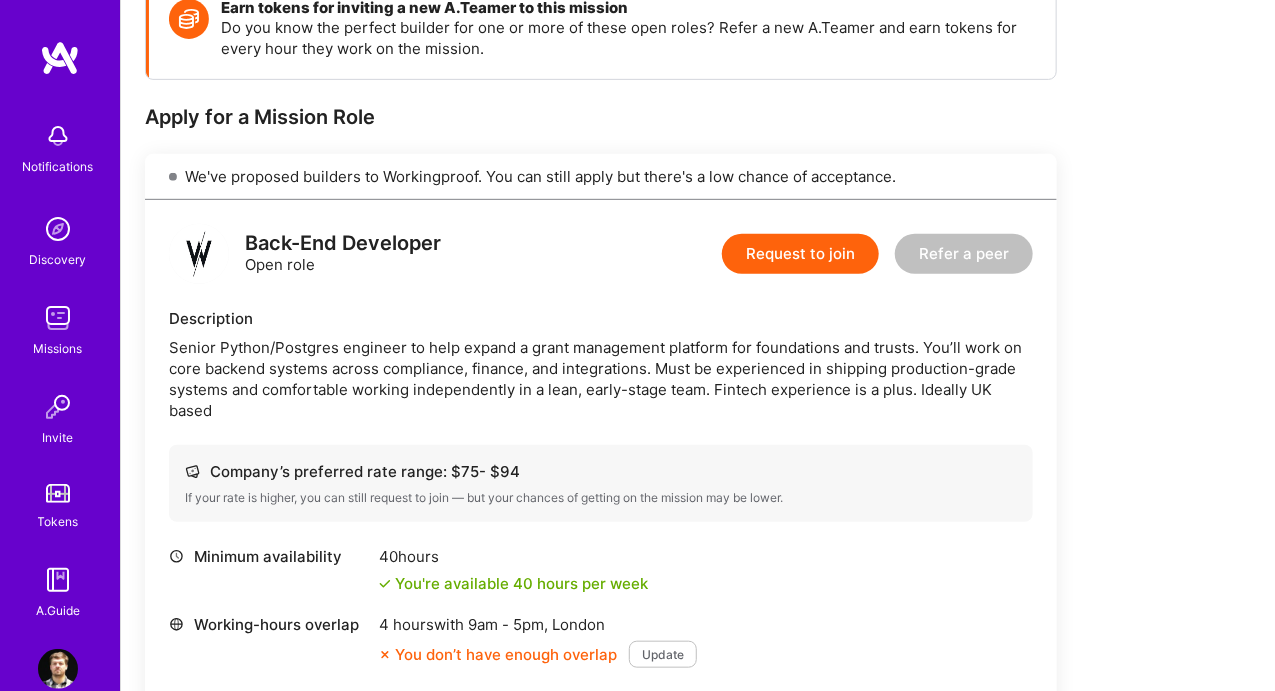 scroll, scrollTop: 313, scrollLeft: 0, axis: vertical 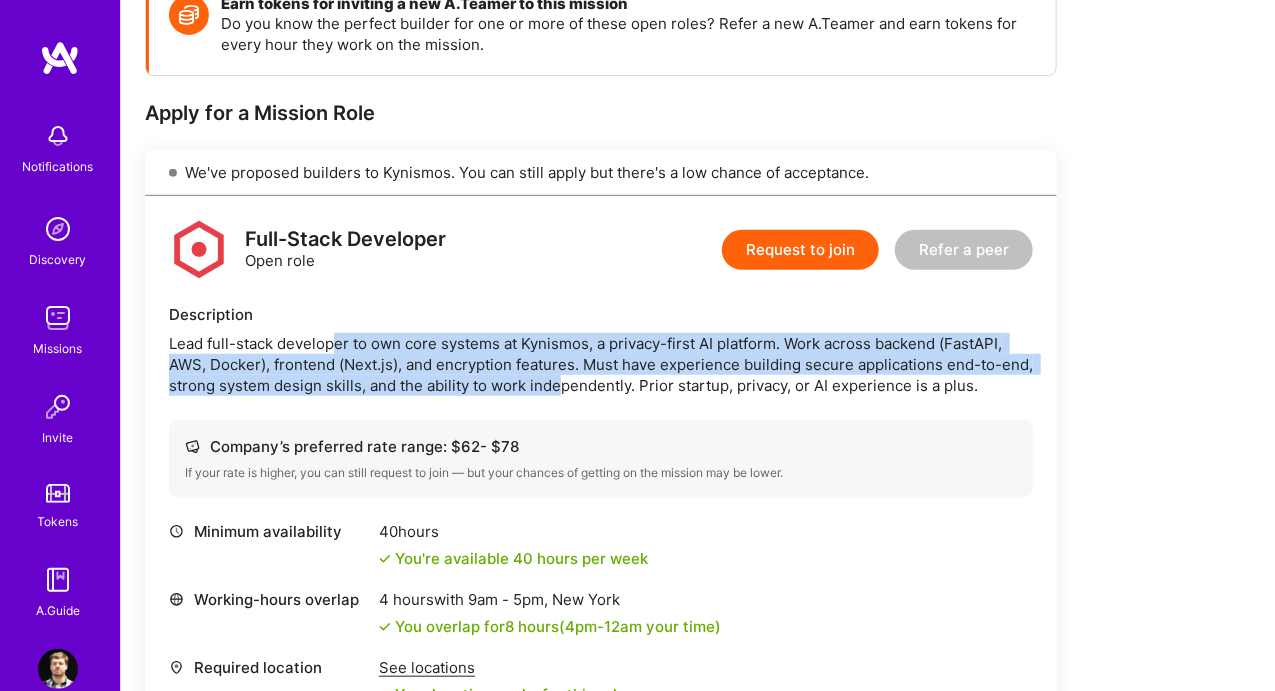 click on "Lead full-stack developer to own core systems at Kynismos, a privacy-first AI platform. Work across backend (FastAPI, AWS, Docker), frontend (Next.js), and encryption features. Must have experience building secure applications end-to-end, strong system design skills, and the ability to work independently. Prior startup, privacy, or AI experience is a plus." at bounding box center [601, 364] 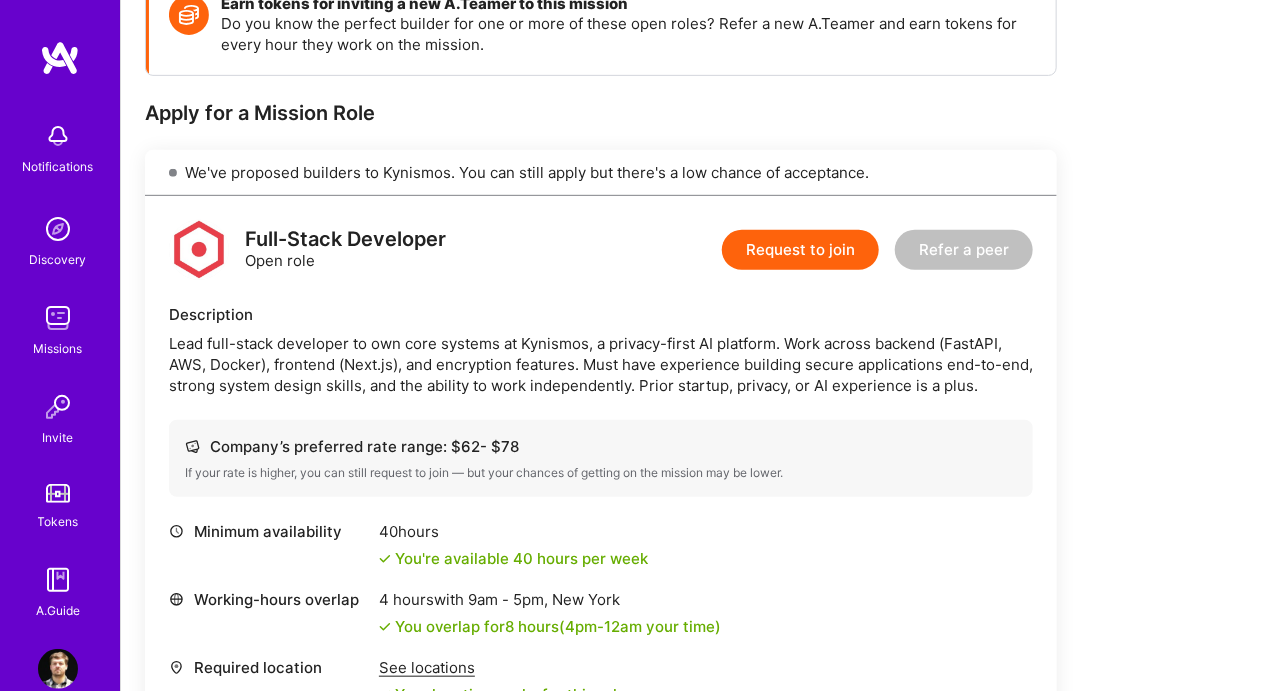 click on "Lead full-stack developer to own core systems at Kynismos, a privacy-first AI platform. Work across backend (FastAPI, AWS, Docker), frontend (Next.js), and encryption features. Must have experience building secure applications end-to-end, strong system design skills, and the ability to work independently. Prior startup, privacy, or AI experience is a plus." at bounding box center [601, 364] 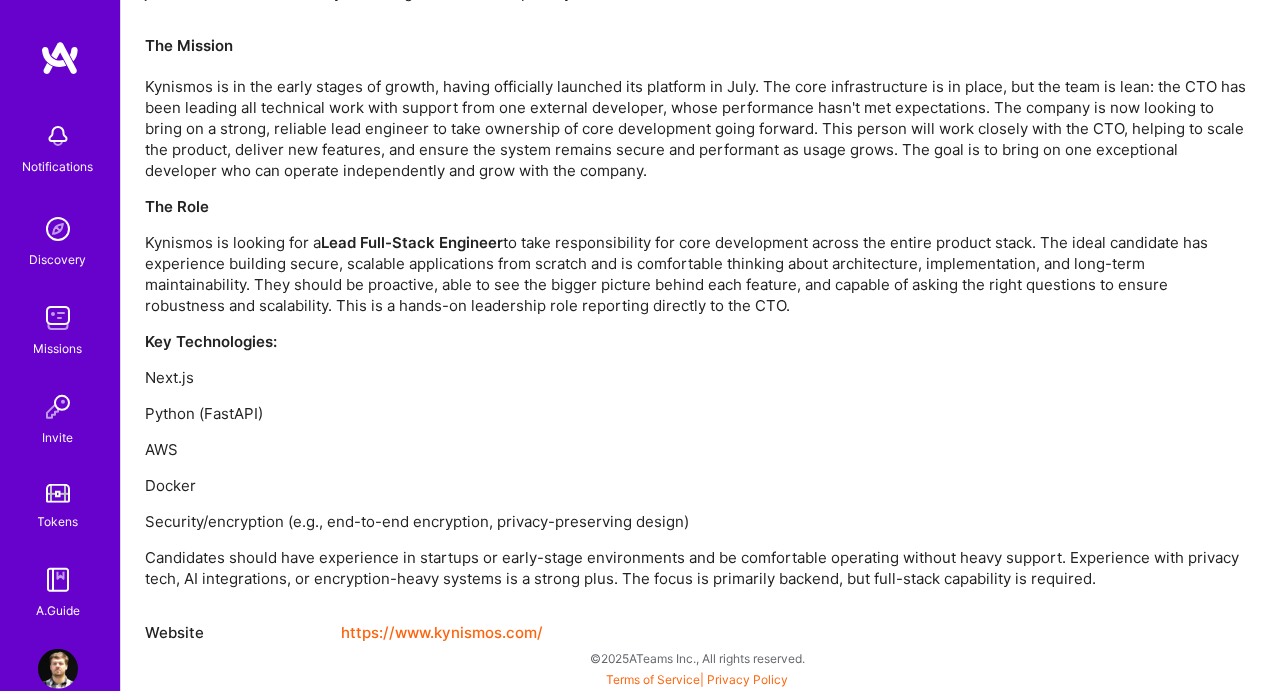 scroll, scrollTop: 1417, scrollLeft: 0, axis: vertical 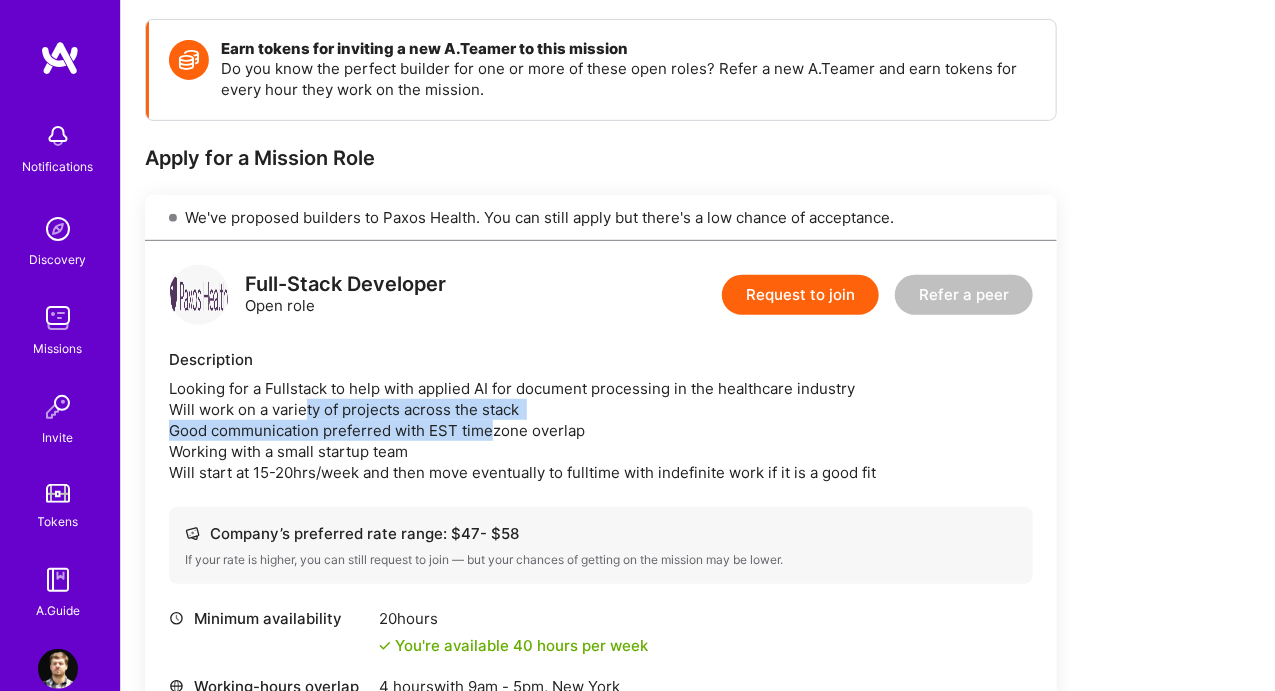 drag, startPoint x: 325, startPoint y: 418, endPoint x: 491, endPoint y: 421, distance: 166.0271 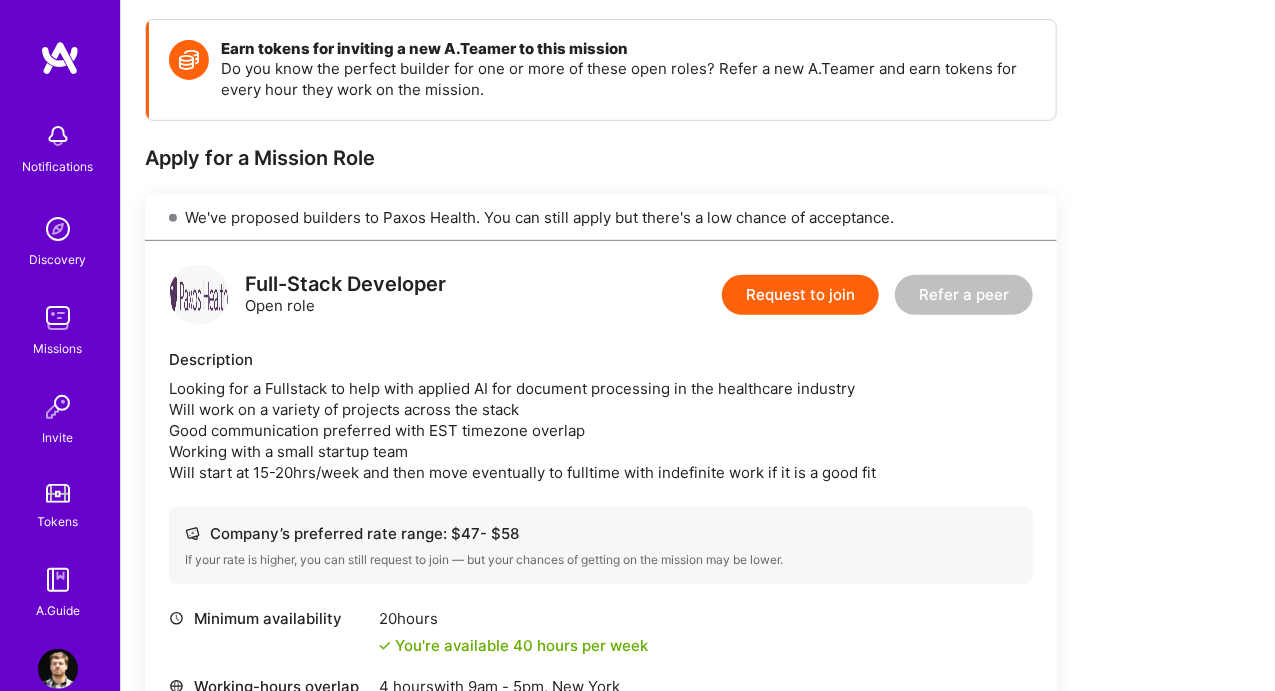 click on "Looking for a Fullstack to help with applied AI for document processing in the healthcare industry
Will work on a variety of projects across the stack
Good communication preferred with EST timezone overlap
Working with a small startup team
Will start at 15-20hrs/week and then move eventually to fulltime with indefinite work if it is a good fit" at bounding box center (601, 430) 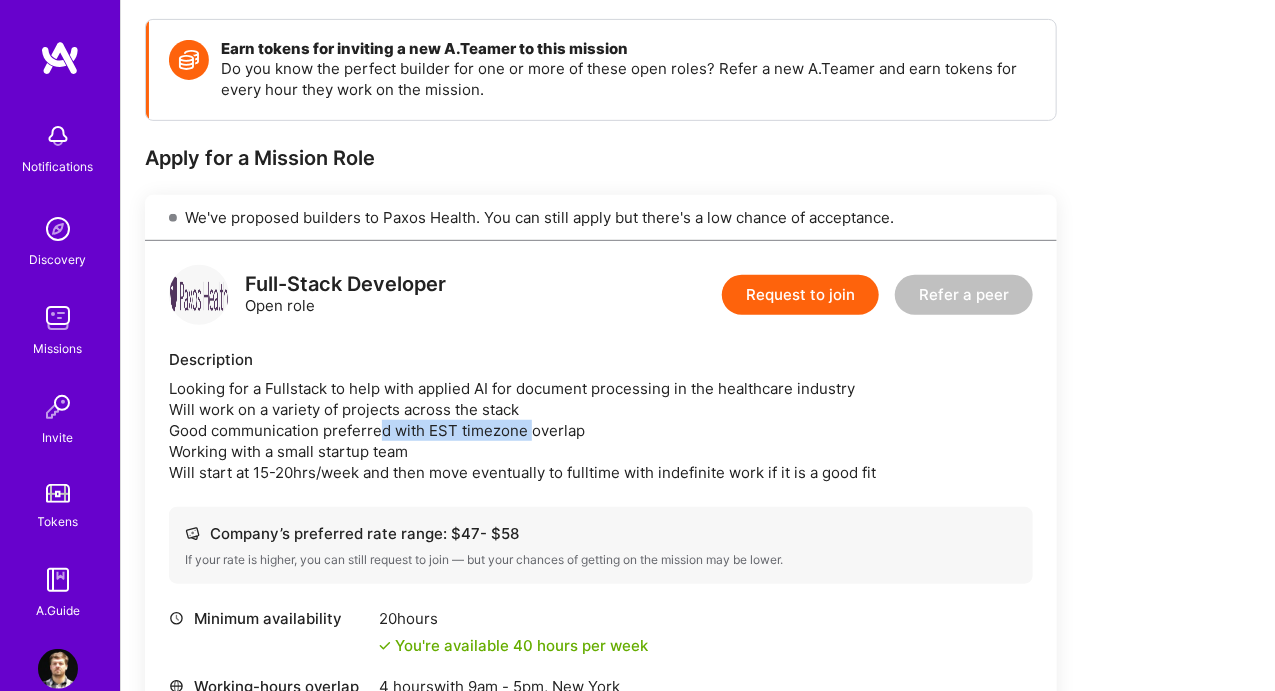 drag, startPoint x: 381, startPoint y: 424, endPoint x: 534, endPoint y: 420, distance: 153.05228 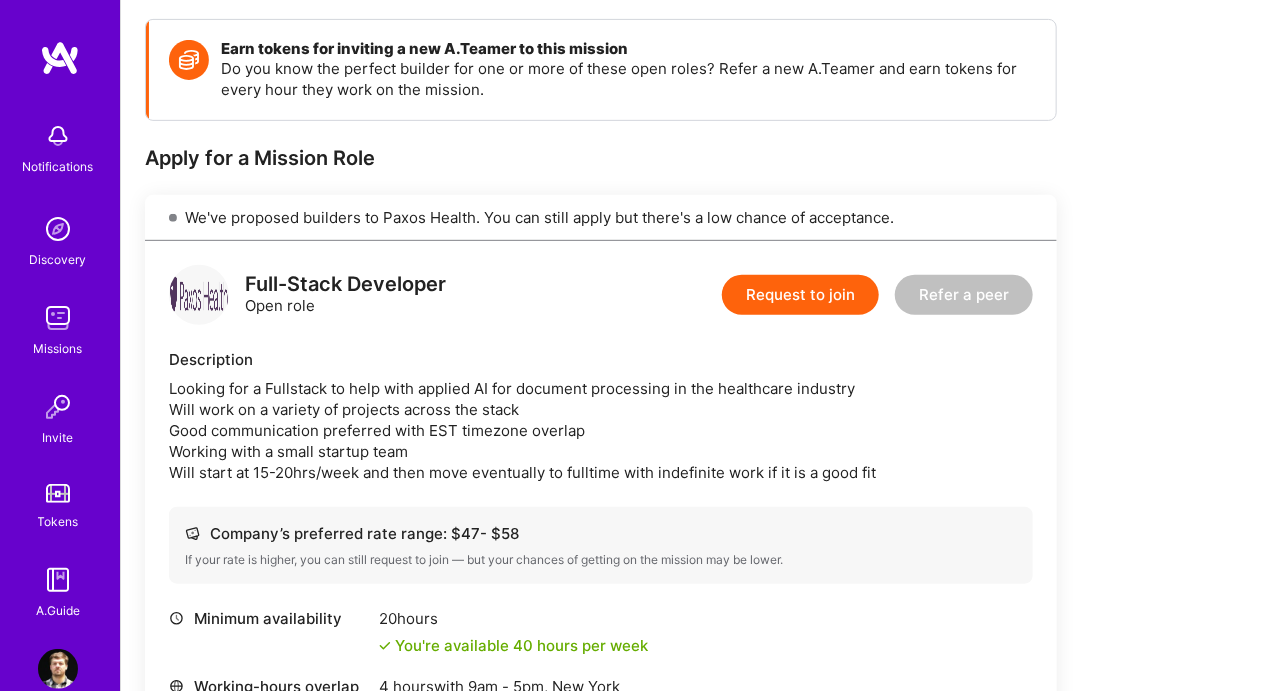 click on "Looking for a Fullstack to help with applied AI for document processing in the healthcare industry
Will work on a variety of projects across the stack
Good communication preferred with EST timezone overlap
Working with a small startup team
Will start at 15-20hrs/week and then move eventually to fulltime with indefinite work if it is a good fit" at bounding box center (601, 430) 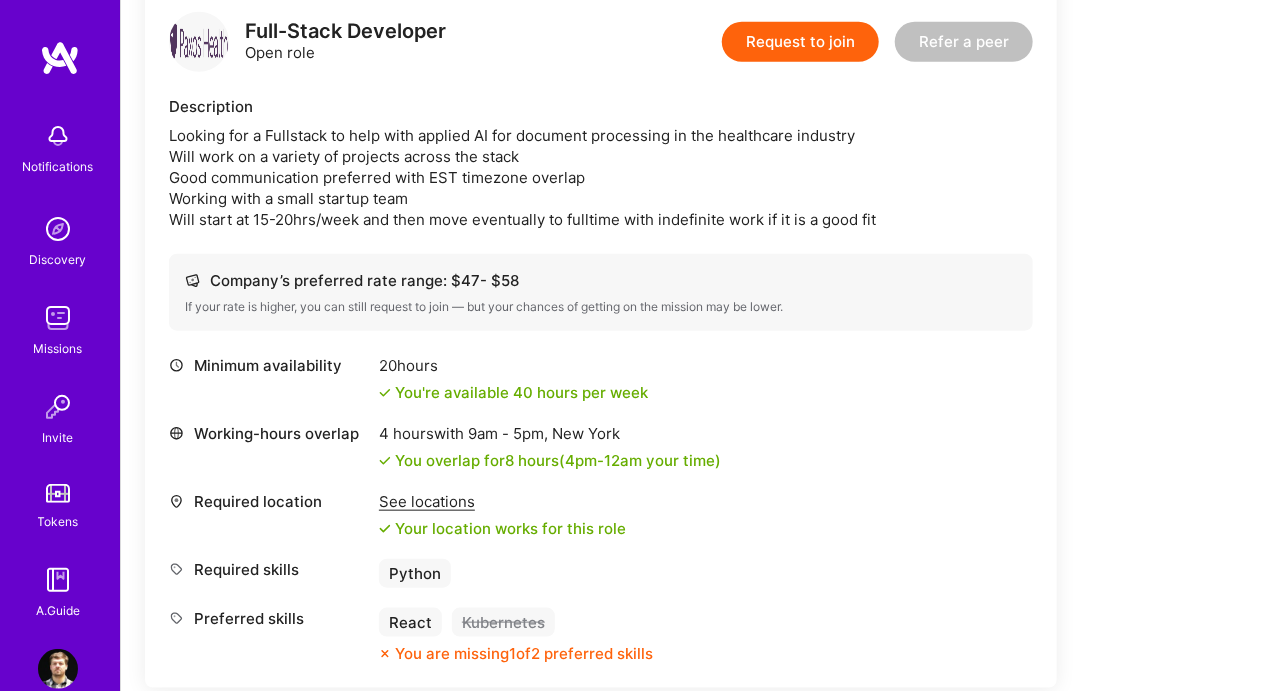 scroll, scrollTop: 530, scrollLeft: 0, axis: vertical 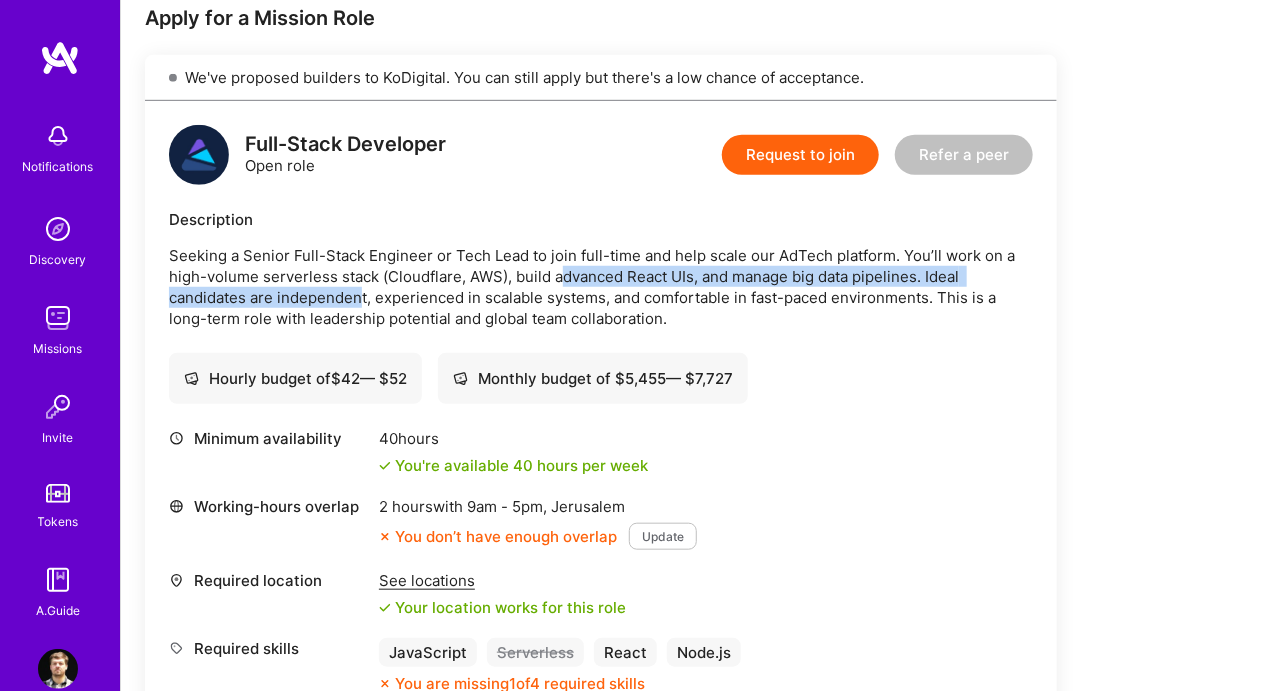 drag, startPoint x: 434, startPoint y: 285, endPoint x: 564, endPoint y: 269, distance: 130.98091 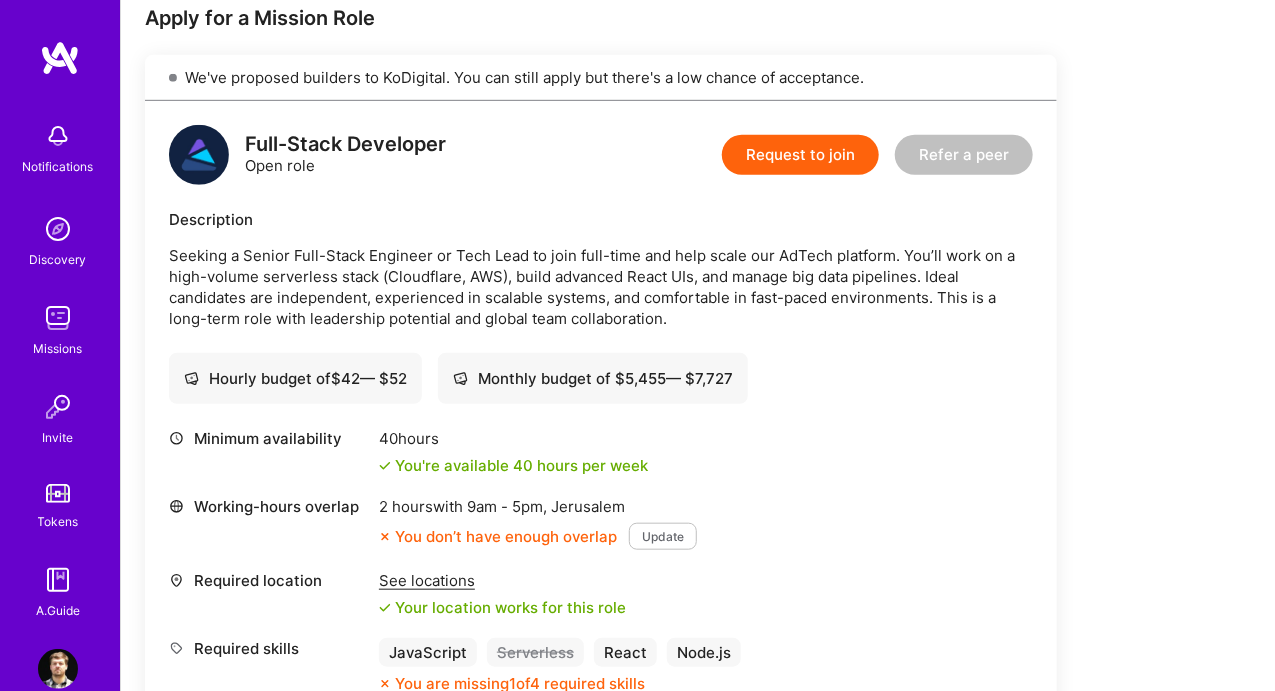 click on "Seeking a Senior Full-Stack Engineer or Tech Lead to join full-time and help scale our AdTech platform. You’ll work on a high-volume serverless stack (Cloudflare, AWS), build advanced React UIs, and manage big data pipelines. Ideal candidates are independent, experienced in scalable systems, and comfortable in fast-paced environments. This is a long-term role with leadership potential and global team collaboration." at bounding box center [601, 287] 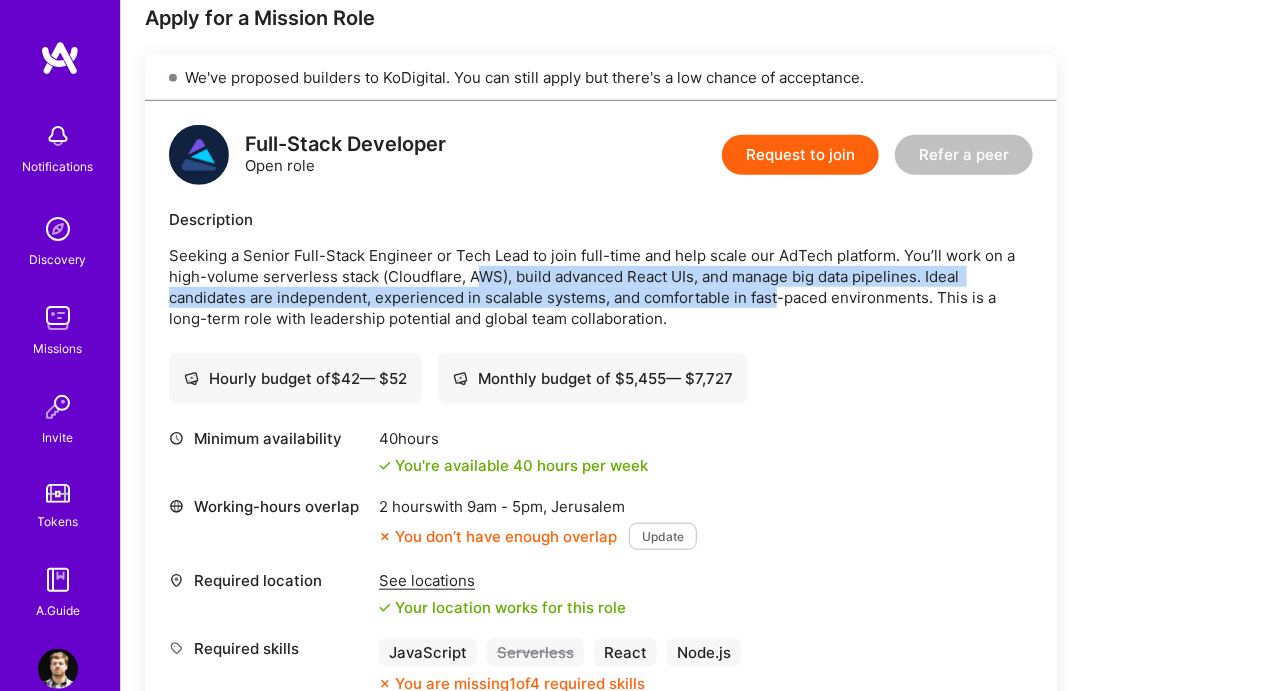 drag, startPoint x: 641, startPoint y: 272, endPoint x: 786, endPoint y: 300, distance: 147.67871 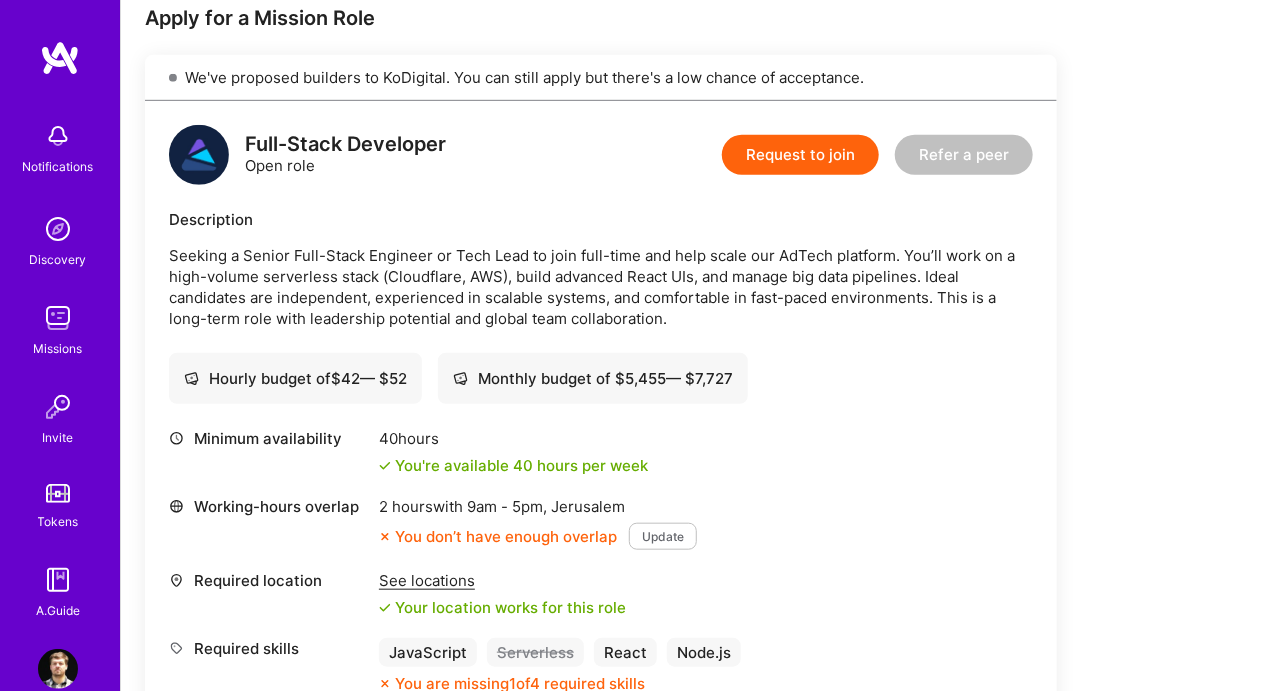click on "Seeking a Senior Full-Stack Engineer or Tech Lead to join full-time and help scale our AdTech platform. You’ll work on a high-volume serverless stack (Cloudflare, AWS), build advanced React UIs, and manage big data pipelines. Ideal candidates are independent, experienced in scalable systems, and comfortable in fast-paced environments. This is a long-term role with leadership potential and global team collaboration." at bounding box center (601, 287) 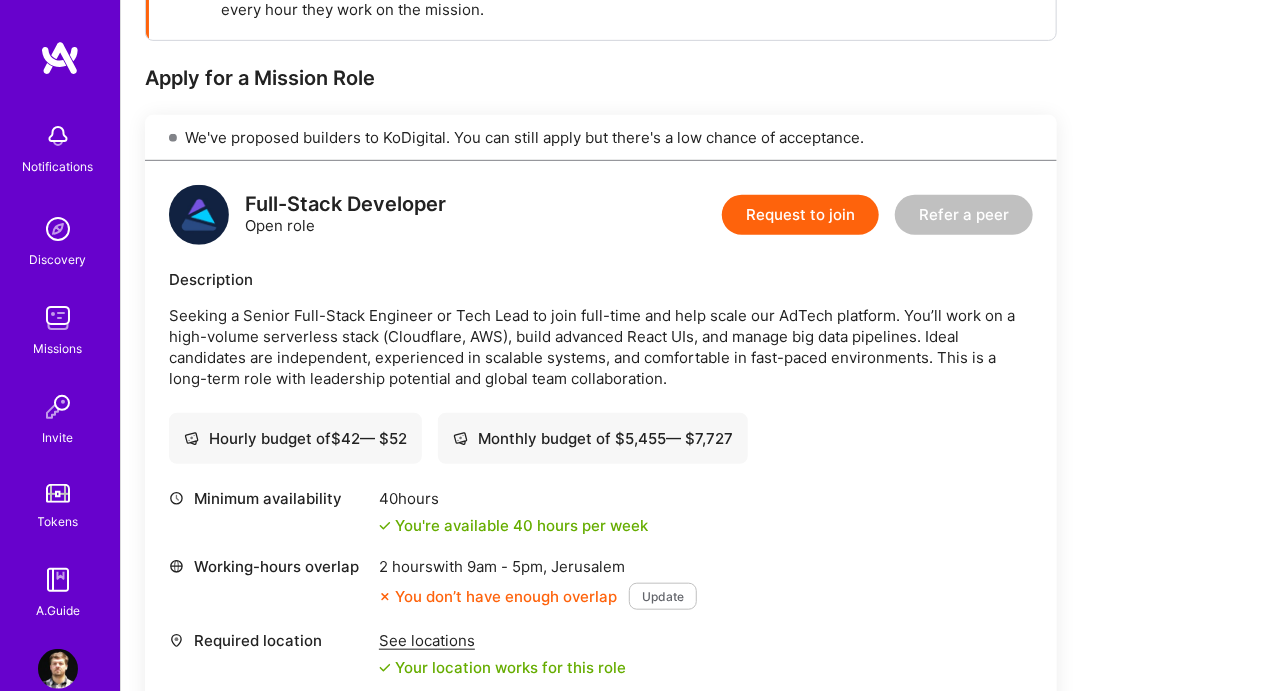 scroll, scrollTop: 357, scrollLeft: 0, axis: vertical 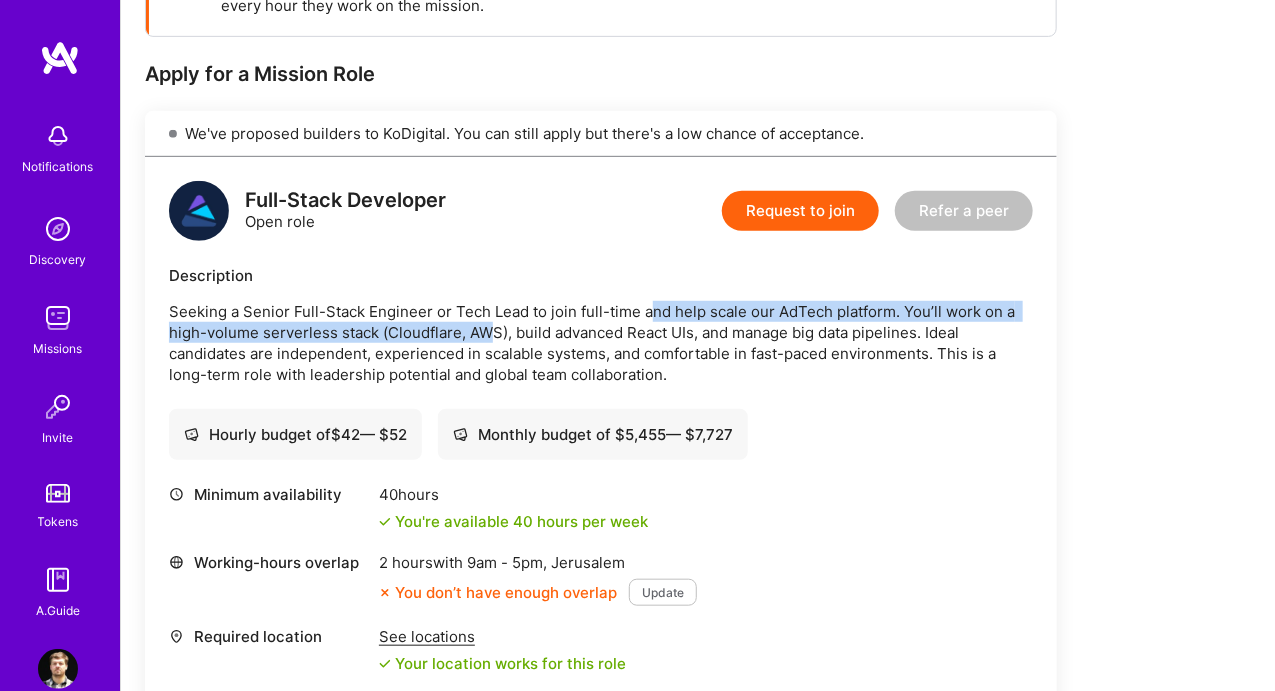 drag, startPoint x: 550, startPoint y: 323, endPoint x: 652, endPoint y: 317, distance: 102.176315 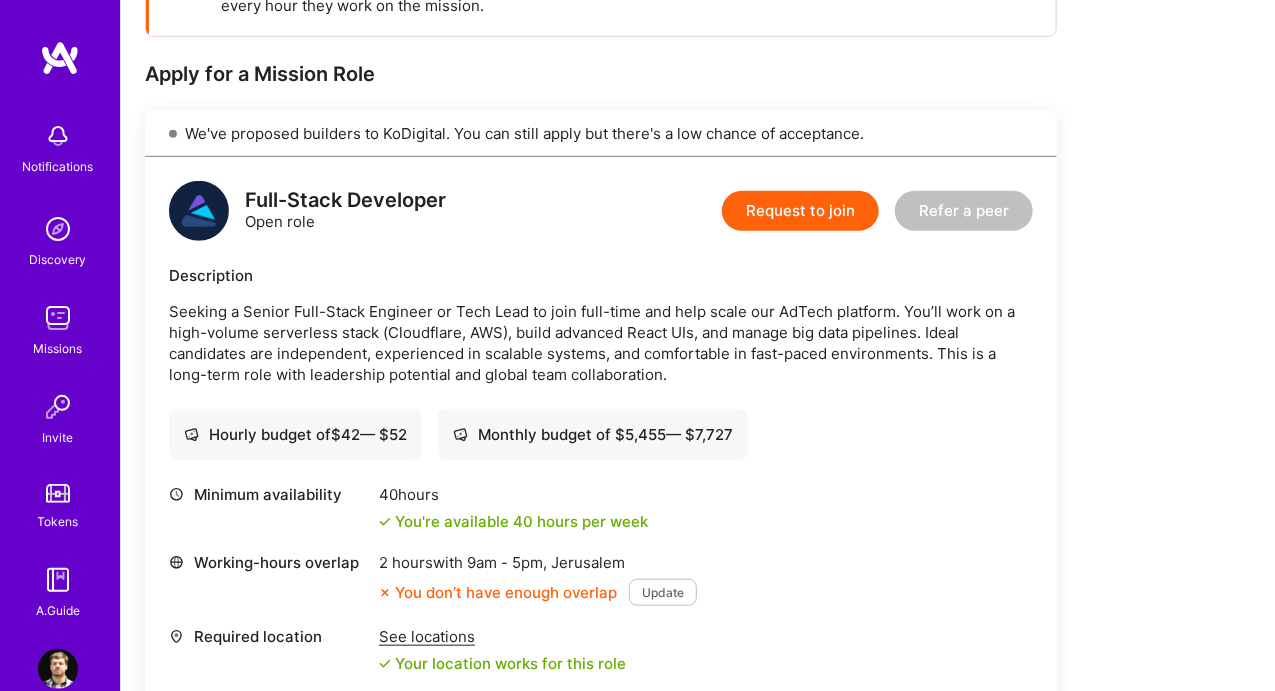 click on "Seeking a Senior Full-Stack Engineer or Tech Lead to join full-time and help scale our AdTech platform. You’ll work on a high-volume serverless stack (Cloudflare, AWS), build advanced React UIs, and manage big data pipelines. Ideal candidates are independent, experienced in scalable systems, and comfortable in fast-paced environments. This is a long-term role with leadership potential and global team collaboration." at bounding box center [601, 343] 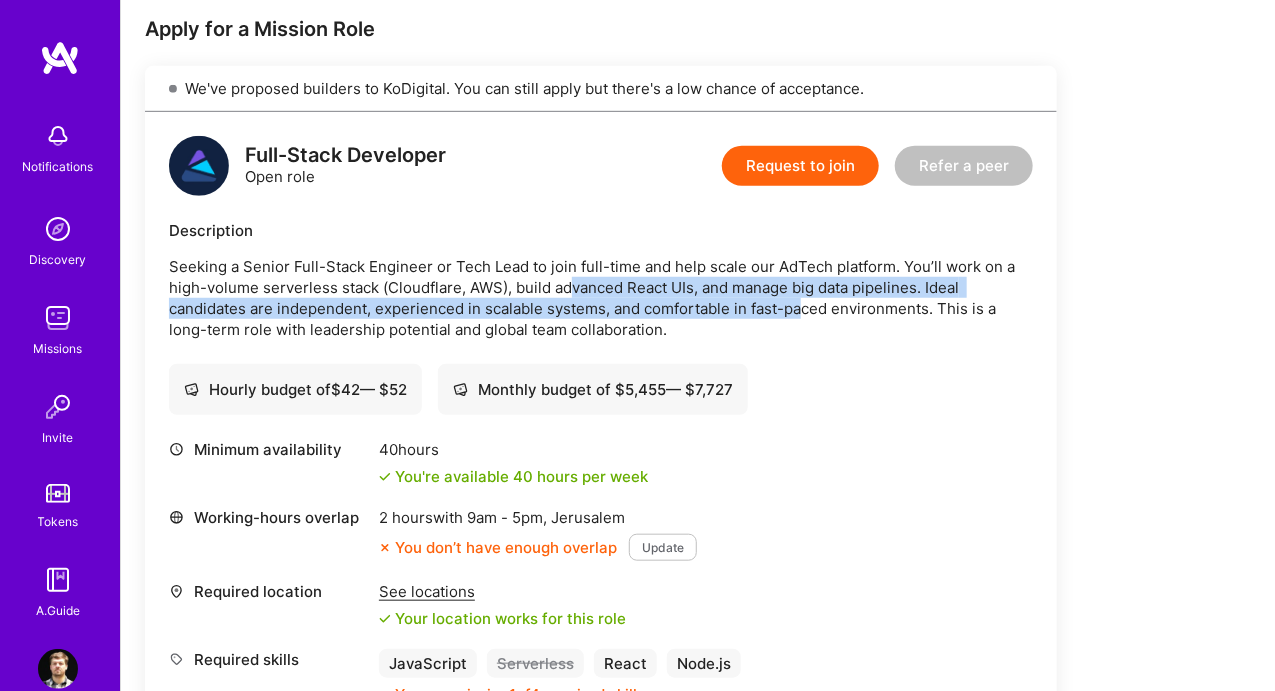 drag, startPoint x: 643, startPoint y: 284, endPoint x: 806, endPoint y: 311, distance: 165.22107 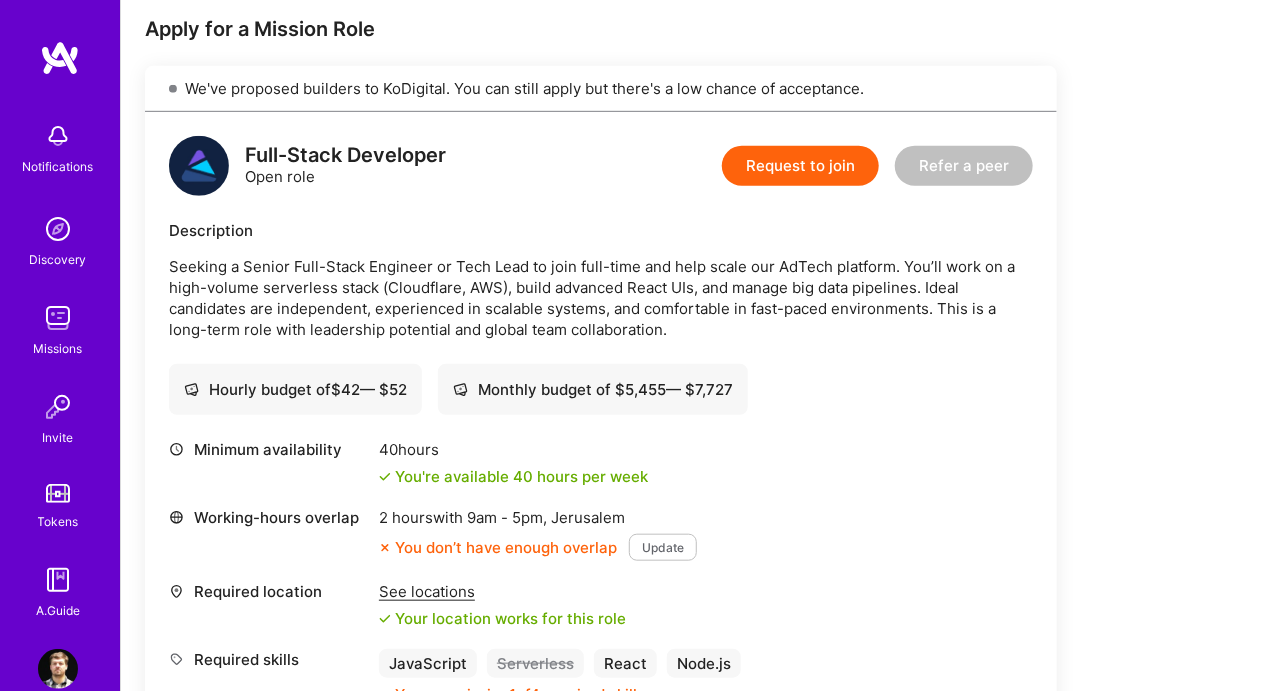 click on "Seeking a Senior Full-Stack Engineer or Tech Lead to join full-time and help scale our AdTech platform. You’ll work on a high-volume serverless stack (Cloudflare, AWS), build advanced React UIs, and manage big data pipelines. Ideal candidates are independent, experienced in scalable systems, and comfortable in fast-paced environments. This is a long-term role with leadership potential and global team collaboration." at bounding box center [601, 298] 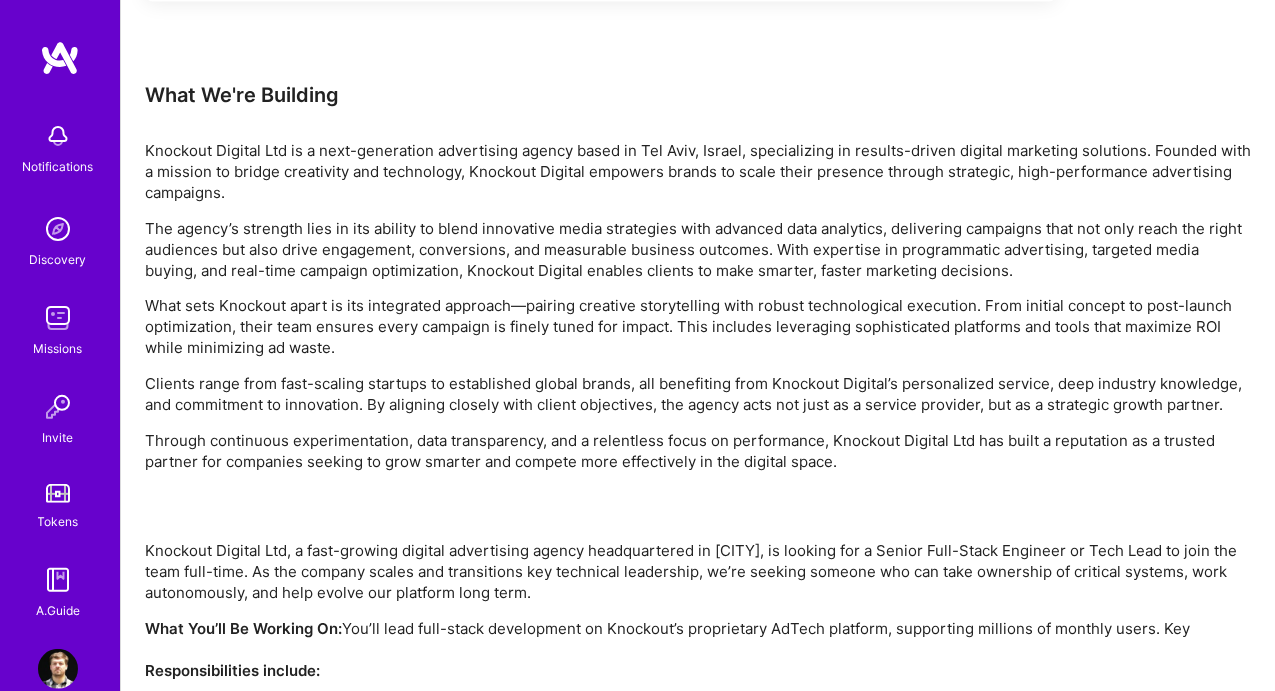 scroll, scrollTop: 1217, scrollLeft: 0, axis: vertical 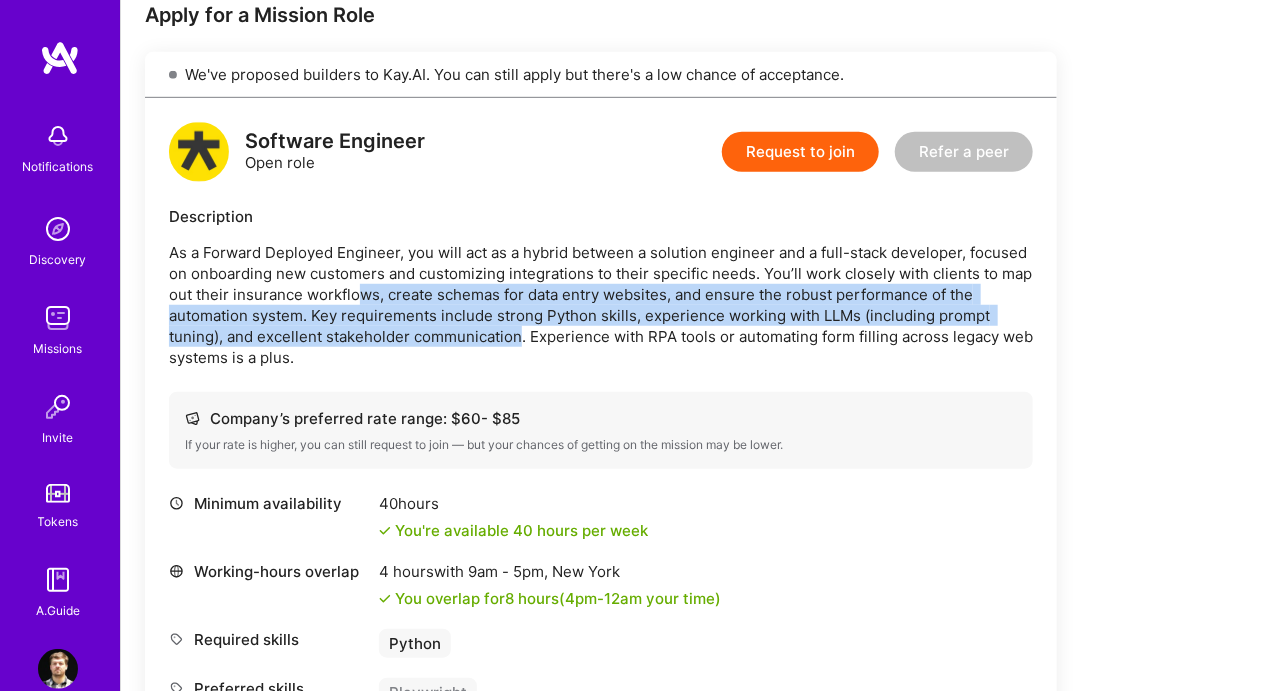 drag, startPoint x: 358, startPoint y: 290, endPoint x: 652, endPoint y: 352, distance: 300.4663 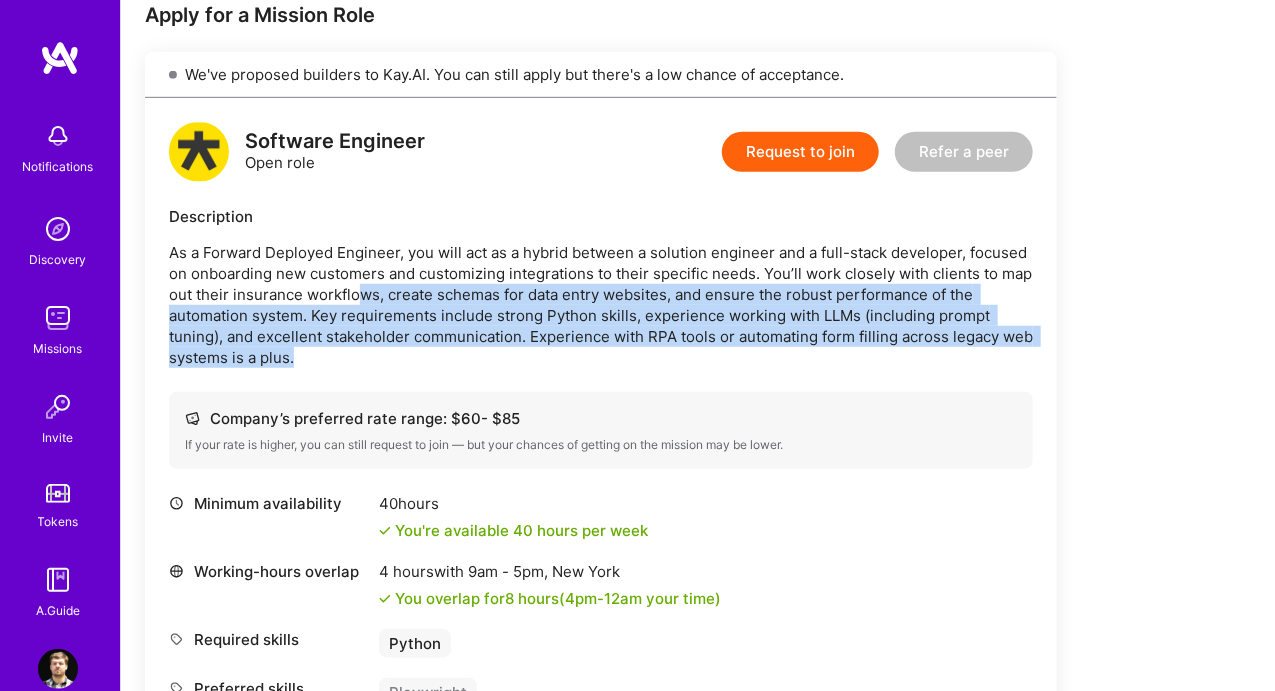 click on "As a Forward Deployed Engineer, you will act as a hybrid between a solution engineer and a full-stack developer, focused on onboarding new customers and customizing integrations to their specific needs. You’ll work closely with clients to map out their insurance workflows, create schemas for data entry websites, and ensure the robust performance of the automation system. Key requirements include strong Python skills, experience working with LLMs (including prompt tuning), and excellent stakeholder communication. Experience with RPA tools or automating form filling across legacy web systems is a plus." at bounding box center [601, 305] 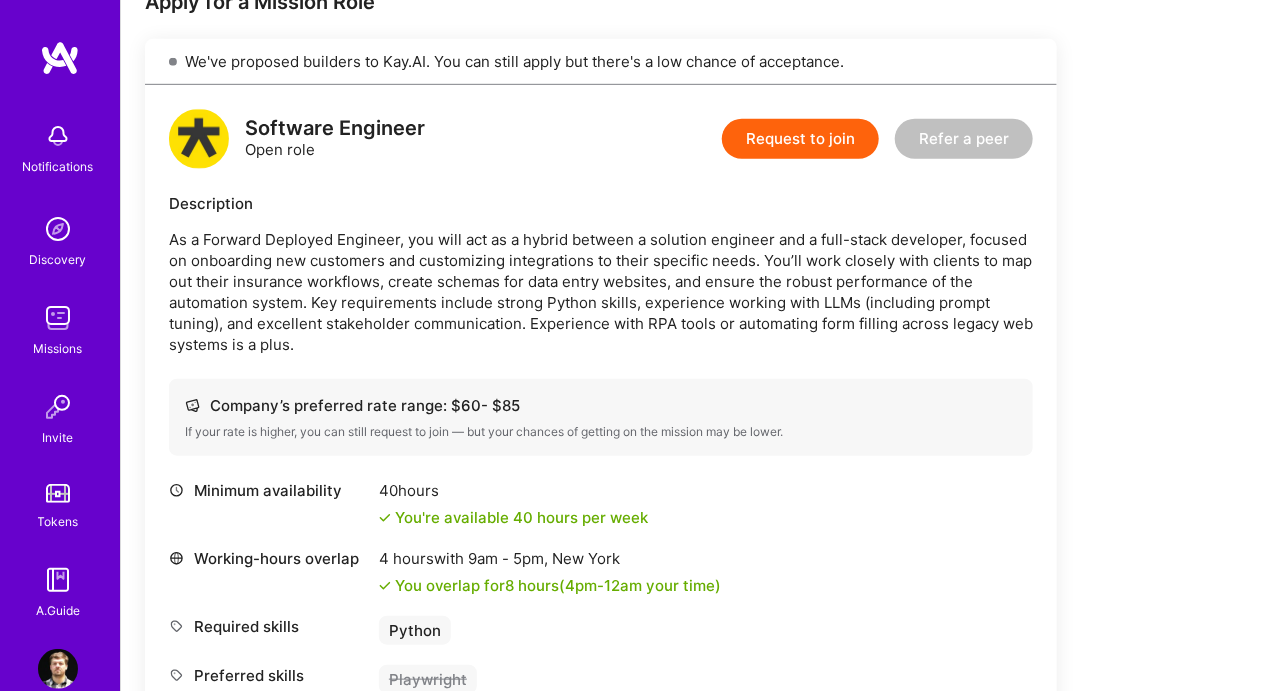 scroll, scrollTop: 284, scrollLeft: 0, axis: vertical 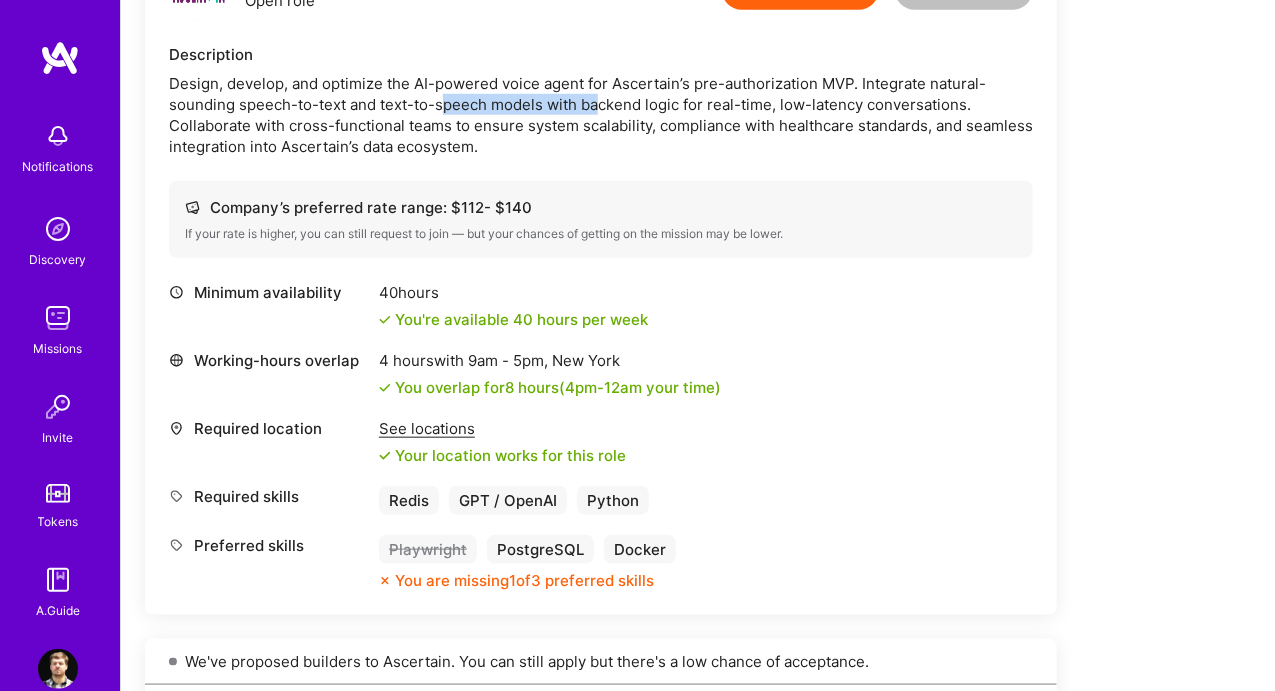drag, startPoint x: 533, startPoint y: 105, endPoint x: 600, endPoint y: 101, distance: 67.11929 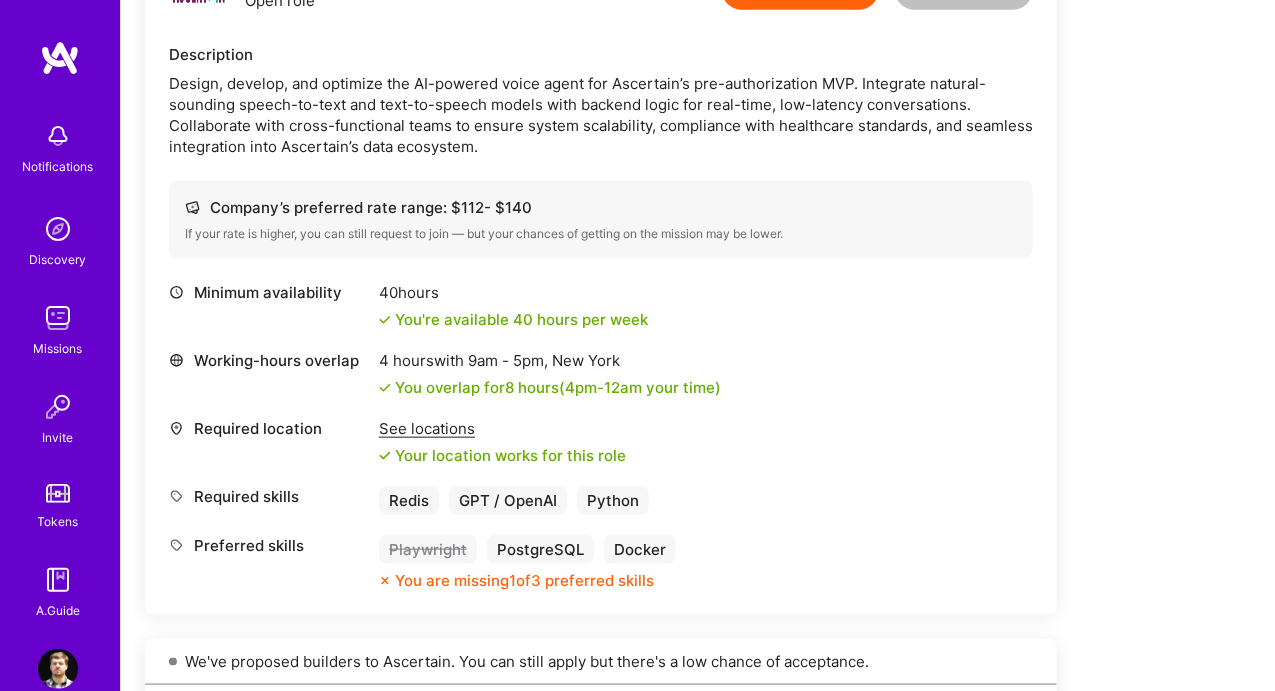click on "Design, develop, and optimize the AI-powered voice agent for Ascertain’s pre-authorization MVP. Integrate natural-sounding speech-to-text and text-to-speech models with backend logic for real-time, low-latency conversations. Collaborate with cross-functional teams to ensure system scalability, compliance with healthcare standards, and seamless integration into Ascertain’s data ecosystem." at bounding box center (601, 115) 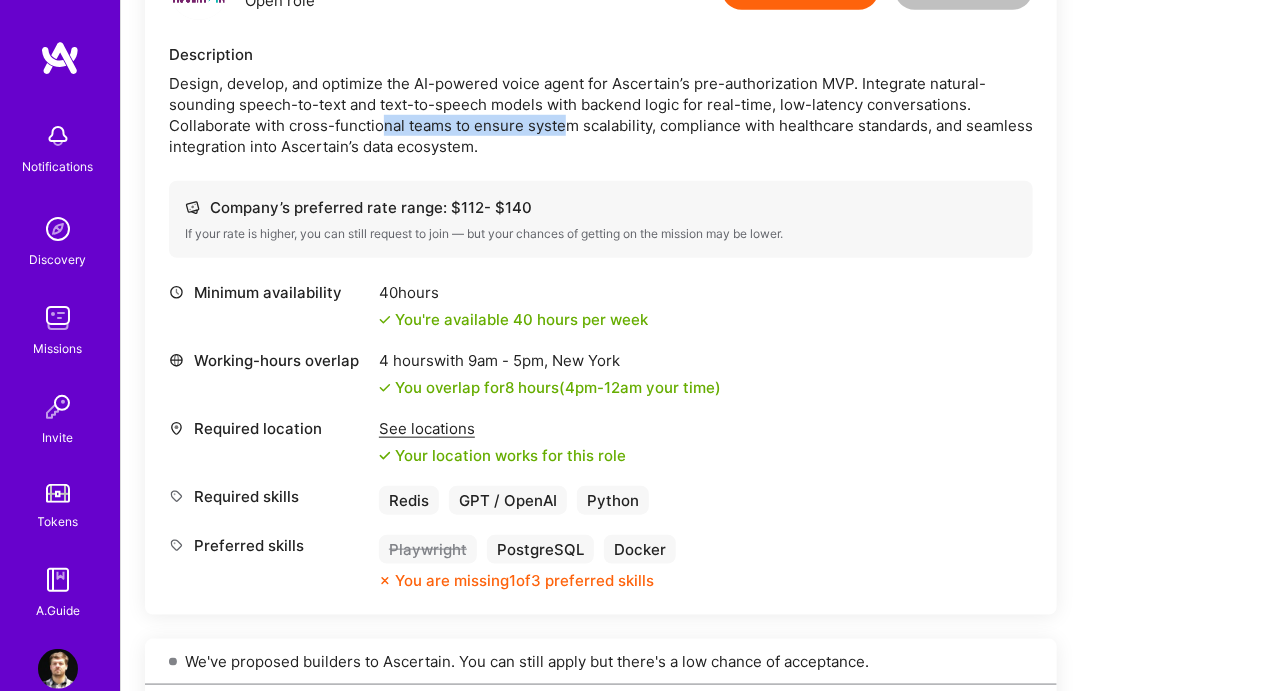 drag, startPoint x: 537, startPoint y: 114, endPoint x: 565, endPoint y: 114, distance: 28 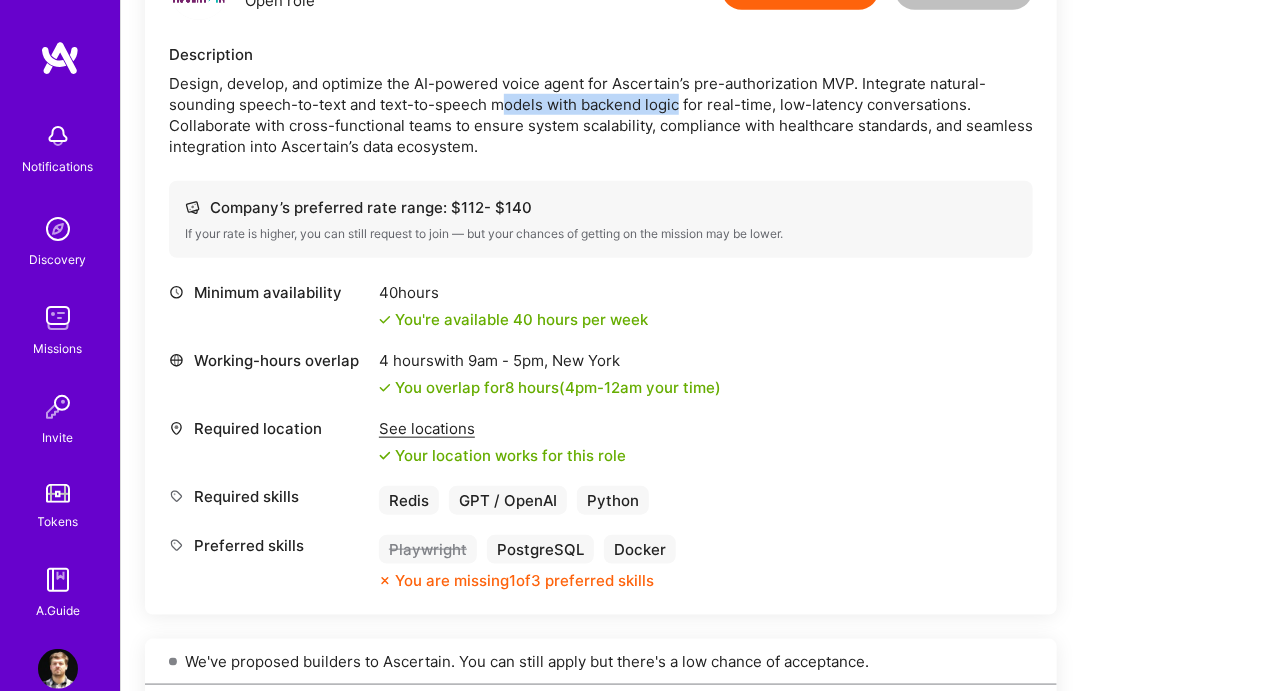 drag, startPoint x: 500, startPoint y: 103, endPoint x: 678, endPoint y: 111, distance: 178.17969 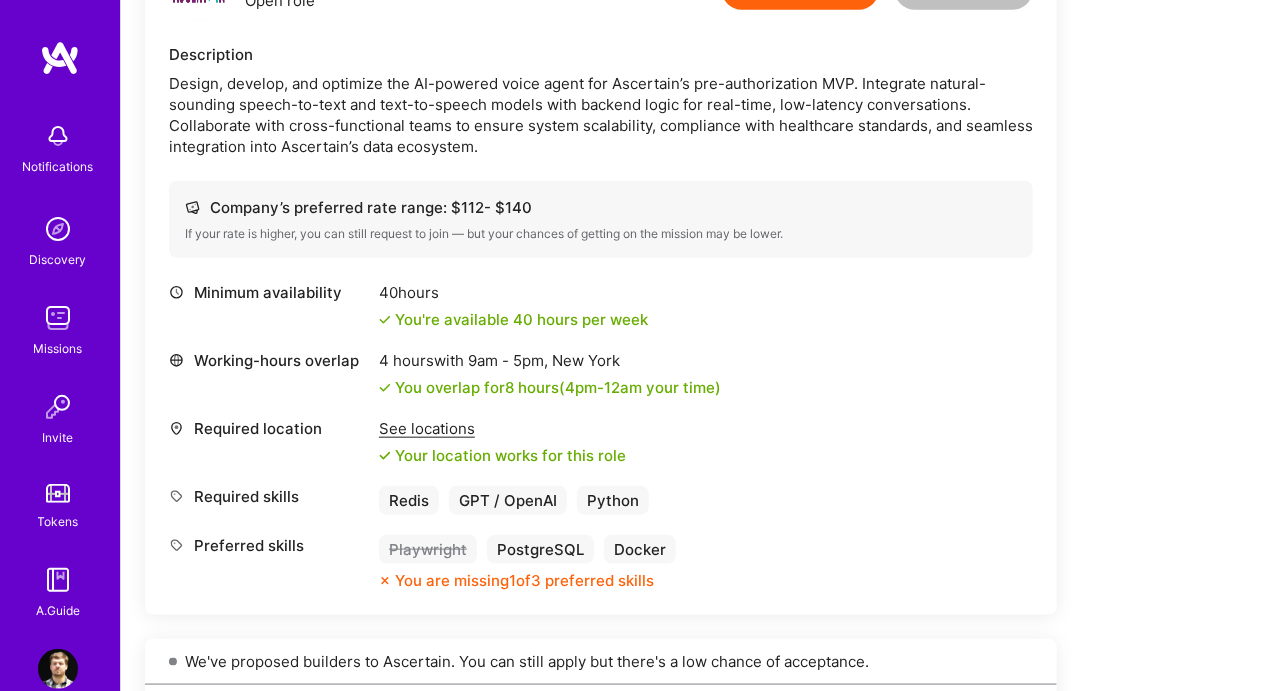 click on "Design, develop, and optimize the AI-powered voice agent for Ascertain’s pre-authorization MVP. Integrate natural-sounding speech-to-text and text-to-speech models with backend logic for real-time, low-latency conversations. Collaborate with cross-functional teams to ensure system scalability, compliance with healthcare standards, and seamless integration into Ascertain’s data ecosystem." at bounding box center (601, 115) 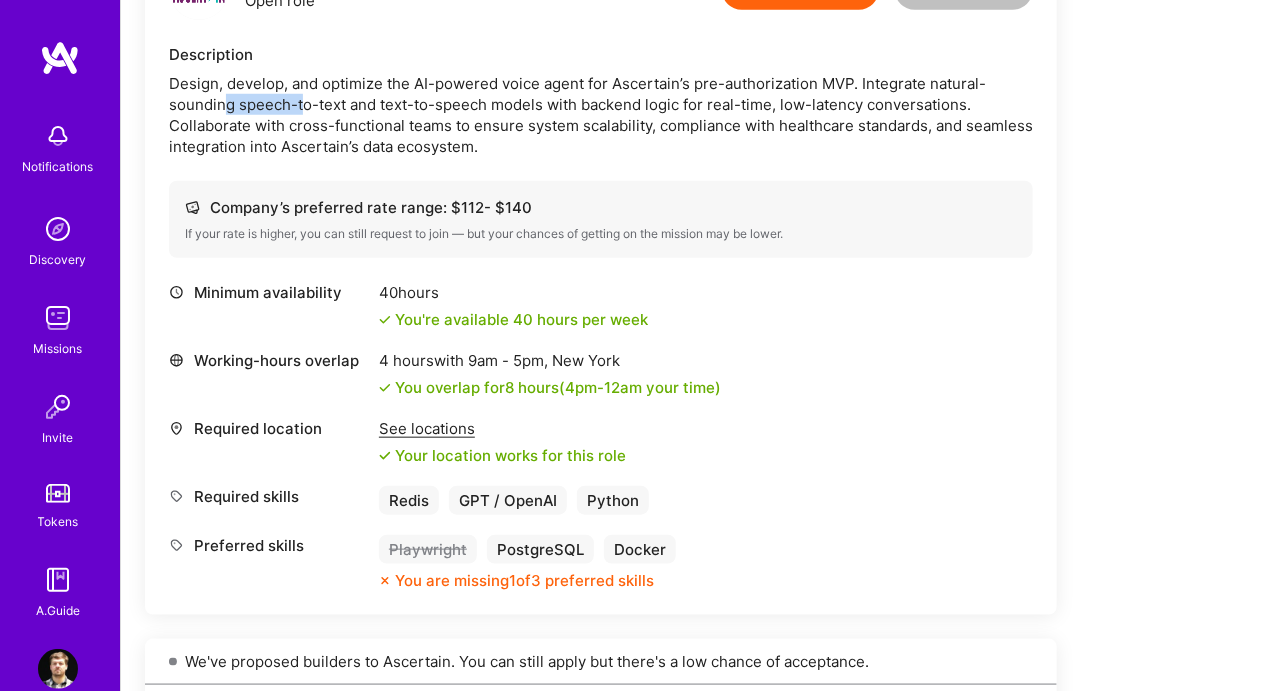 drag, startPoint x: 221, startPoint y: 96, endPoint x: 300, endPoint y: 100, distance: 79.101204 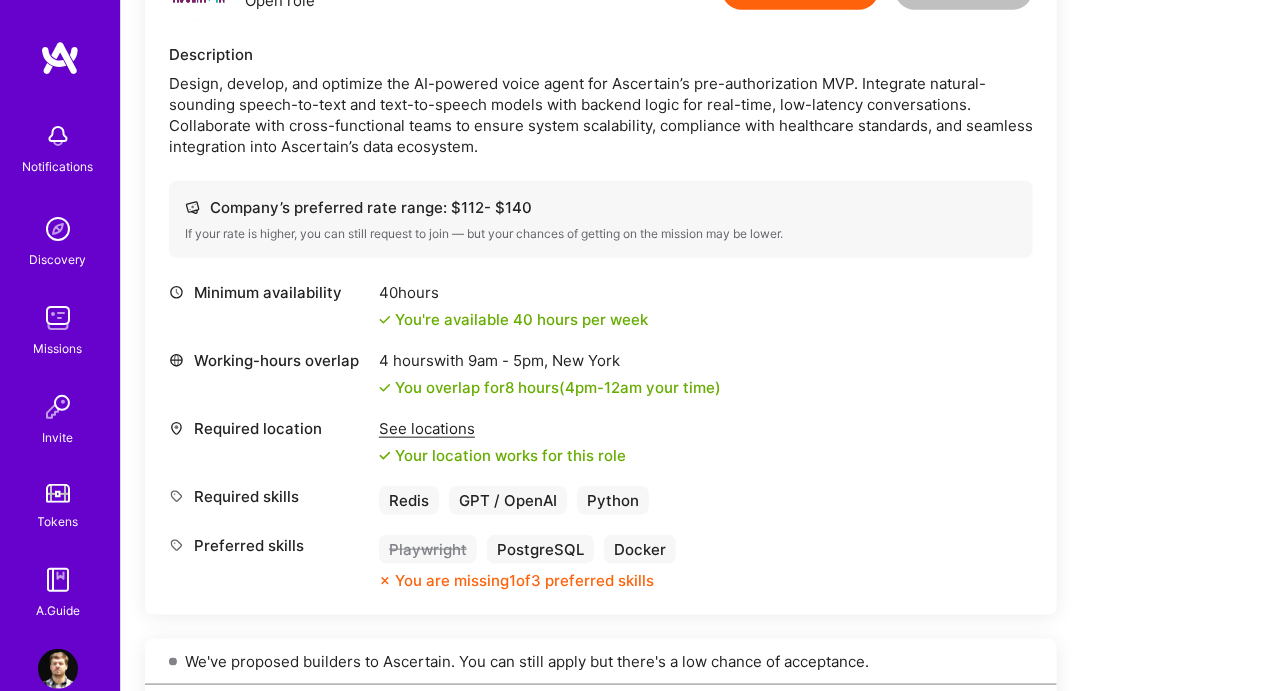click on "Design, develop, and optimize the AI-powered voice agent for Ascertain’s pre-authorization MVP. Integrate natural-sounding speech-to-text and text-to-speech models with backend logic for real-time, low-latency conversations. Collaborate with cross-functional teams to ensure system scalability, compliance with healthcare standards, and seamless integration into Ascertain’s data ecosystem." at bounding box center (601, 115) 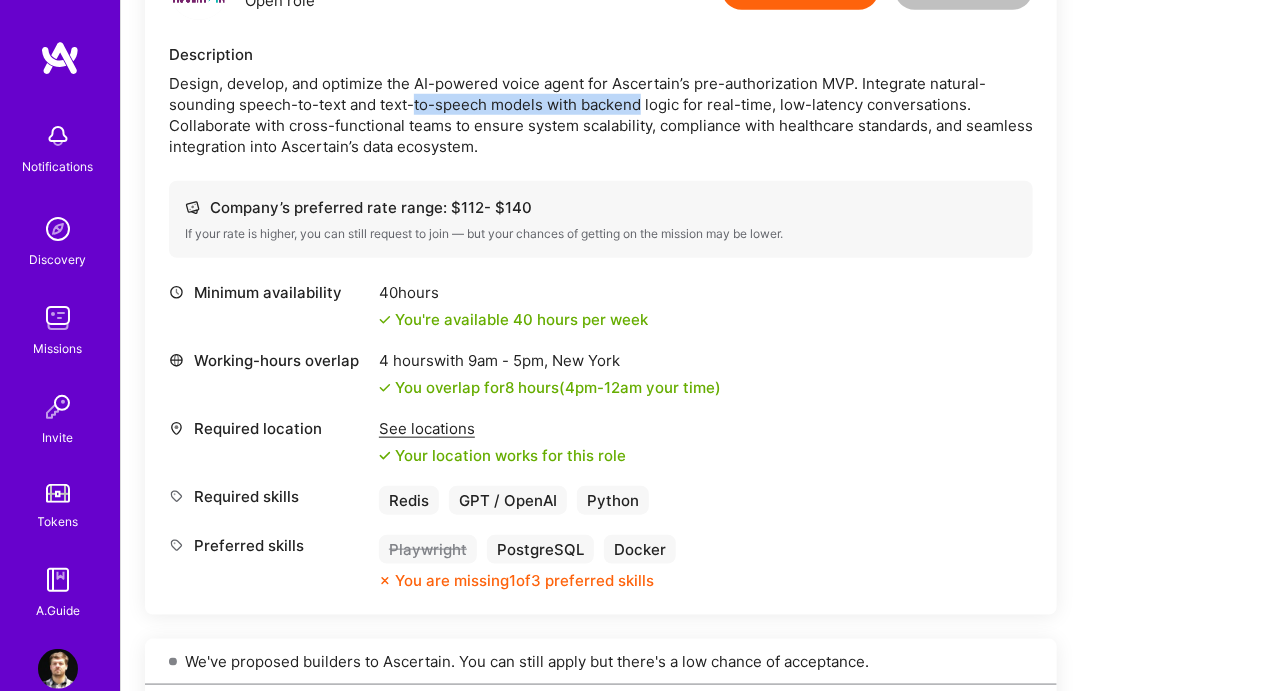 drag, startPoint x: 485, startPoint y: 113, endPoint x: 644, endPoint y: 105, distance: 159.20113 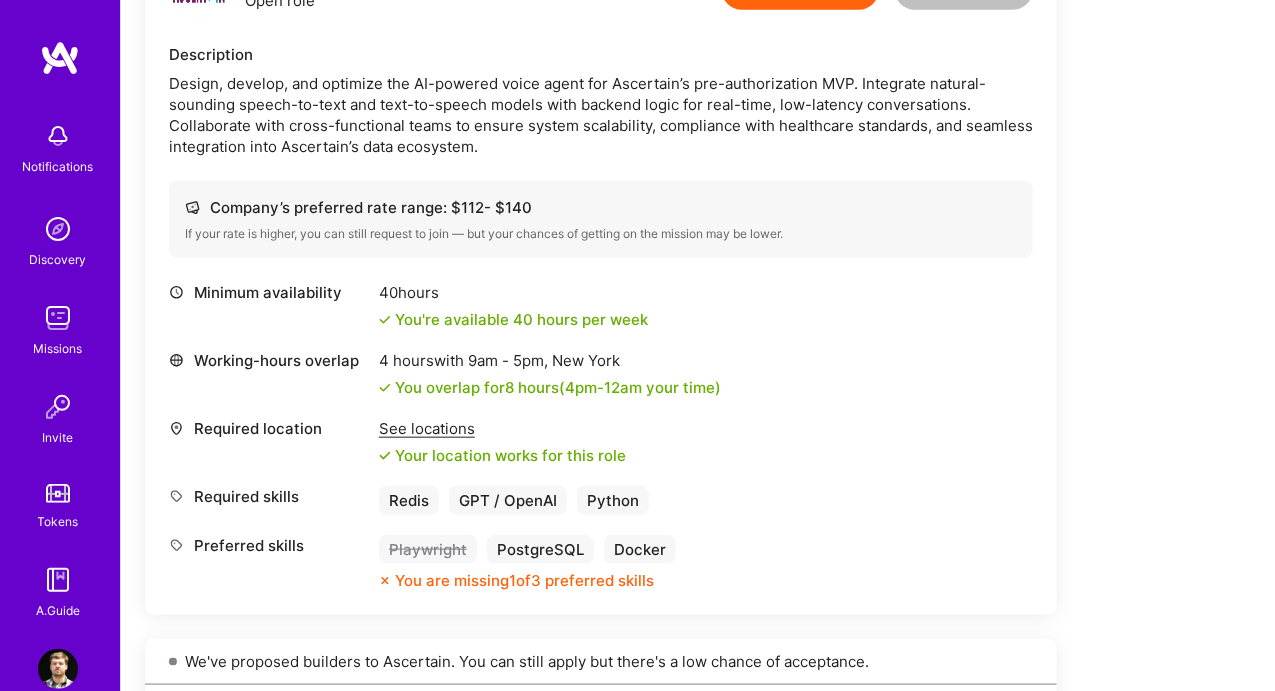 click on "Design, develop, and optimize the AI-powered voice agent for Ascertain’s pre-authorization MVP. Integrate natural-sounding speech-to-text and text-to-speech models with backend logic for real-time, low-latency conversations. Collaborate with cross-functional teams to ensure system scalability, compliance with healthcare standards, and seamless integration into Ascertain’s data ecosystem." at bounding box center (601, 115) 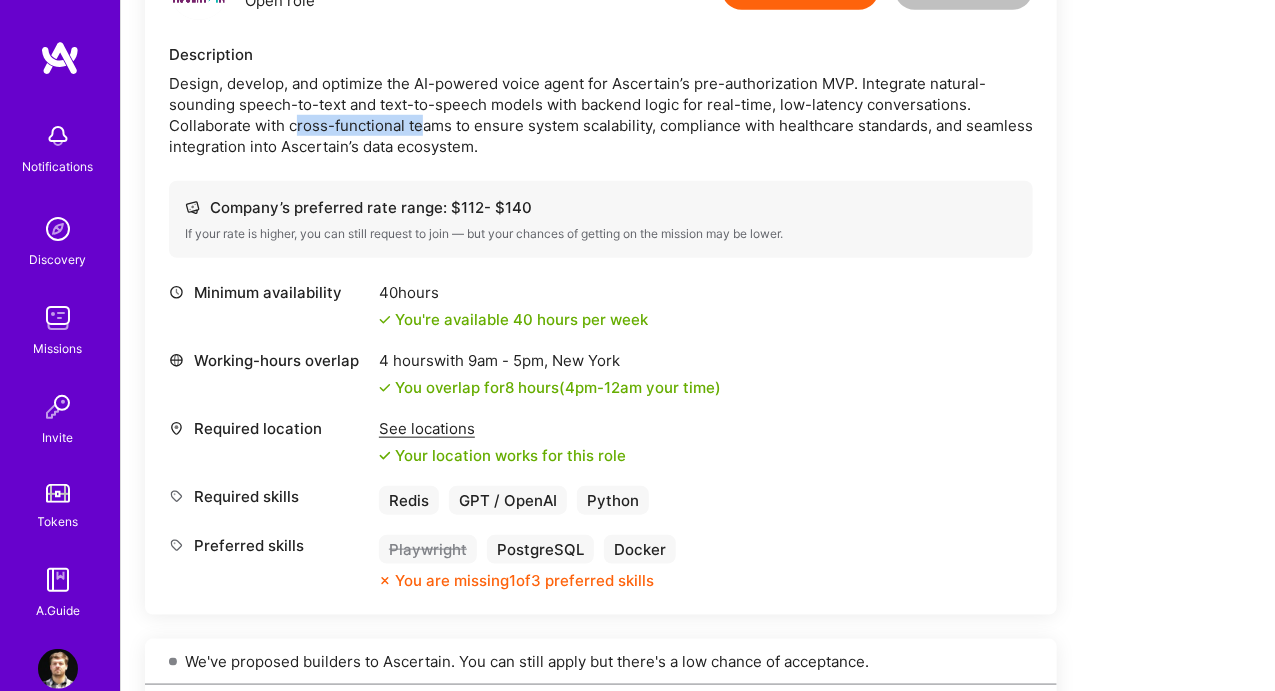 drag, startPoint x: 294, startPoint y: 128, endPoint x: 424, endPoint y: 119, distance: 130.31117 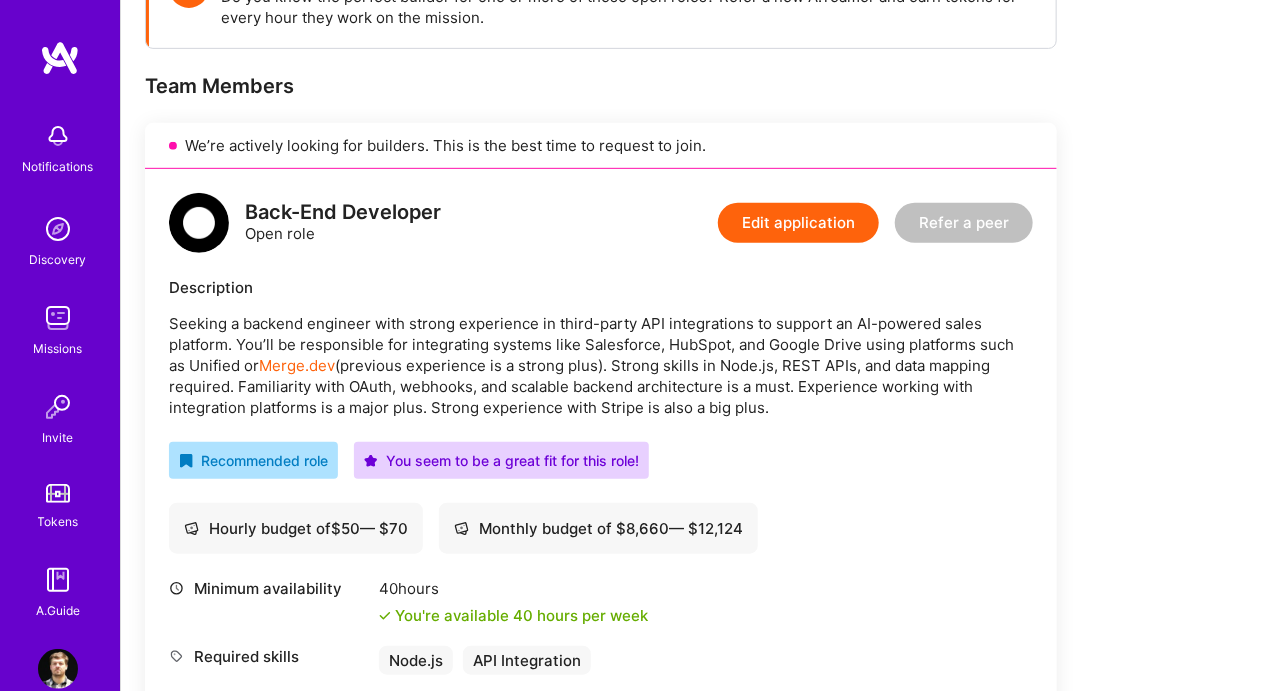 scroll, scrollTop: 346, scrollLeft: 0, axis: vertical 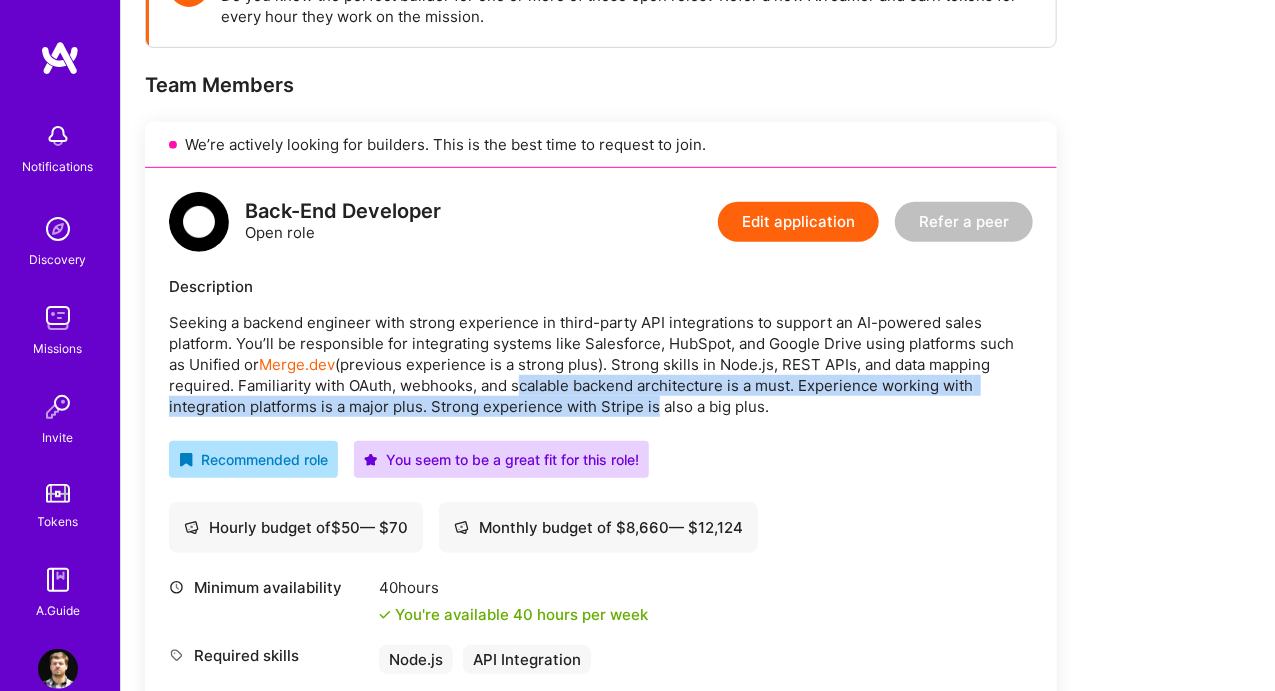 drag, startPoint x: 612, startPoint y: 389, endPoint x: 650, endPoint y: 396, distance: 38.63936 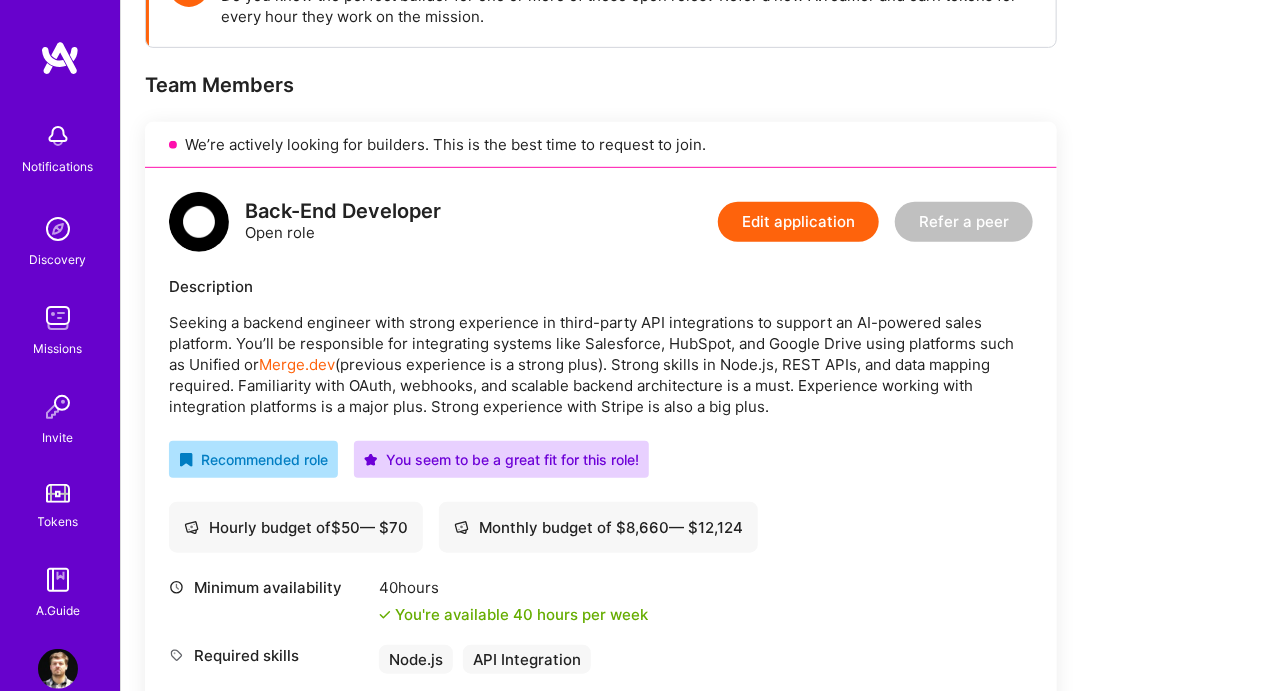 click on "Seeking a backend engineer with strong experience in third-party API integrations to support an AI-powered sales platform. You’ll be responsible for integrating systems like Salesforce, HubSpot, and Google Drive using platforms such as Unified or Merge.dev (previous experience is a strong plus). Strong skills in Node.js, REST APIs, and data mapping required. Familiarity with OAuth, webhooks, and scalable backend architecture is a must. Experience working with integration platforms is a major plus. Strong experience with Stripe is also a big plus." at bounding box center [601, 364] 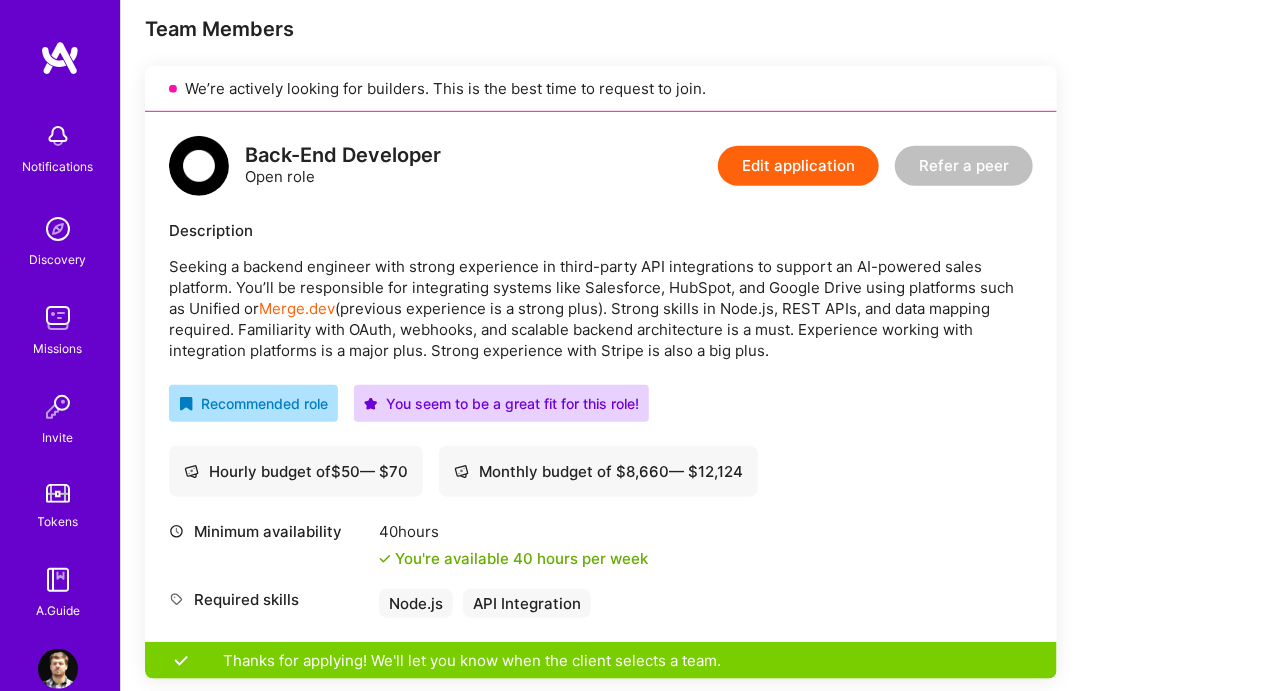 scroll, scrollTop: 401, scrollLeft: 0, axis: vertical 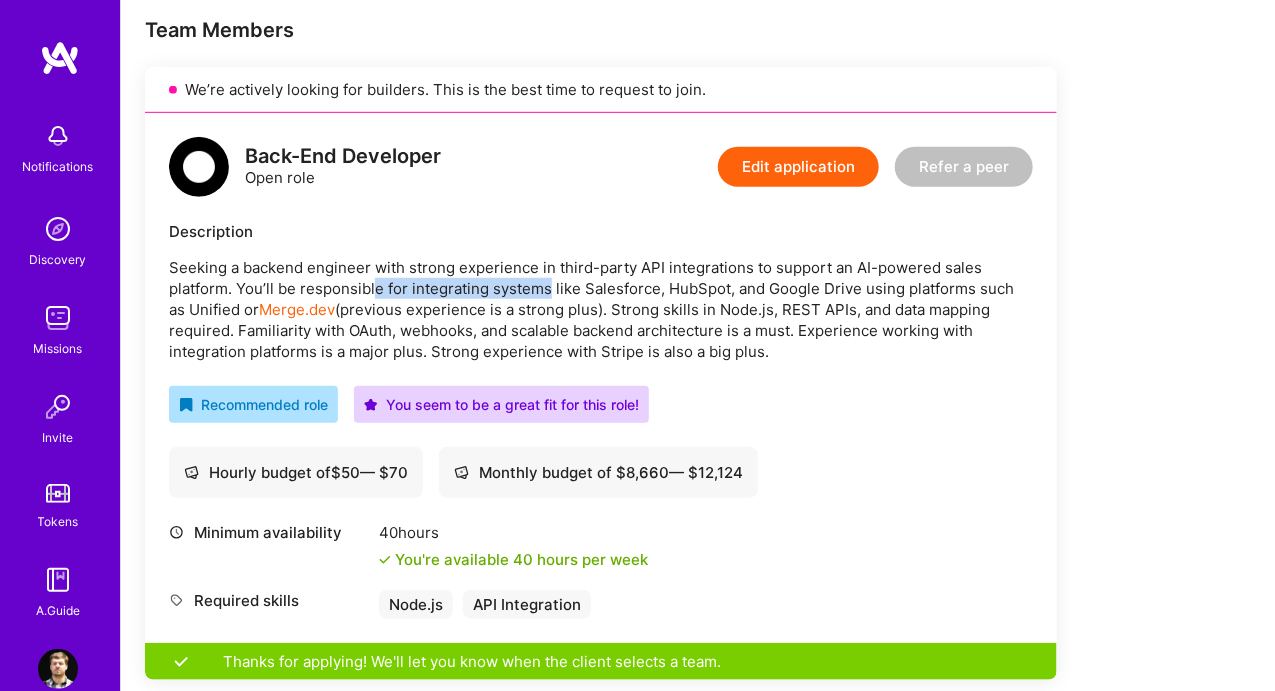 drag, startPoint x: 376, startPoint y: 283, endPoint x: 545, endPoint y: 289, distance: 169.10648 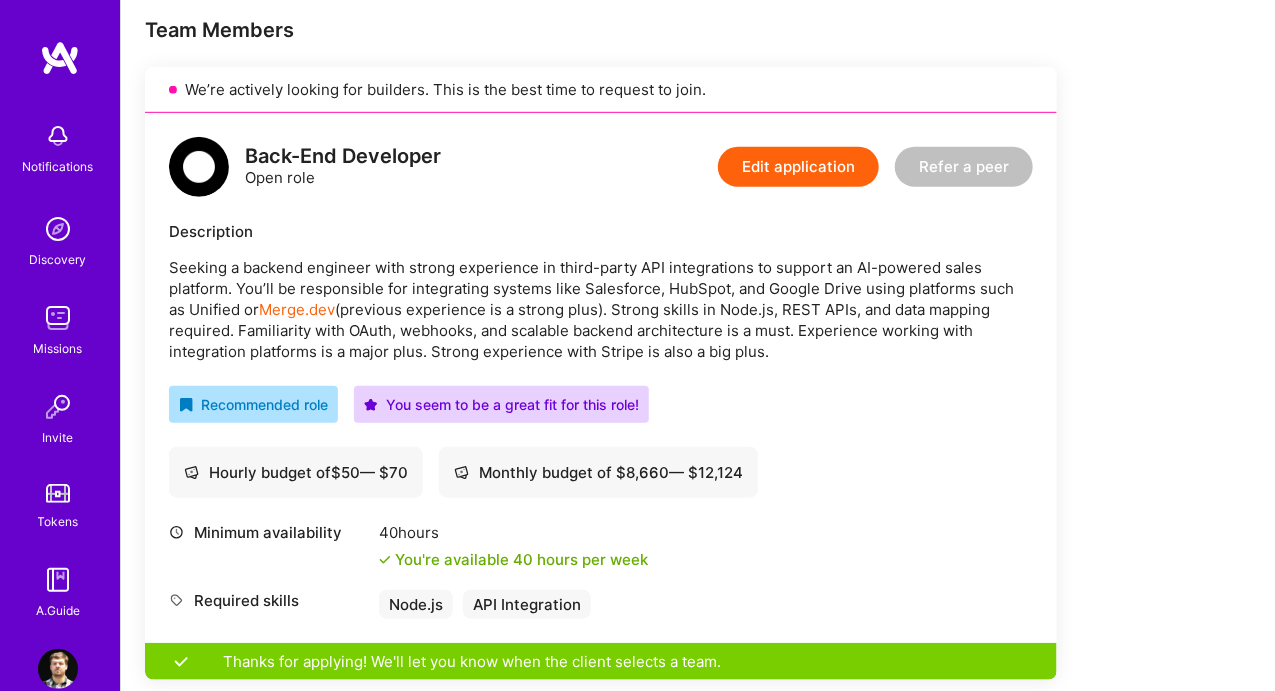 click on "Seeking a backend engineer with strong experience in third-party API integrations to support an AI-powered sales platform. You’ll be responsible for integrating systems like Salesforce, HubSpot, and Google Drive using platforms such as Unified or  Merge.dev  (previous experience is a strong plus). Strong skills in Node.js, REST APIs, and data mapping required. Familiarity with OAuth, webhooks, and scalable backend architecture is a must. Experience working with integration platforms is a major plus. Strong experience with Stripe is also a big plus." at bounding box center [601, 309] 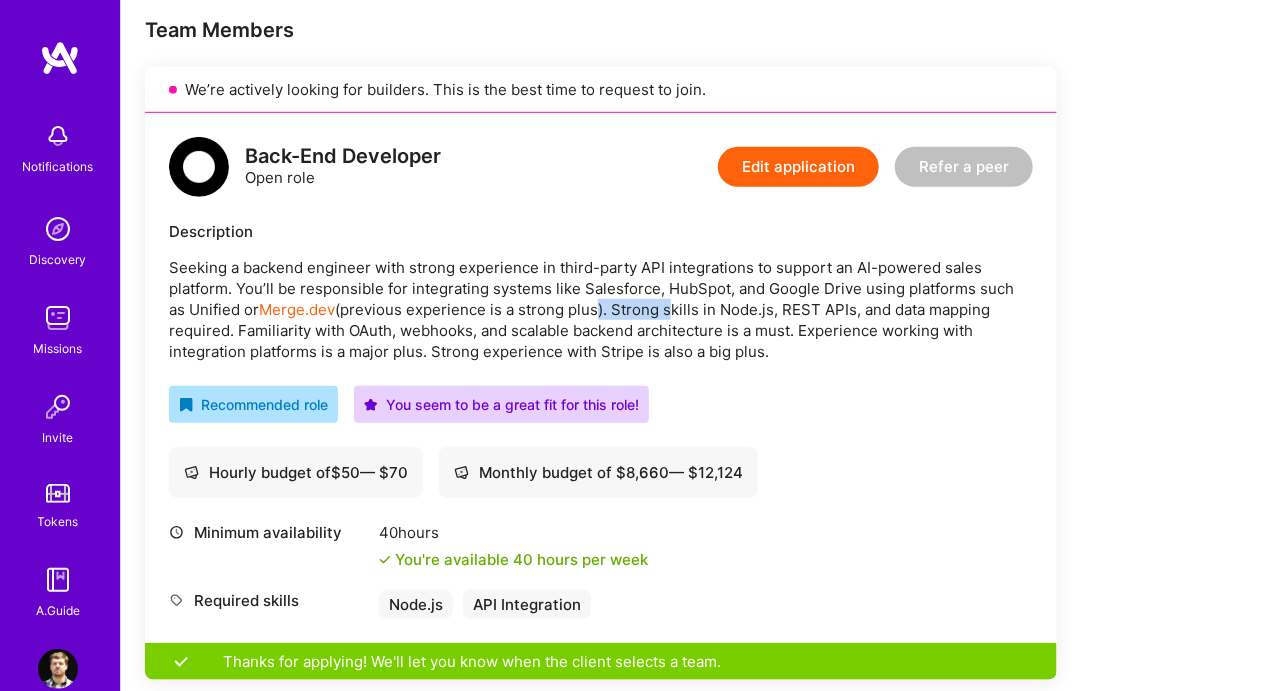 drag, startPoint x: 577, startPoint y: 304, endPoint x: 700, endPoint y: 304, distance: 123 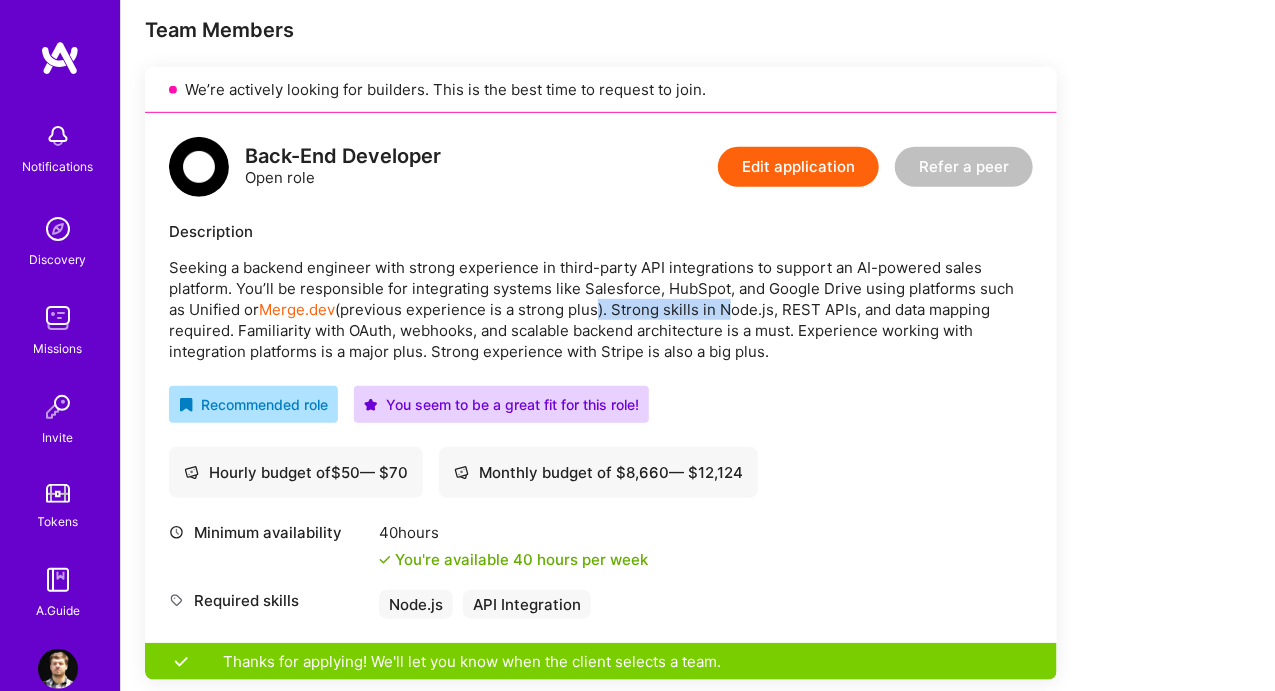 click on "Seeking a backend engineer with strong experience in third-party API integrations to support an AI-powered sales platform. You’ll be responsible for integrating systems like Salesforce, HubSpot, and Google Drive using platforms such as Unified or  Merge.dev  (previous experience is a strong plus). Strong skills in Node.js, REST APIs, and data mapping required. Familiarity with OAuth, webhooks, and scalable backend architecture is a must. Experience working with integration platforms is a major plus. Strong experience with Stripe is also a big plus." at bounding box center (601, 309) 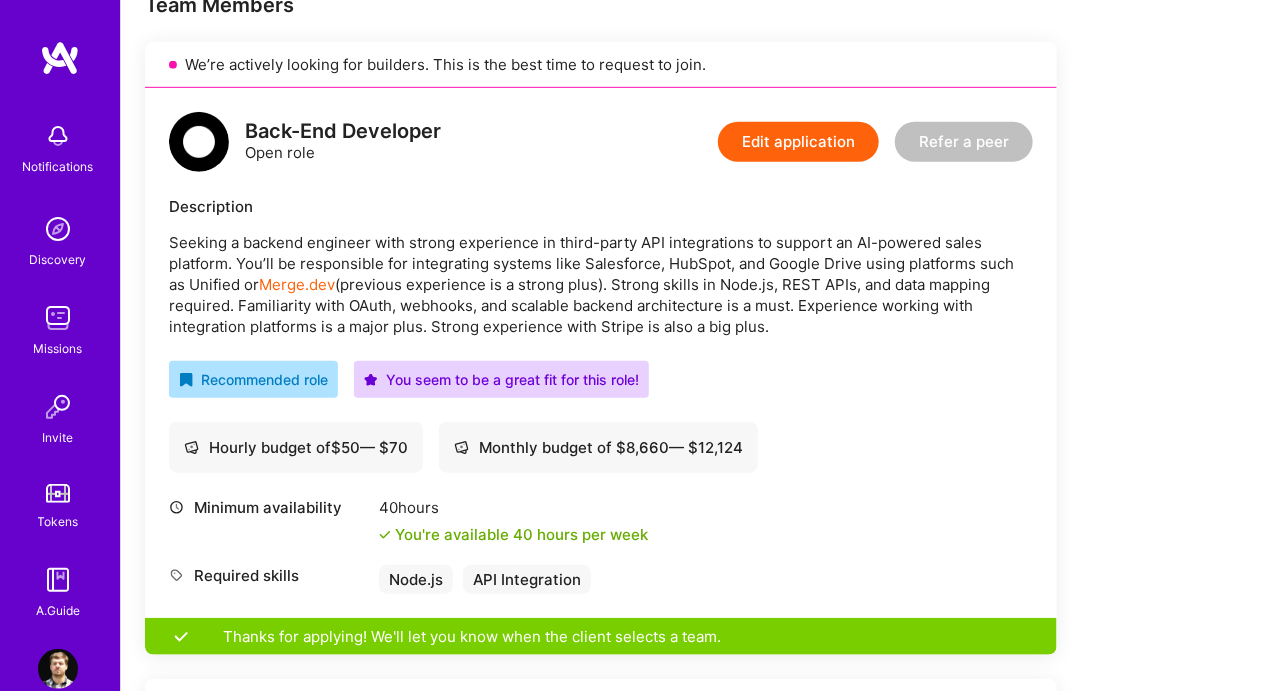 scroll, scrollTop: 472, scrollLeft: 0, axis: vertical 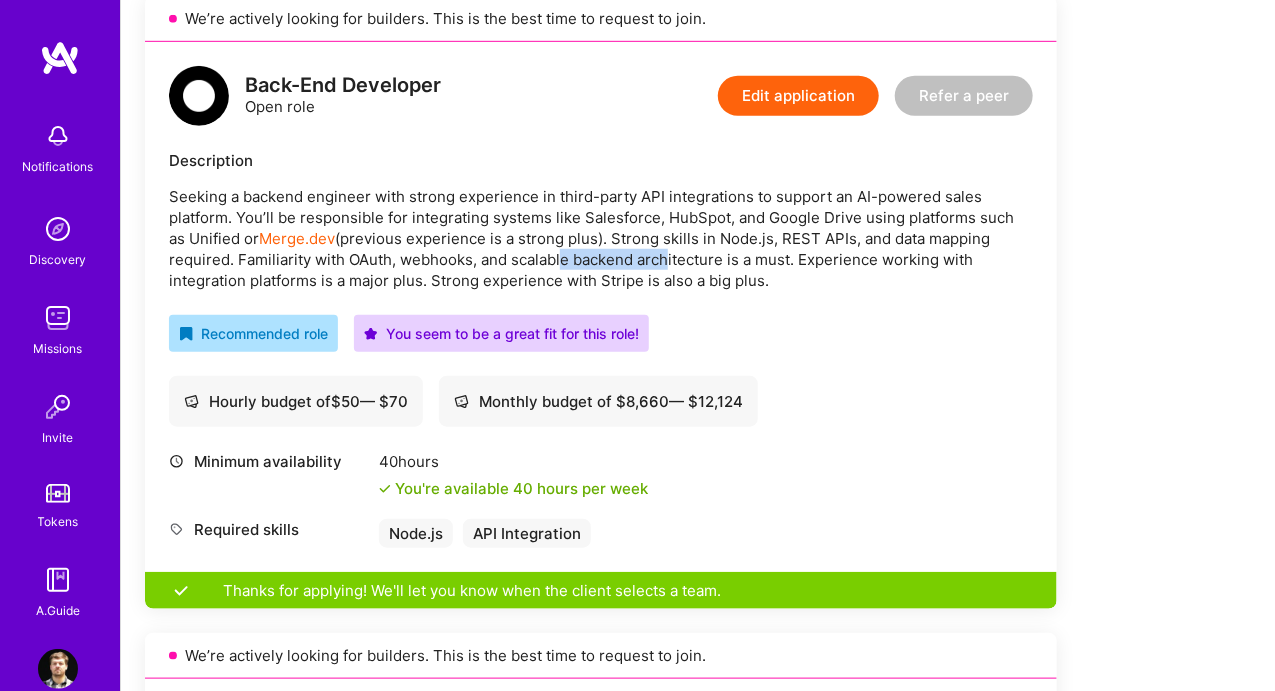 drag, startPoint x: 633, startPoint y: 264, endPoint x: 664, endPoint y: 267, distance: 31.144823 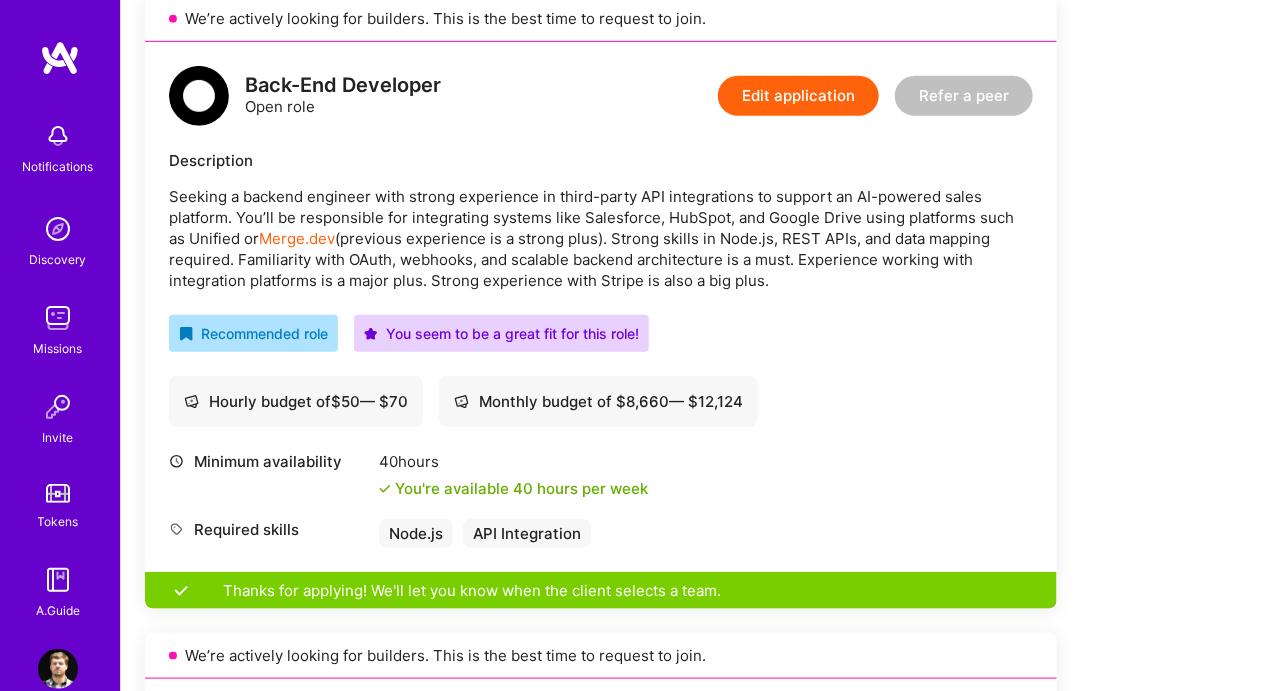 click on "Back-End Developer Open role Edit application Refer a peer Description Seeking a backend engineer with strong experience in third-party API integrations to support an AI-powered sales platform. You’ll be responsible for integrating systems like Salesforce, HubSpot, and Google Drive using platforms such as Unified or  Merge.dev  (previous experience is a strong plus). Strong skills in Node.js, REST APIs, and data mapping required. Familiarity with OAuth, webhooks, and scalable backend architecture is a must. Experience working with integration platforms is a major plus. Strong experience with Stripe is also a big plus. Recommended role You seem to be a great fit for this role! Hourly budget of  $ 50  — $ 70 Monthly budget of    $ 8,660  — $ 12,124 Minimum availability 40  hours You're available 40 hours per week Required skills Node.js API Integration Show more info" at bounding box center [601, 307] 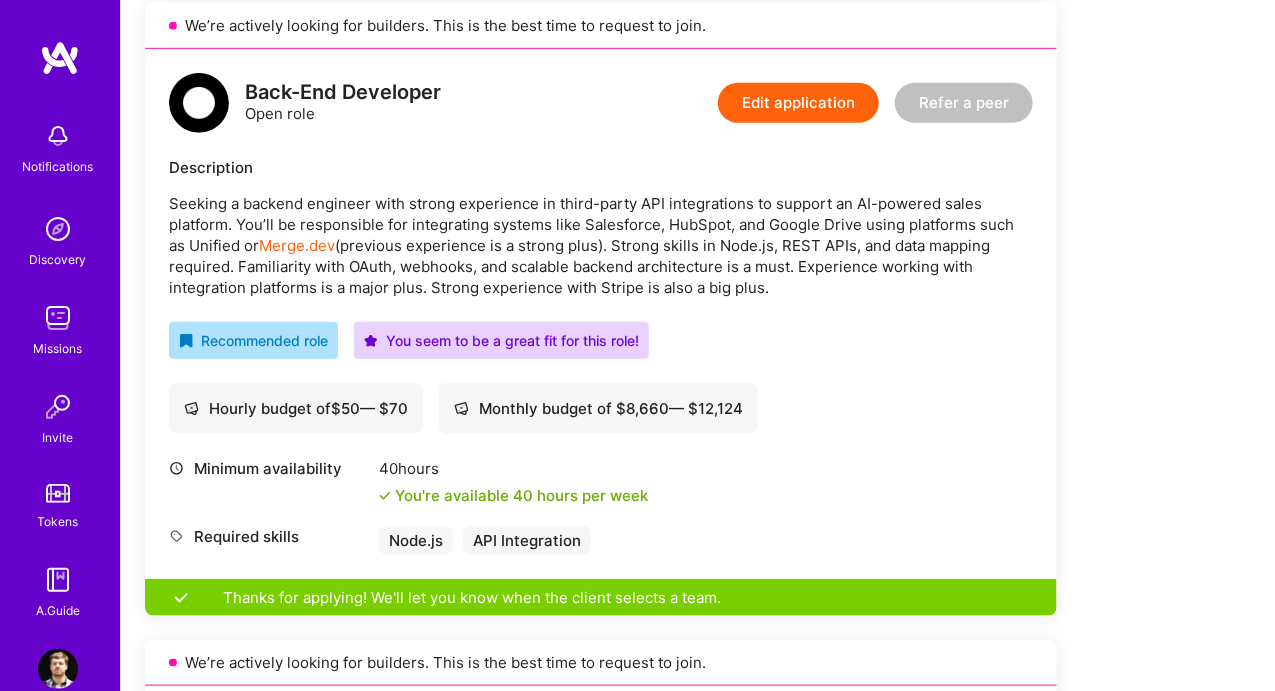 scroll, scrollTop: 464, scrollLeft: 0, axis: vertical 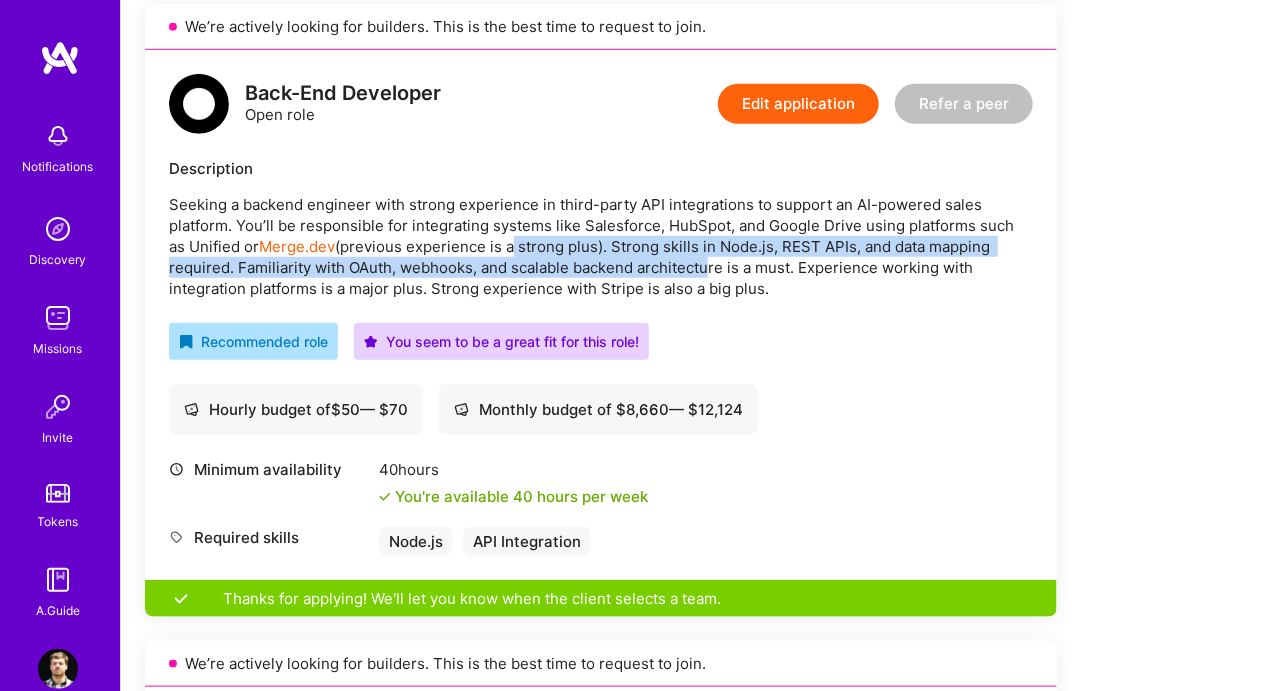 drag, startPoint x: 532, startPoint y: 243, endPoint x: 703, endPoint y: 263, distance: 172.16562 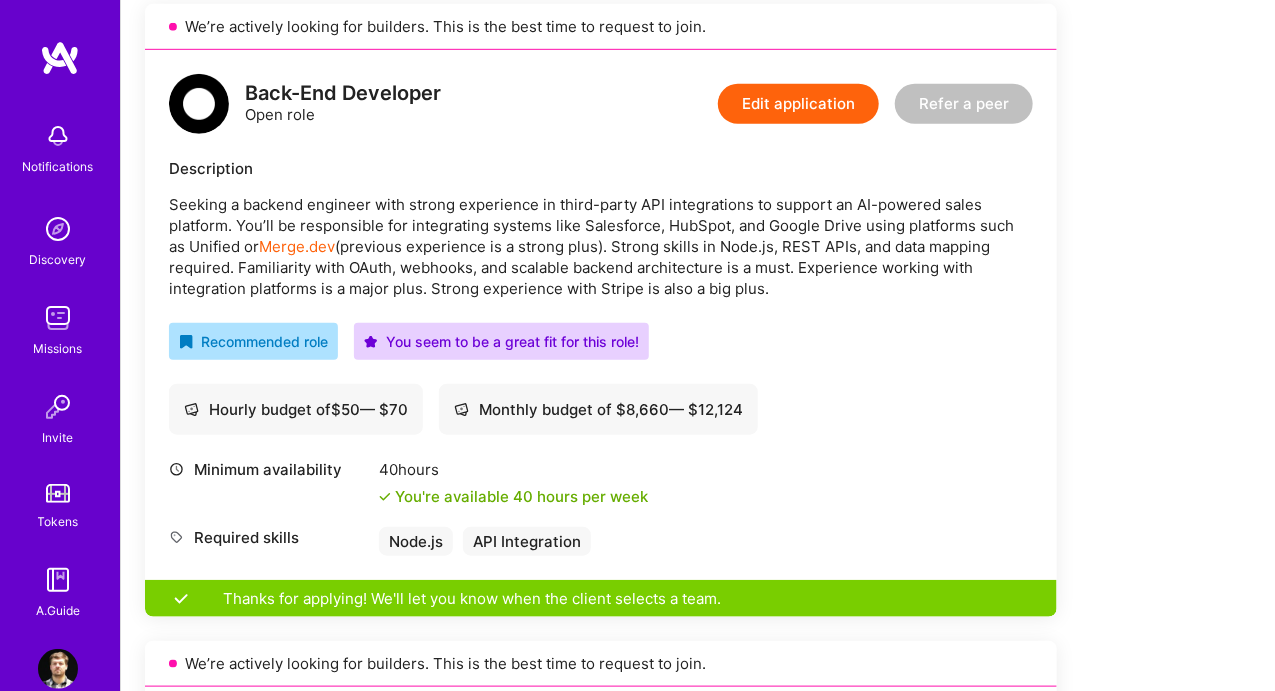 click on "Seeking a backend engineer with strong experience in third-party API integrations to support an AI-powered sales platform. You’ll be responsible for integrating systems like Salesforce, HubSpot, and Google Drive using platforms such as Unified or  Merge.dev  (previous experience is a strong plus). Strong skills in Node.js, REST APIs, and data mapping required. Familiarity with OAuth, webhooks, and scalable backend architecture is a must. Experience working with integration platforms is a major plus. Strong experience with Stripe is also a big plus." at bounding box center (601, 246) 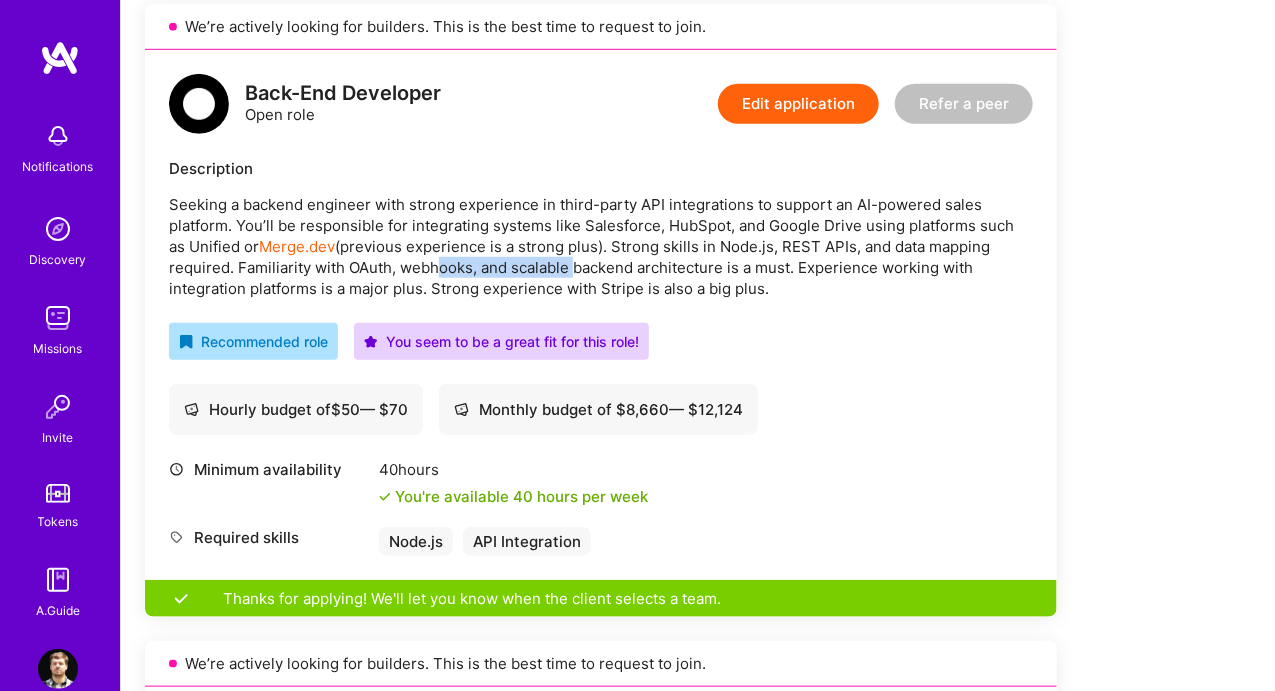 drag, startPoint x: 434, startPoint y: 263, endPoint x: 573, endPoint y: 261, distance: 139.01439 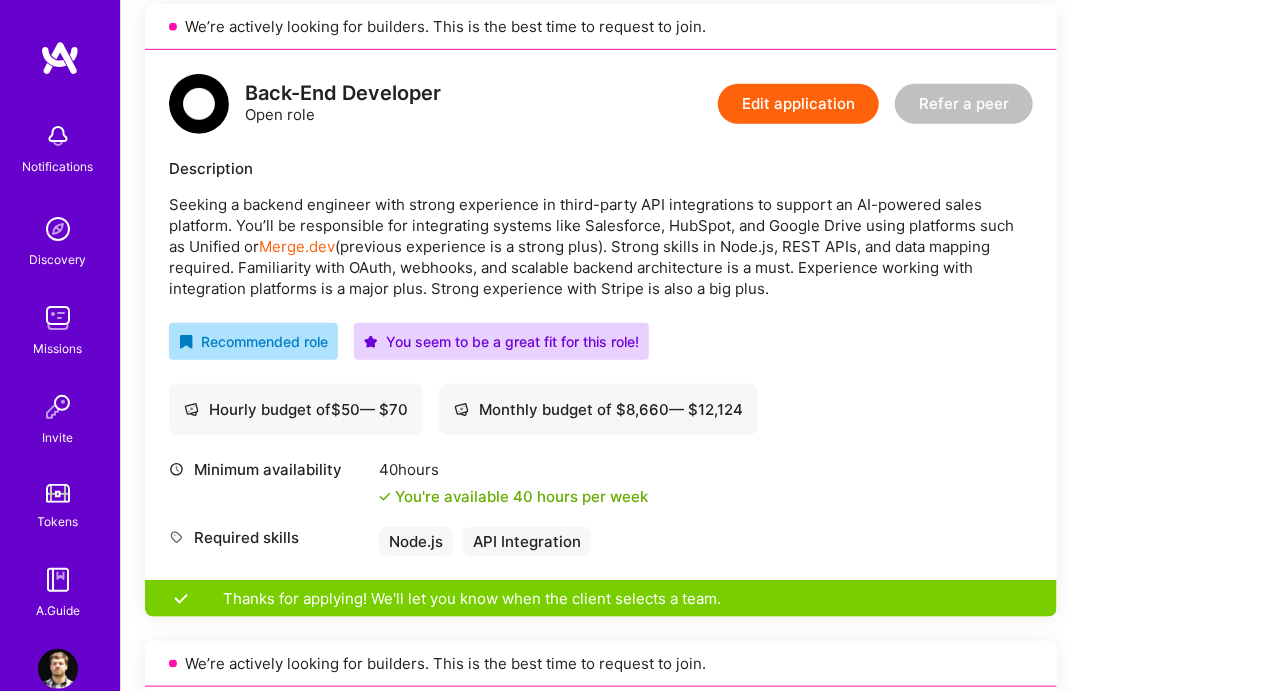 click on "Seeking a backend engineer with strong experience in third-party API integrations to support an AI-powered sales platform. You’ll be responsible for integrating systems like Salesforce, HubSpot, and Google Drive using platforms such as Unified or  Merge.dev  (previous experience is a strong plus). Strong skills in Node.js, REST APIs, and data mapping required. Familiarity with OAuth, webhooks, and scalable backend architecture is a must. Experience working with integration platforms is a major plus. Strong experience with Stripe is also a big plus." at bounding box center (601, 246) 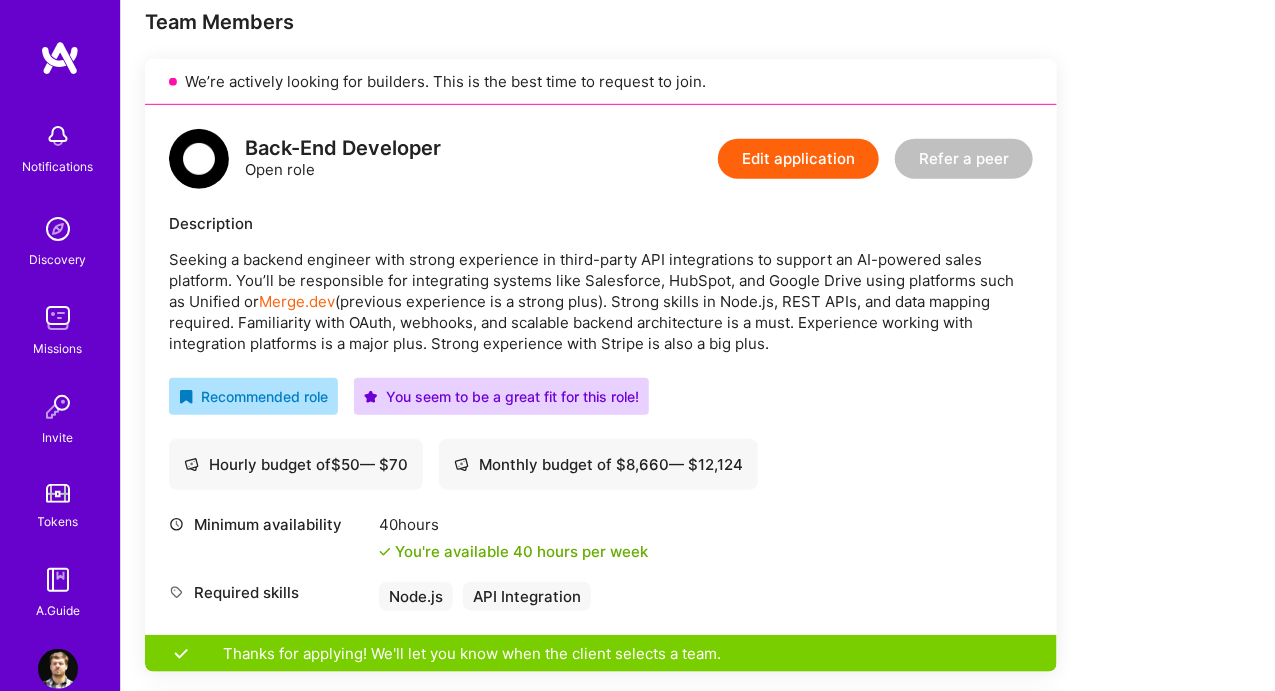 scroll, scrollTop: 408, scrollLeft: 0, axis: vertical 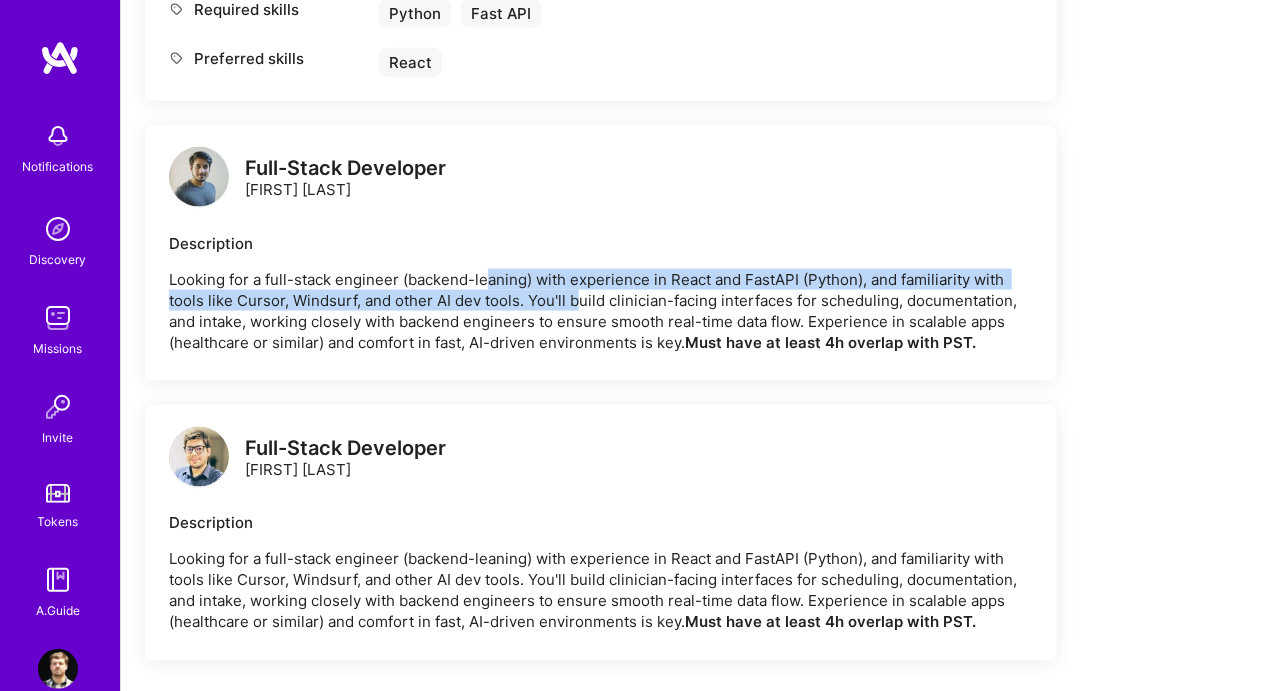 drag, startPoint x: 485, startPoint y: 283, endPoint x: 576, endPoint y: 297, distance: 92.070625 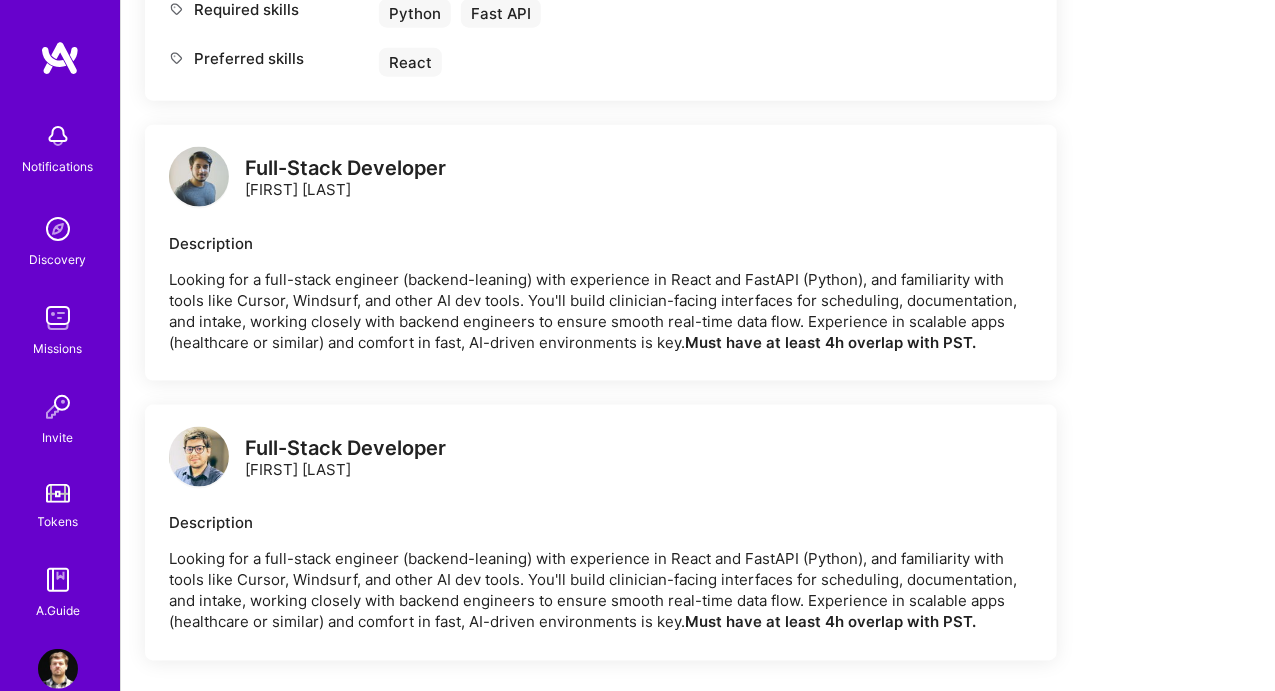 click on "Looking for a full-stack engineer (backend-leaning) with experience in React and FastAPI (Python), and familiarity with tools like Cursor, Windsurf, and other AI dev tools. You'll build clinician-facing interfaces for scheduling, documentation, and intake, working closely with backend engineers to ensure smooth real-time data flow. Experience in scalable apps (healthcare or similar) and comfort in fast, AI-driven environments is key. Must have at least 4h overlap with [TIMEZONE]." at bounding box center (601, 311) 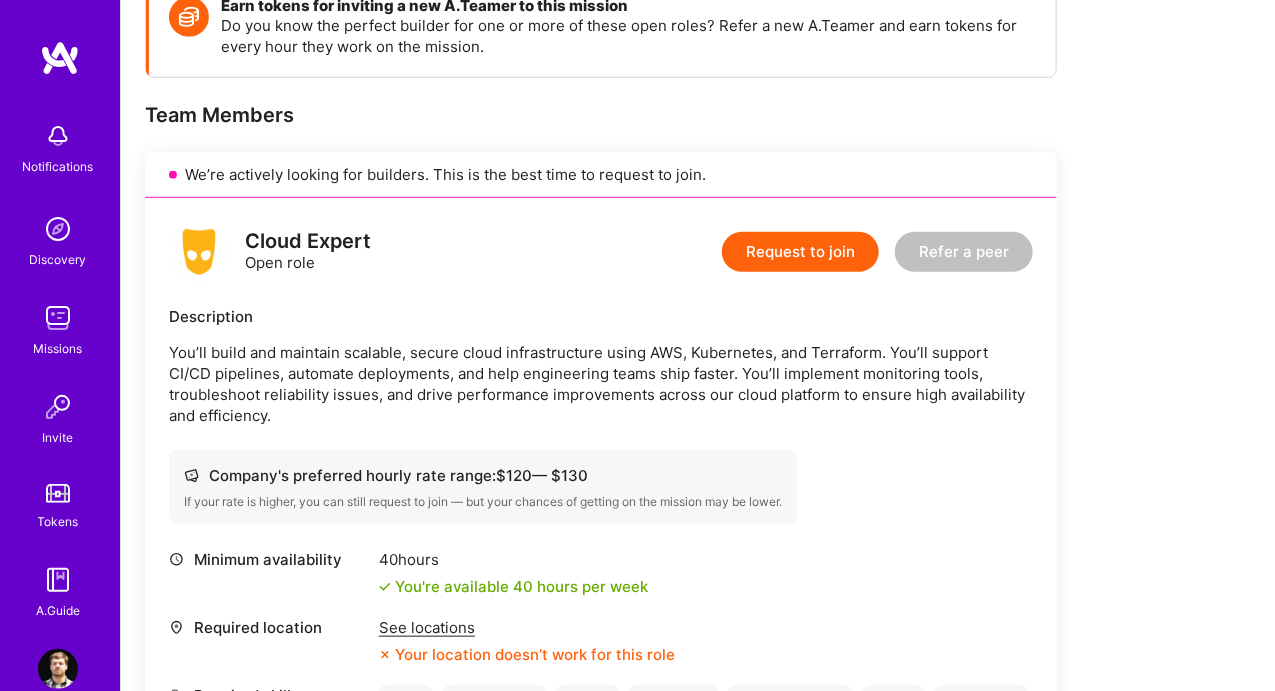 scroll, scrollTop: 418, scrollLeft: 0, axis: vertical 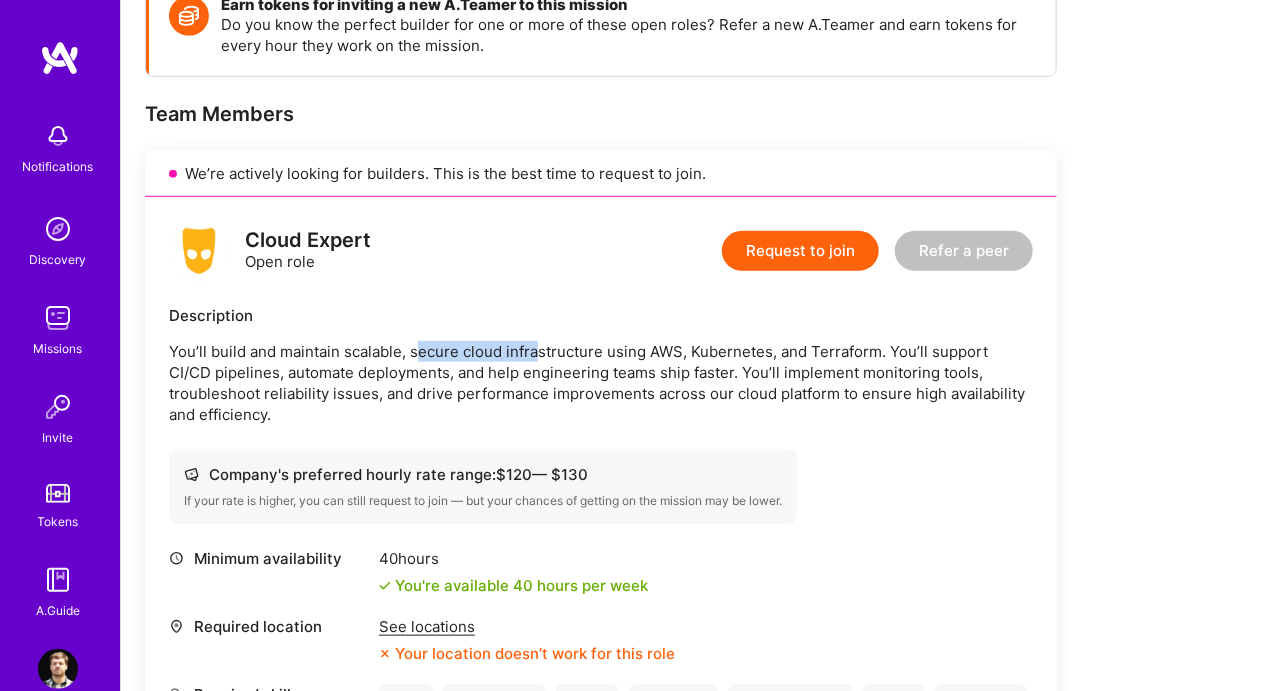 drag, startPoint x: 415, startPoint y: 341, endPoint x: 552, endPoint y: 357, distance: 137.93114 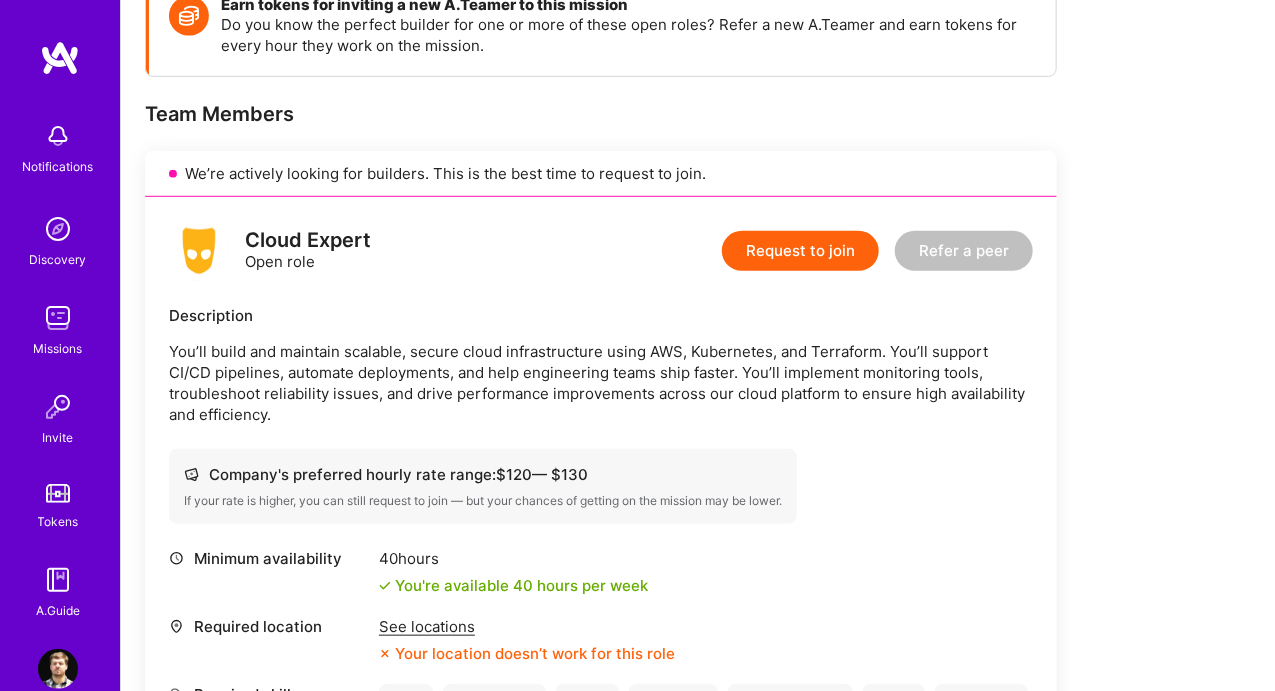 click on "You’ll build and maintain scalable, secure cloud infrastructure using AWS, Kubernetes, and Terraform. You’ll support CI/CD pipelines, automate deployments, and help engineering teams ship faster. You’ll implement monitoring tools, troubleshoot reliability issues, and drive performance improvements across our cloud platform to ensure high availability and efficiency." at bounding box center (601, 383) 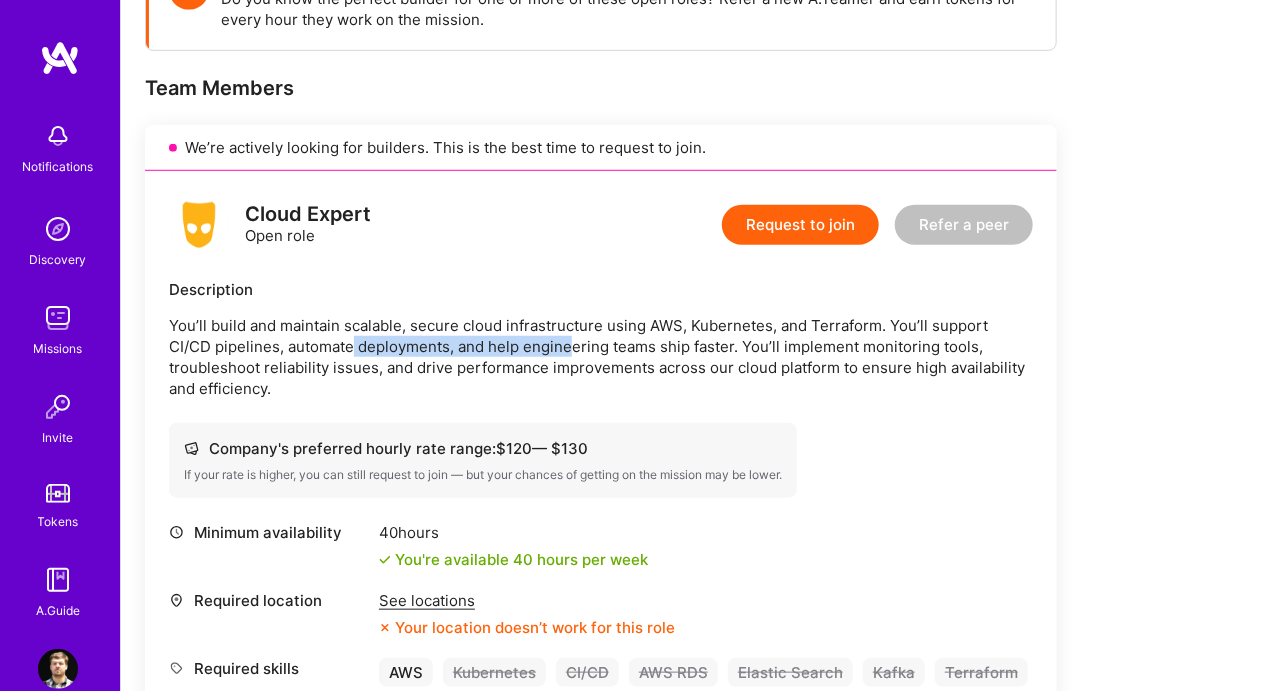 drag, startPoint x: 322, startPoint y: 336, endPoint x: 527, endPoint y: 337, distance: 205.00244 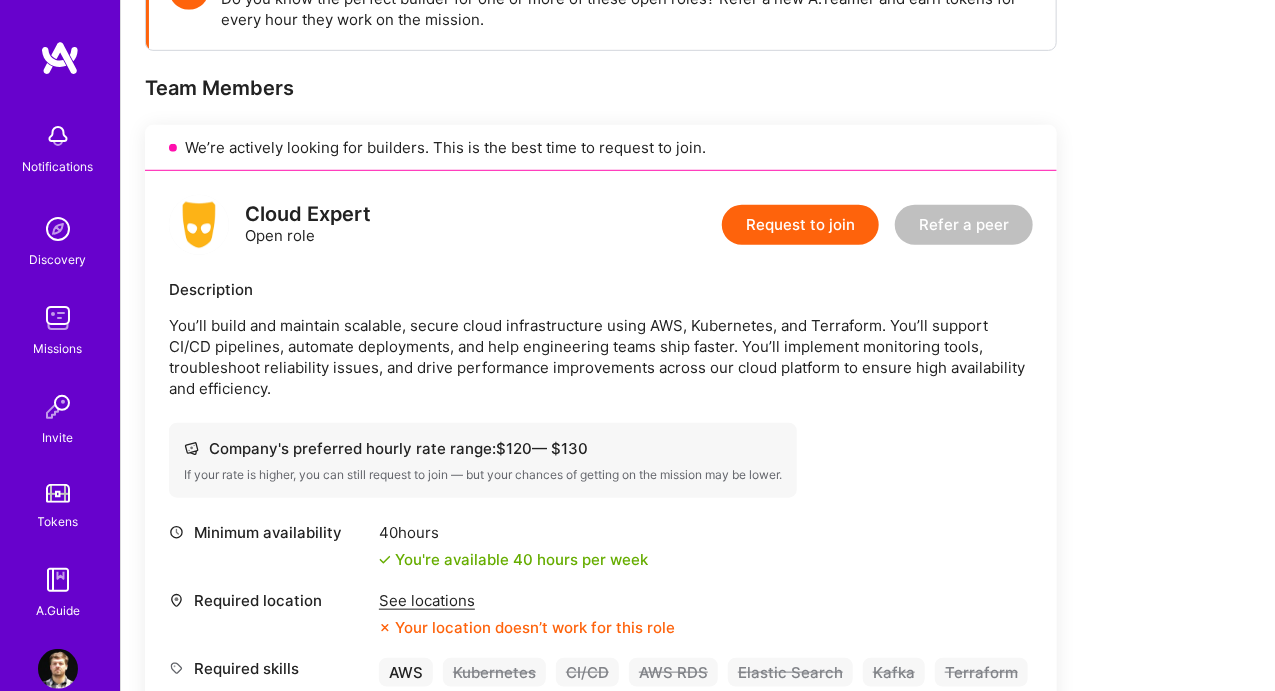 click on "You’ll build and maintain scalable, secure cloud infrastructure using AWS, Kubernetes, and Terraform. You’ll support CI/CD pipelines, automate deployments, and help engineering teams ship faster. You’ll implement monitoring tools, troubleshoot reliability issues, and drive performance improvements across our cloud platform to ensure high availability and efficiency." at bounding box center (601, 357) 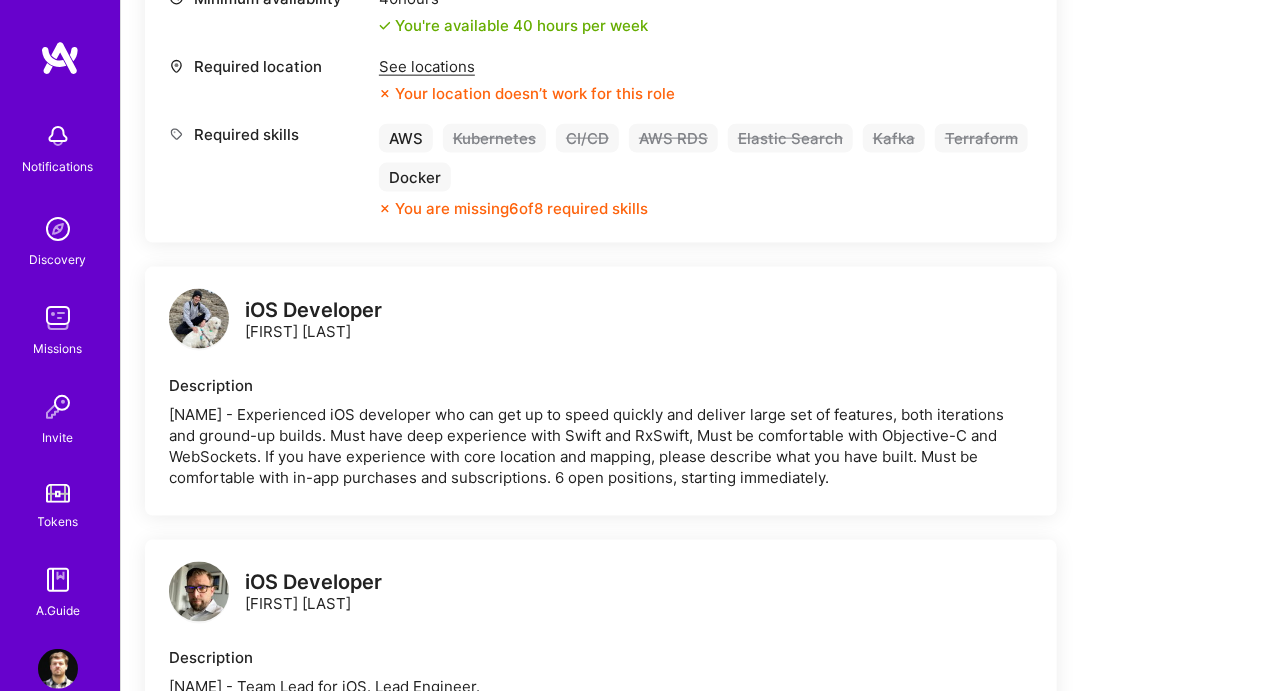 scroll, scrollTop: 981, scrollLeft: 0, axis: vertical 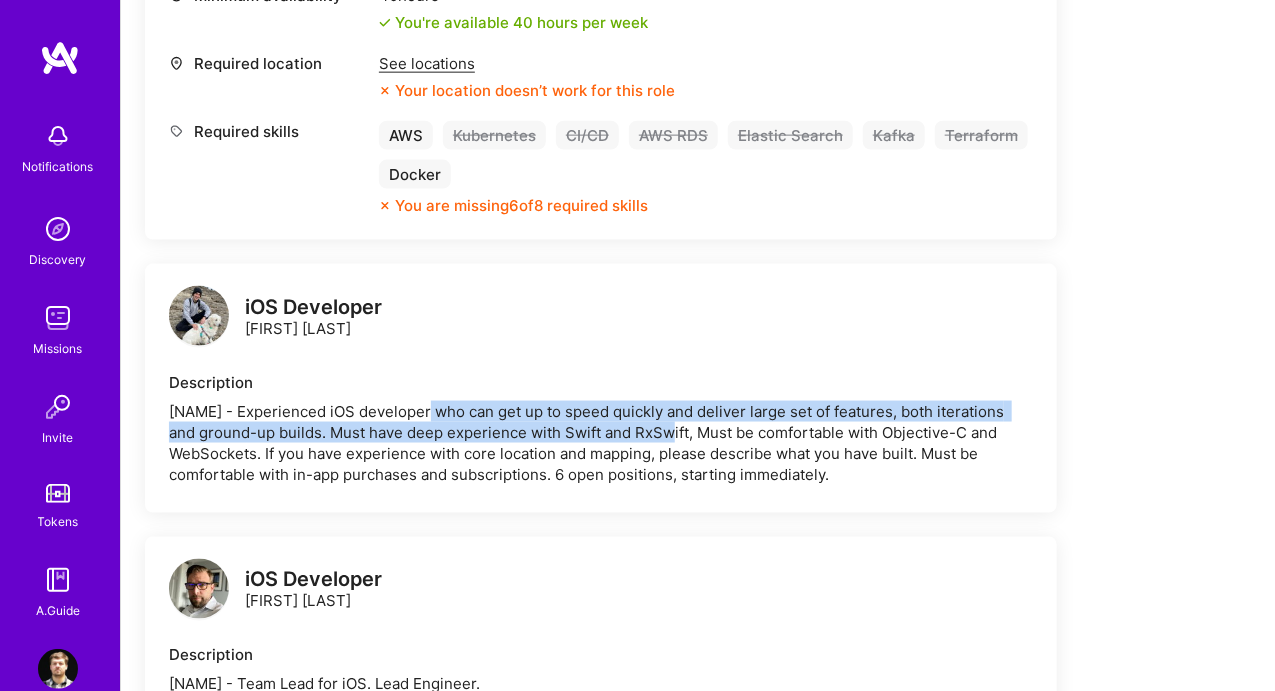 drag, startPoint x: 549, startPoint y: 389, endPoint x: 654, endPoint y: 400, distance: 105.574615 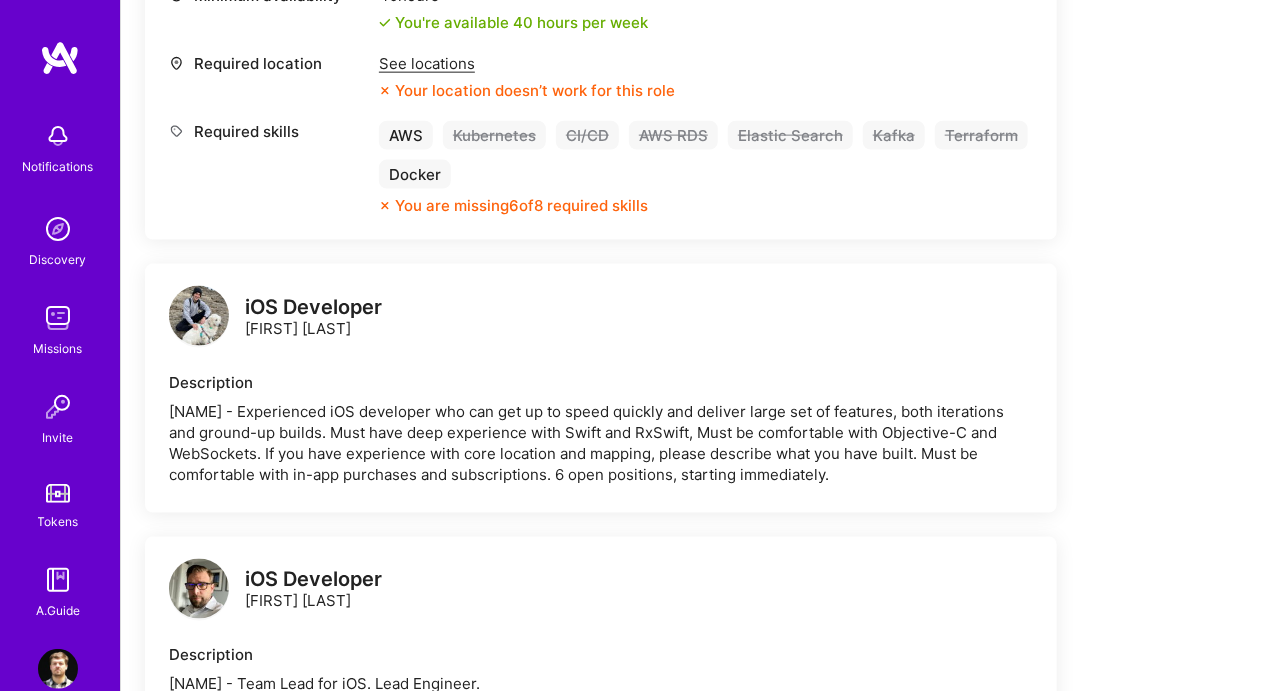 click on "Chad - Experienced iOS developer who can get up to speed quickly and deliver large set of features, both iterations and ground-up builds. Must have deep experience with Swift and RxSwift, Must be comfortable with Objective-C and WebSockets. If you have experience with core location and mapping, please describe what you have built. Must be comfortable with in-app purchases and subscriptions. 6 open positions, starting immediately." at bounding box center [601, 443] 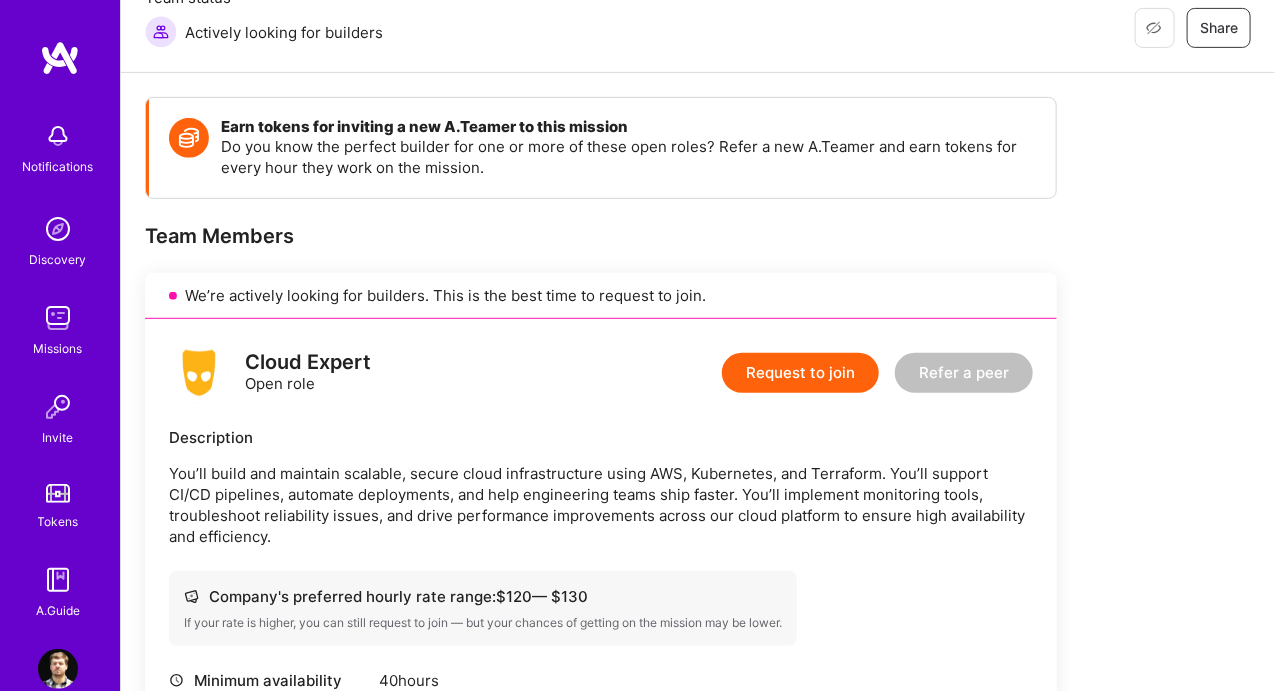 scroll, scrollTop: 290, scrollLeft: 0, axis: vertical 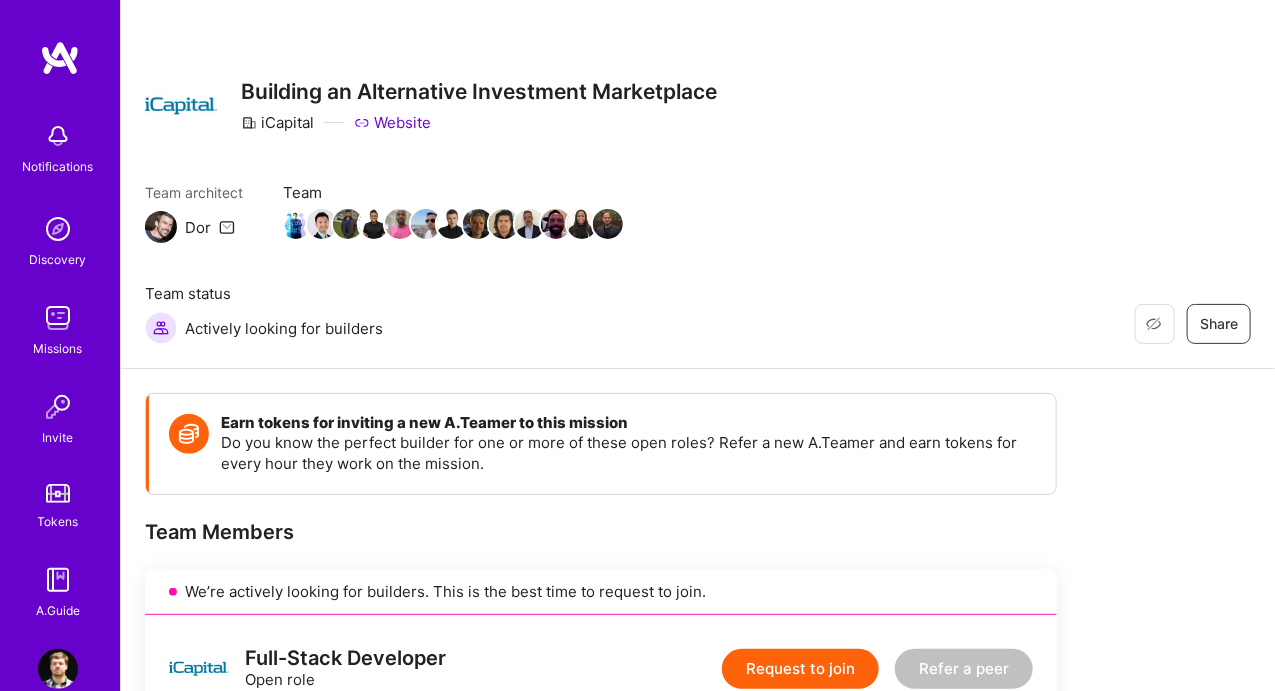click on "Team architect Dor Team Team status Actively looking for builders" at bounding box center (473, 263) 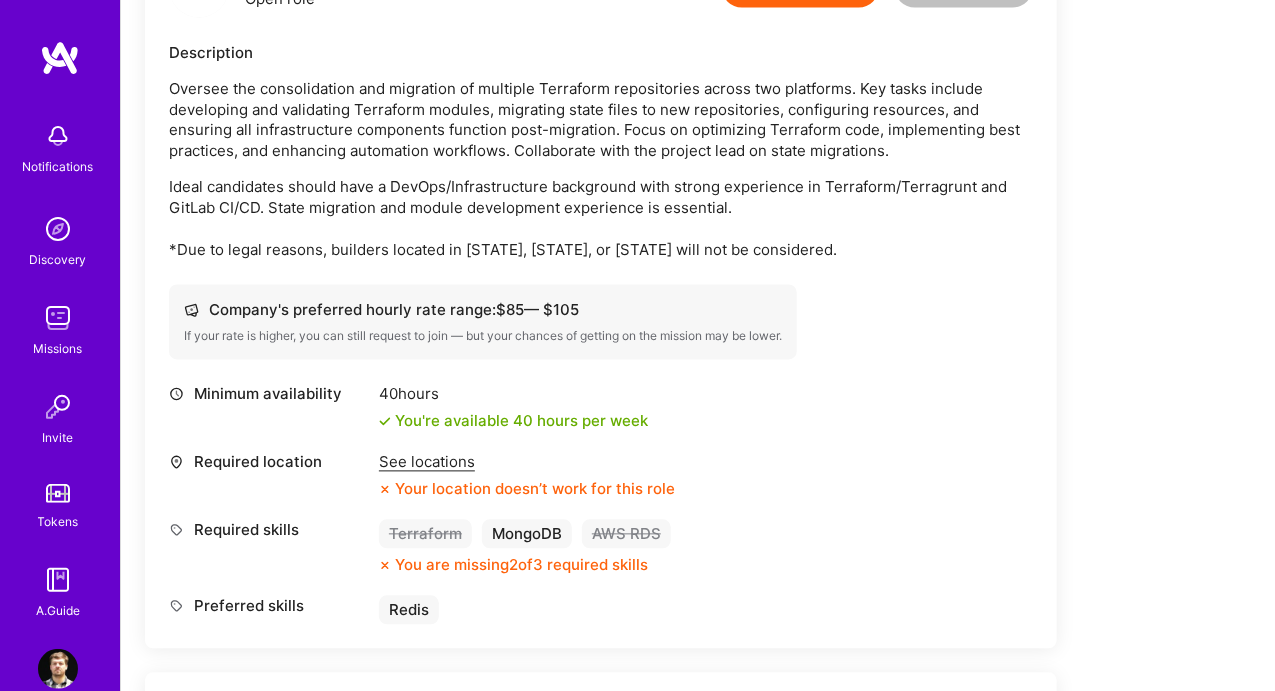 scroll, scrollTop: 1322, scrollLeft: 0, axis: vertical 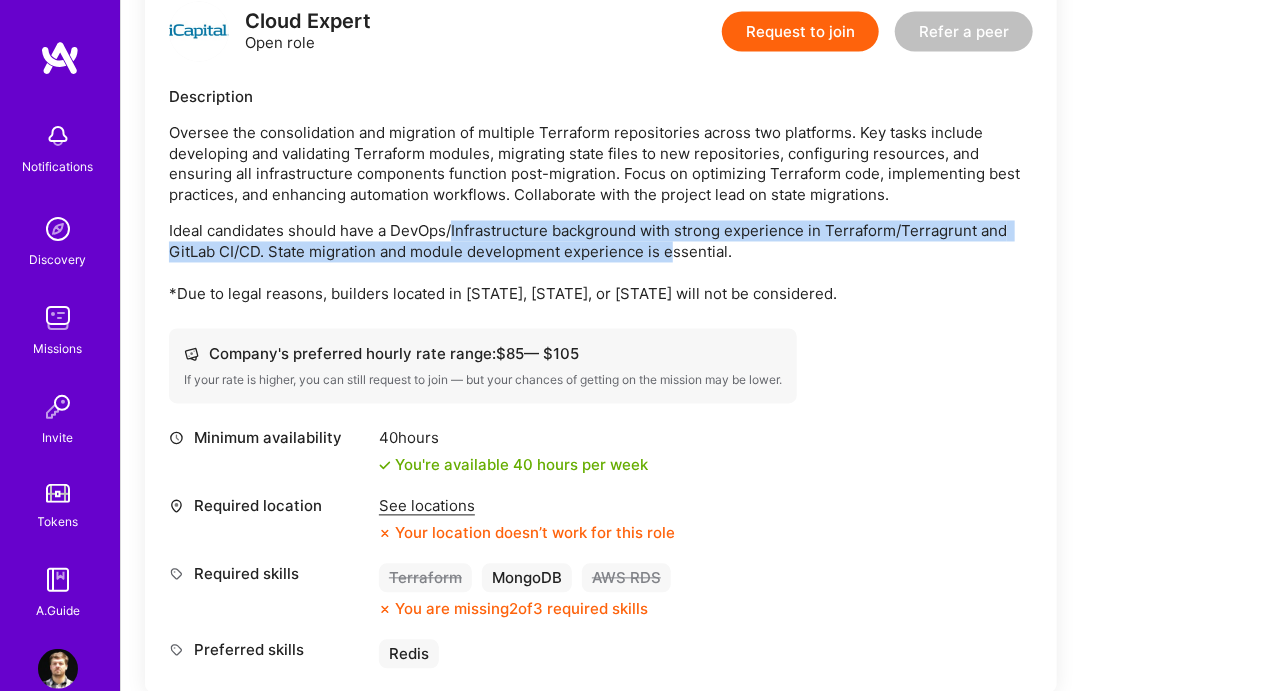 drag, startPoint x: 453, startPoint y: 237, endPoint x: 675, endPoint y: 251, distance: 222.44101 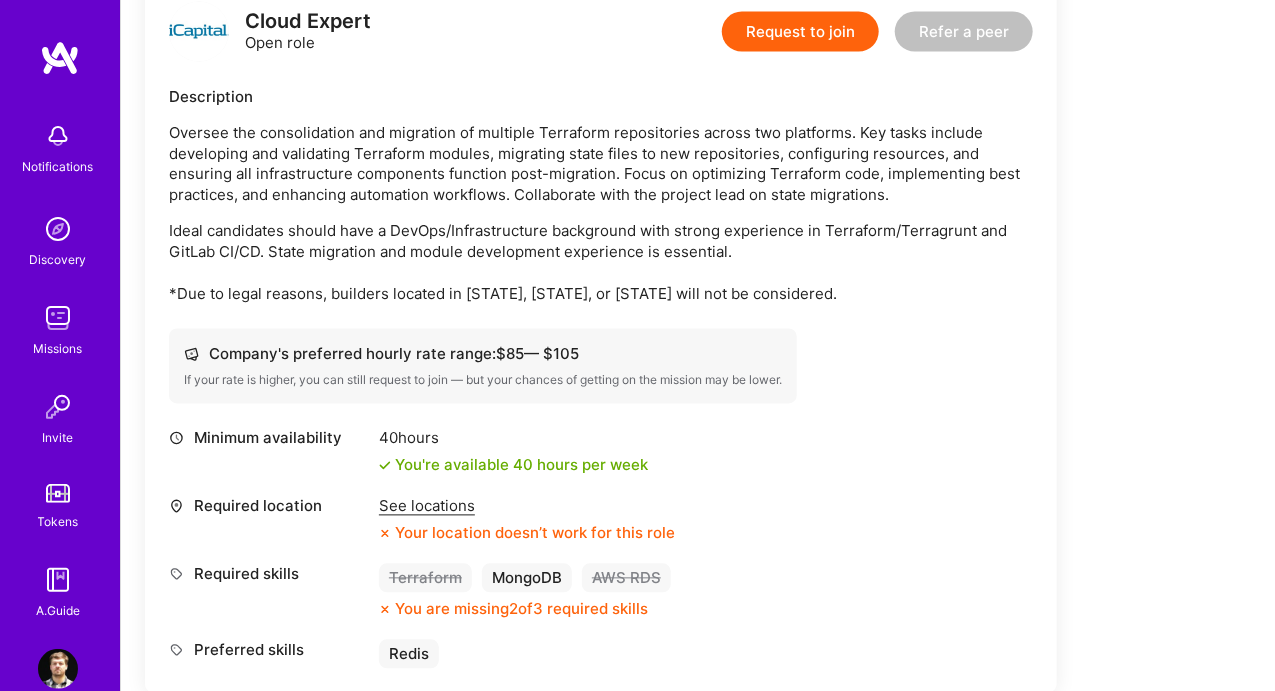 click on "Ideal candidates should have a DevOps/Infrastructure background with strong experience in Terraform/Terragrunt and GitLab CI/CD. State migration and module development experience is essential. *Due to legal reasons, builders located in [STATE], [STATE], or [STATE] will not be considered." at bounding box center (601, 263) 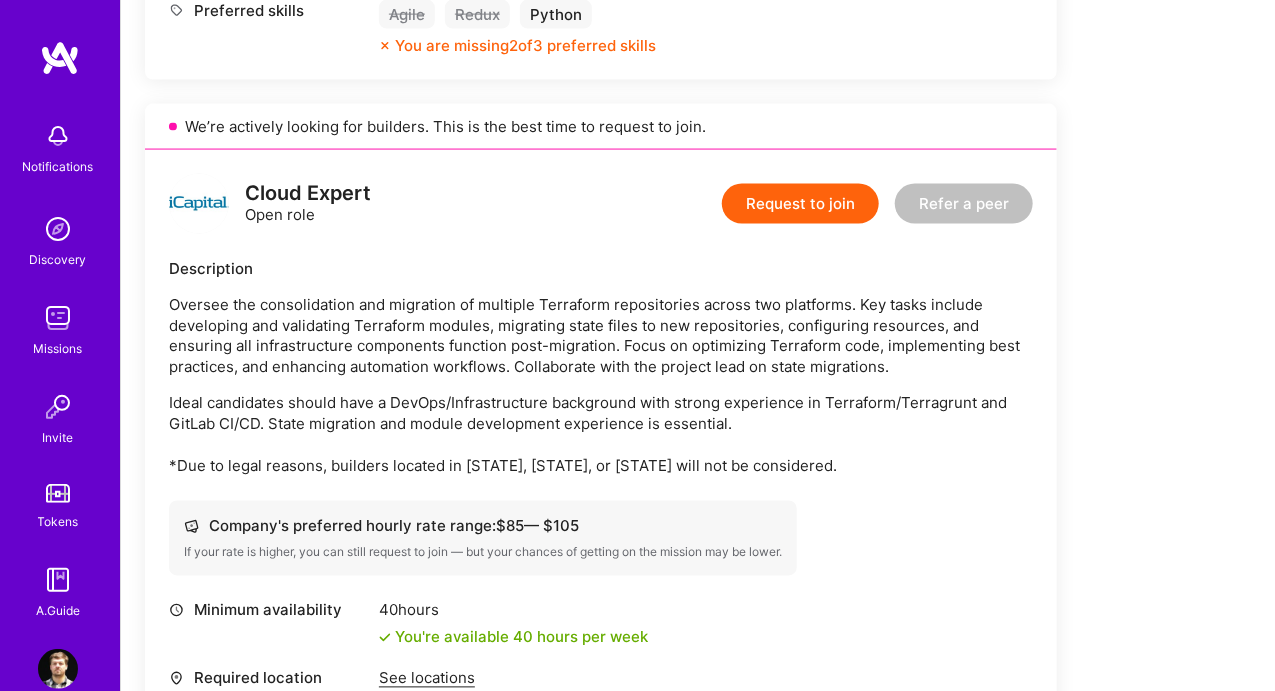 scroll, scrollTop: 1188, scrollLeft: 0, axis: vertical 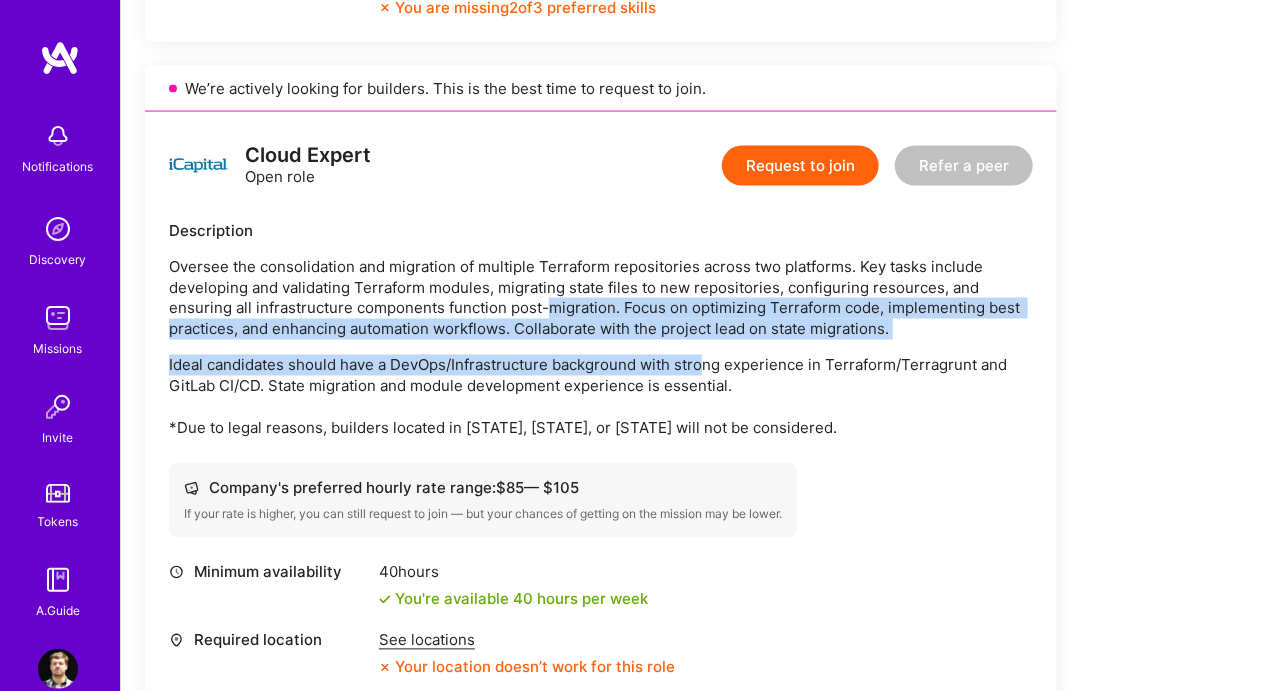 drag, startPoint x: 546, startPoint y: 313, endPoint x: 700, endPoint y: 349, distance: 158.15182 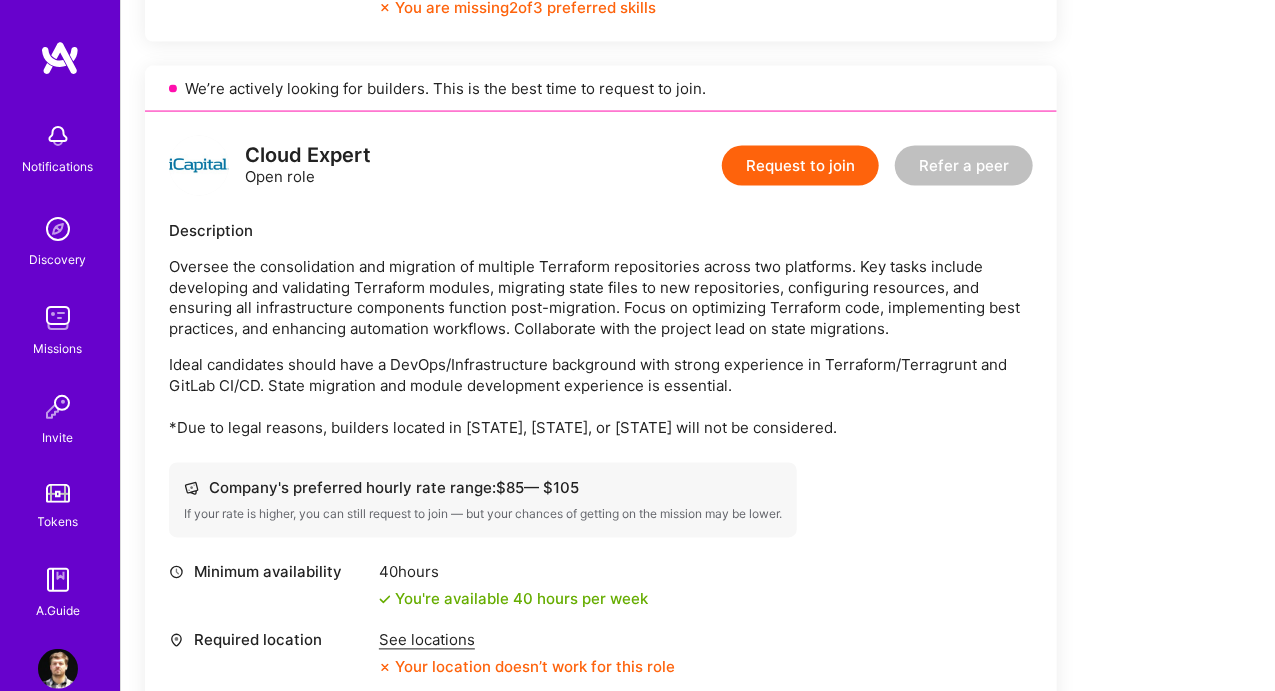 click on "Ideal candidates should have a DevOps/Infrastructure background with strong experience in Terraform/Terragrunt and GitLab CI/CD. State migration and module development experience is essential. *Due to legal reasons, builders located in California, Massachusetts, or Colorado will not be considered." at bounding box center [601, 397] 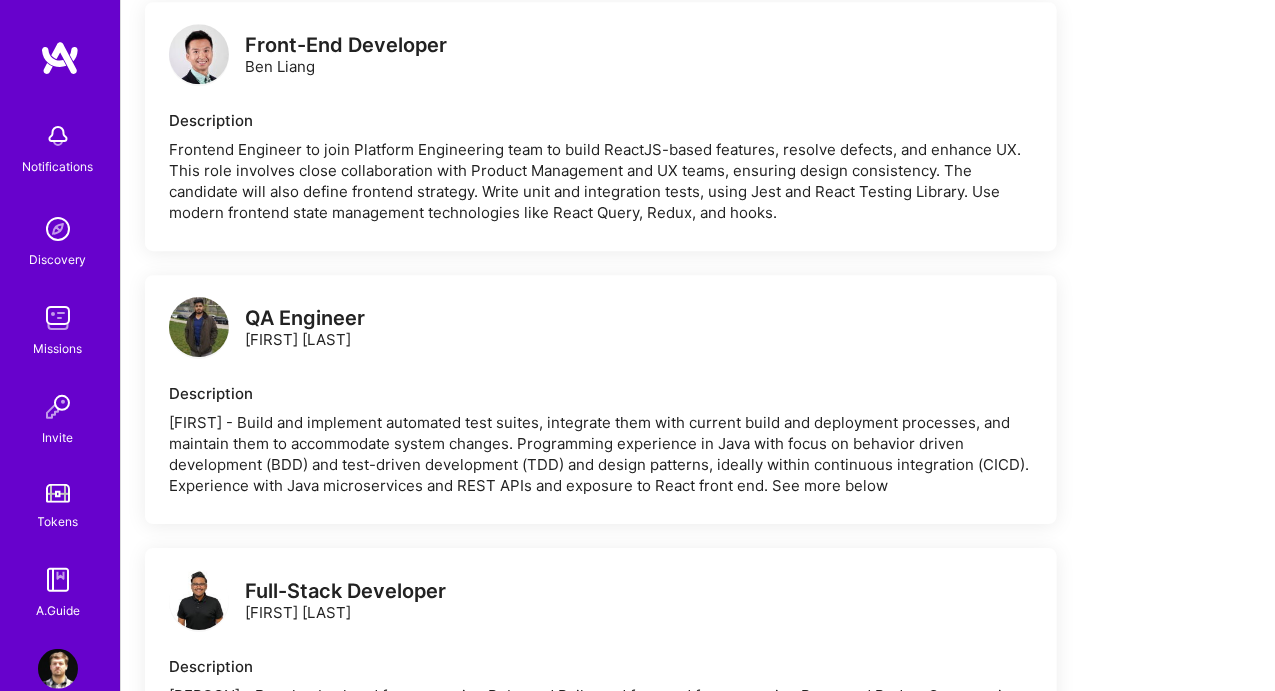scroll, scrollTop: 2314, scrollLeft: 0, axis: vertical 